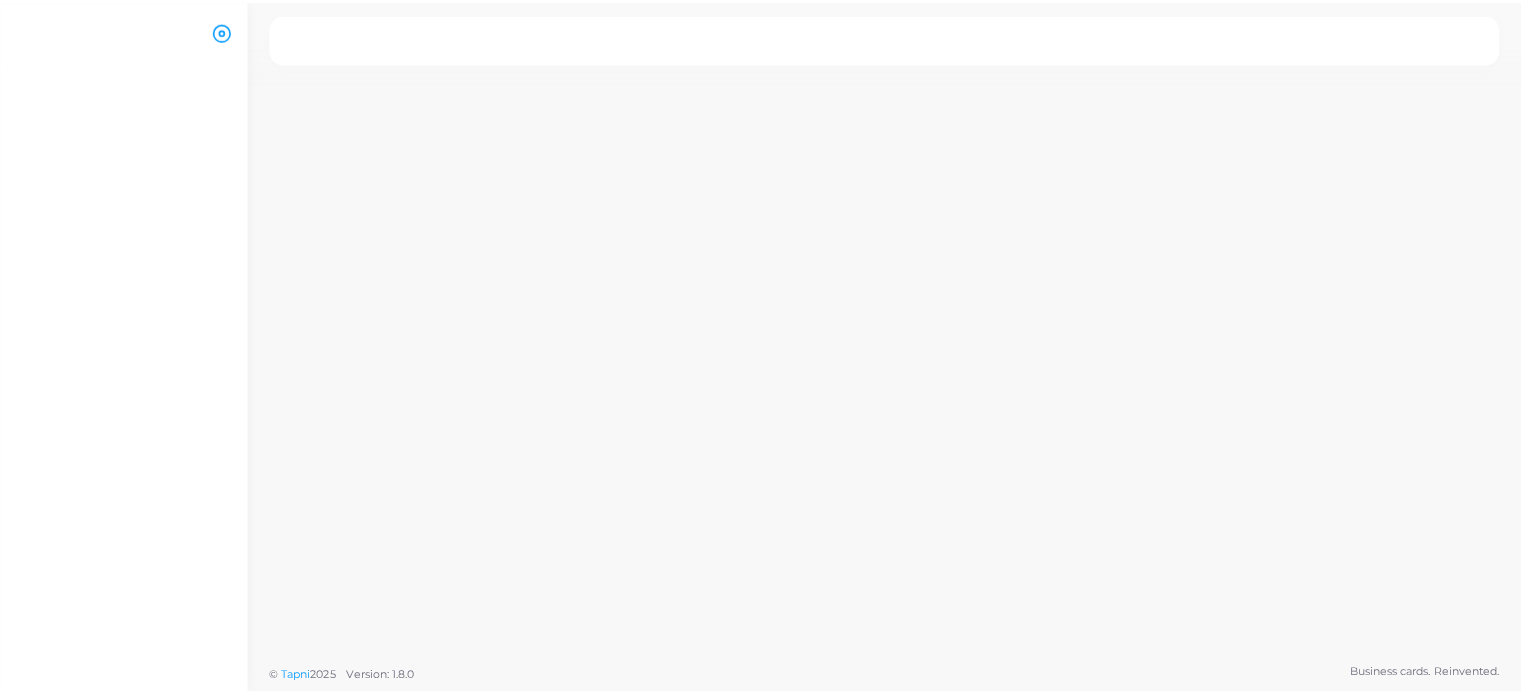 scroll, scrollTop: 0, scrollLeft: 0, axis: both 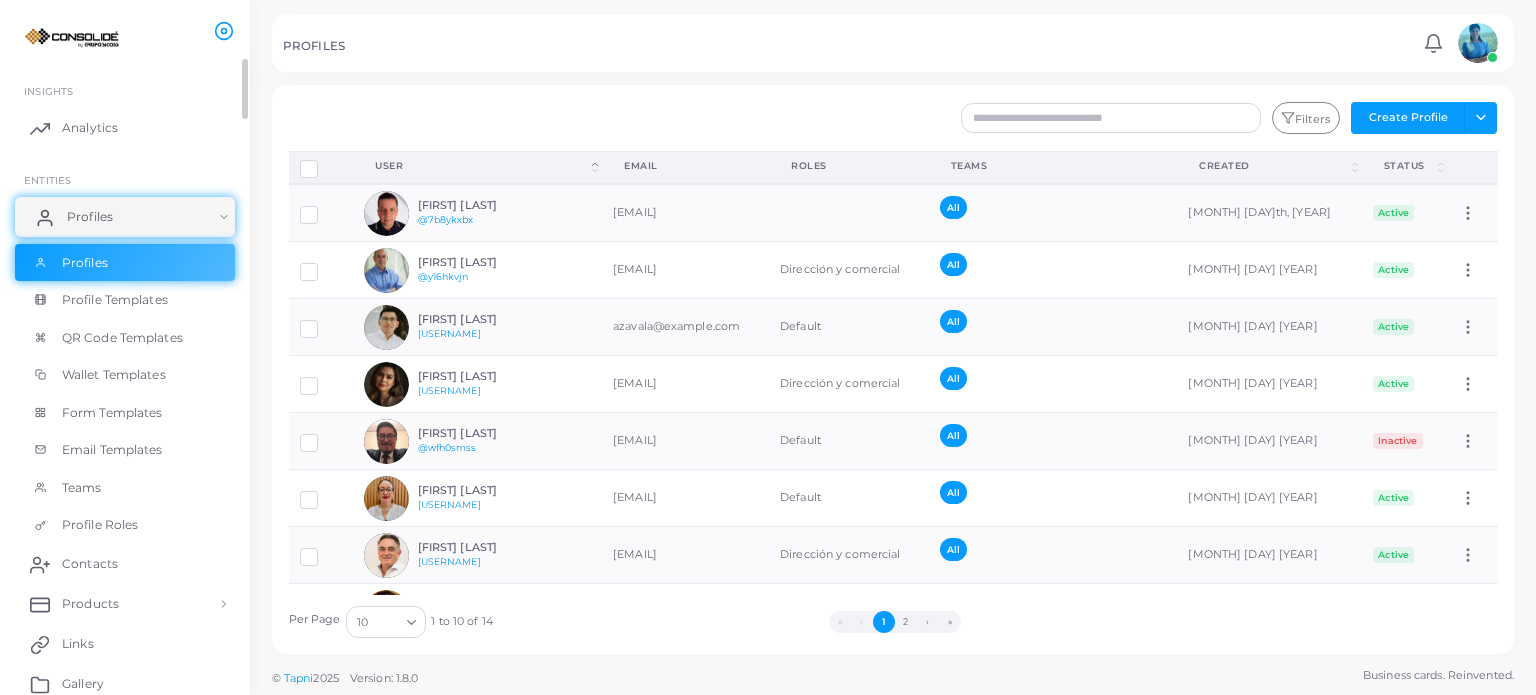 click on "Profiles" at bounding box center (90, 217) 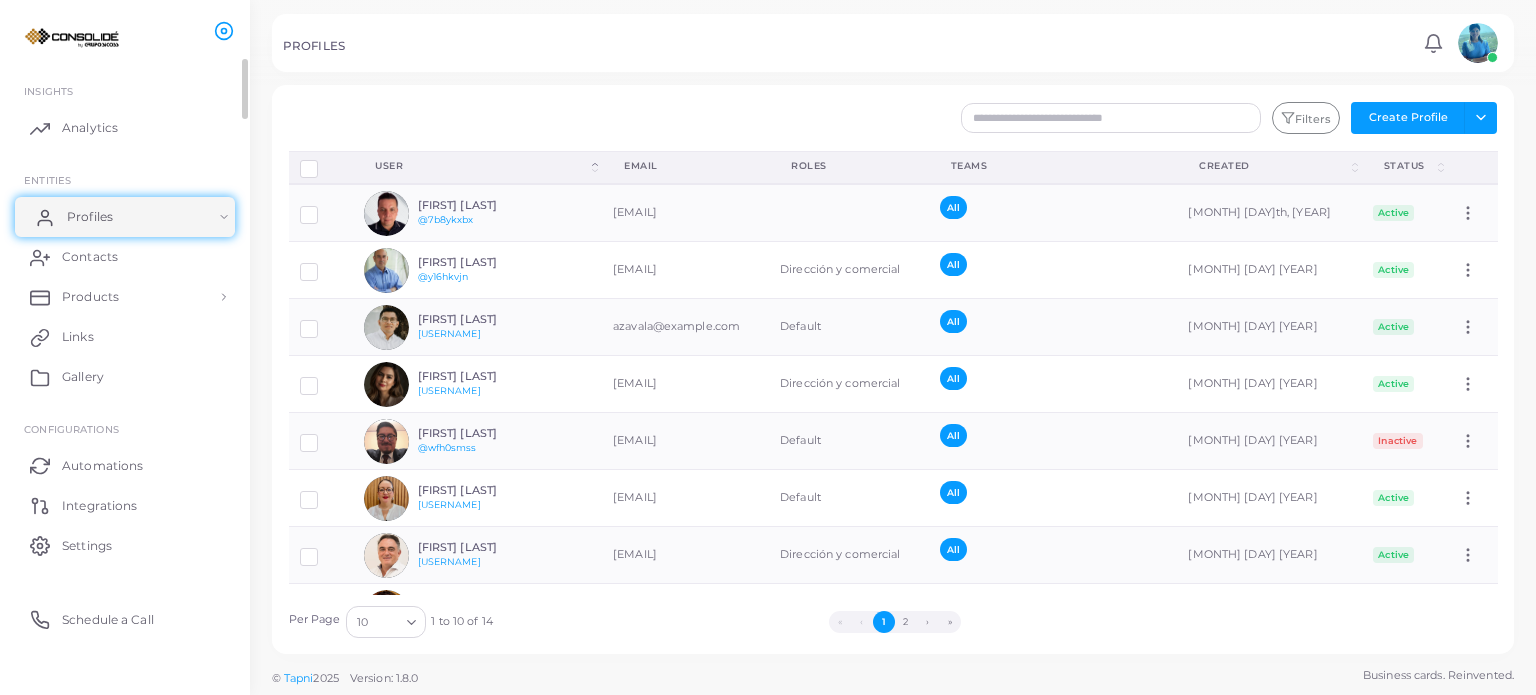 click on "Profiles" at bounding box center [90, 217] 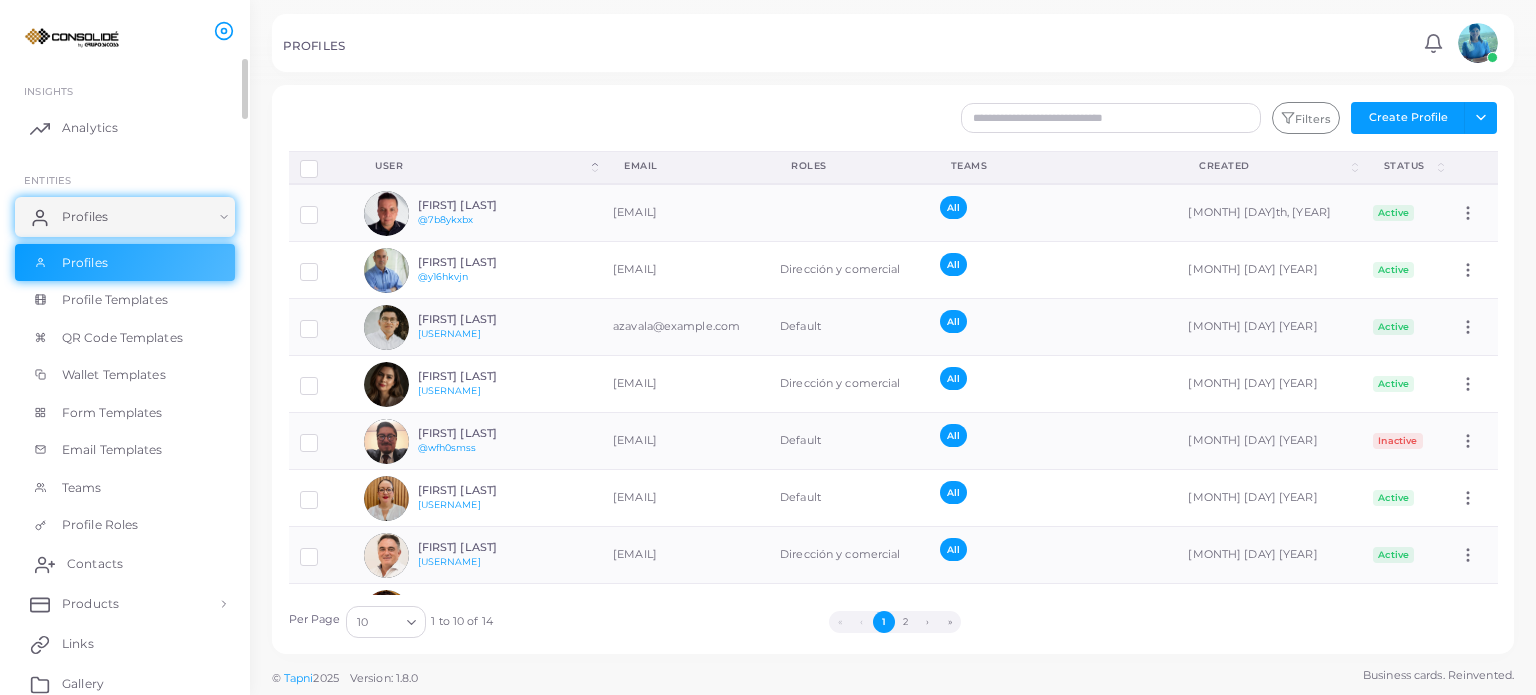 click on "Contacts" at bounding box center (95, 564) 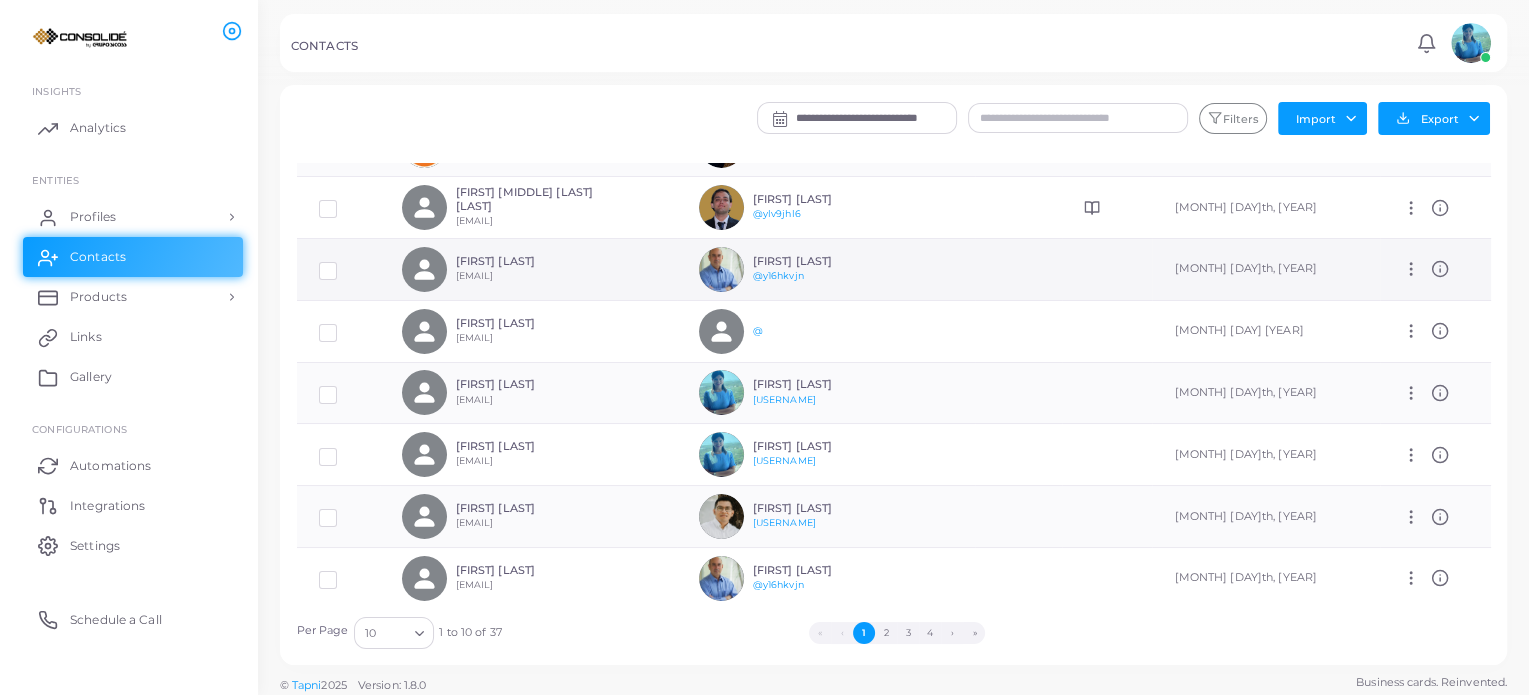 scroll, scrollTop: 0, scrollLeft: 0, axis: both 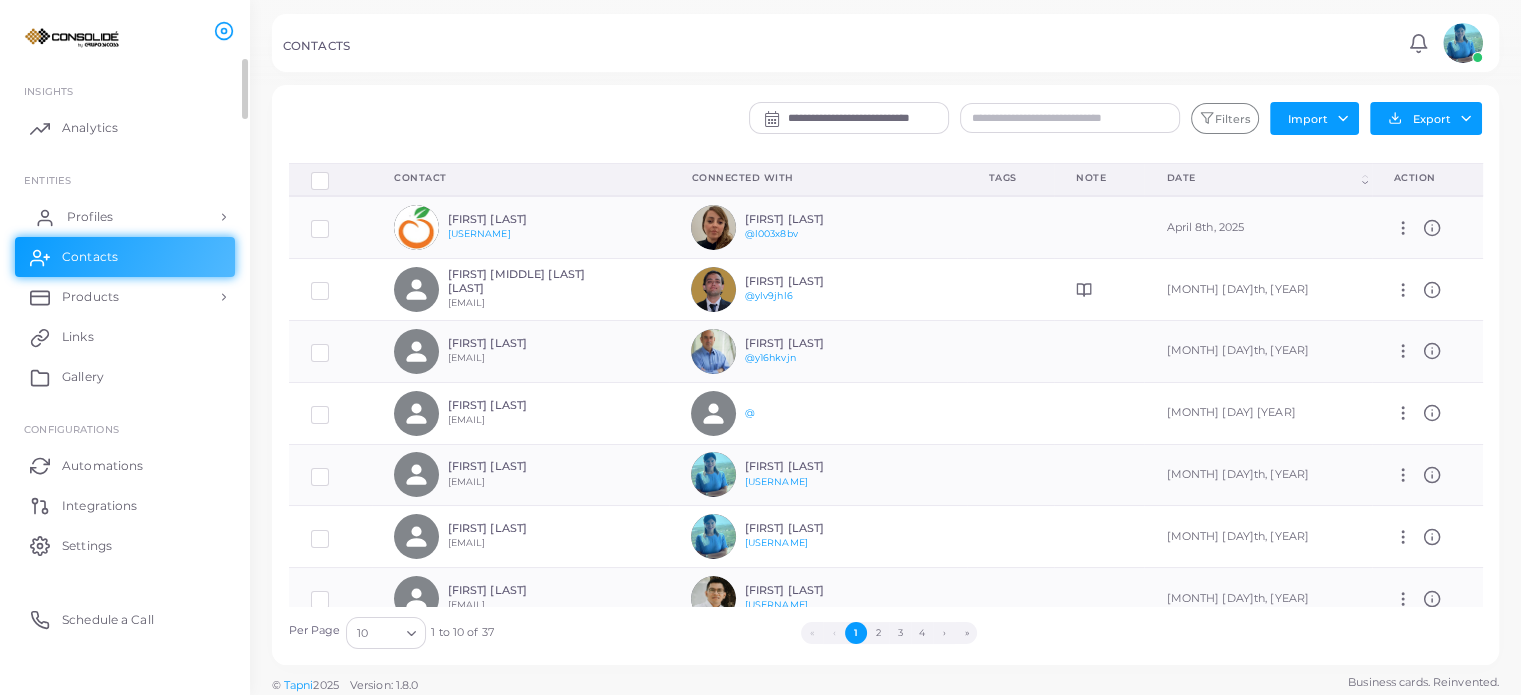click on "Profiles" at bounding box center (90, 217) 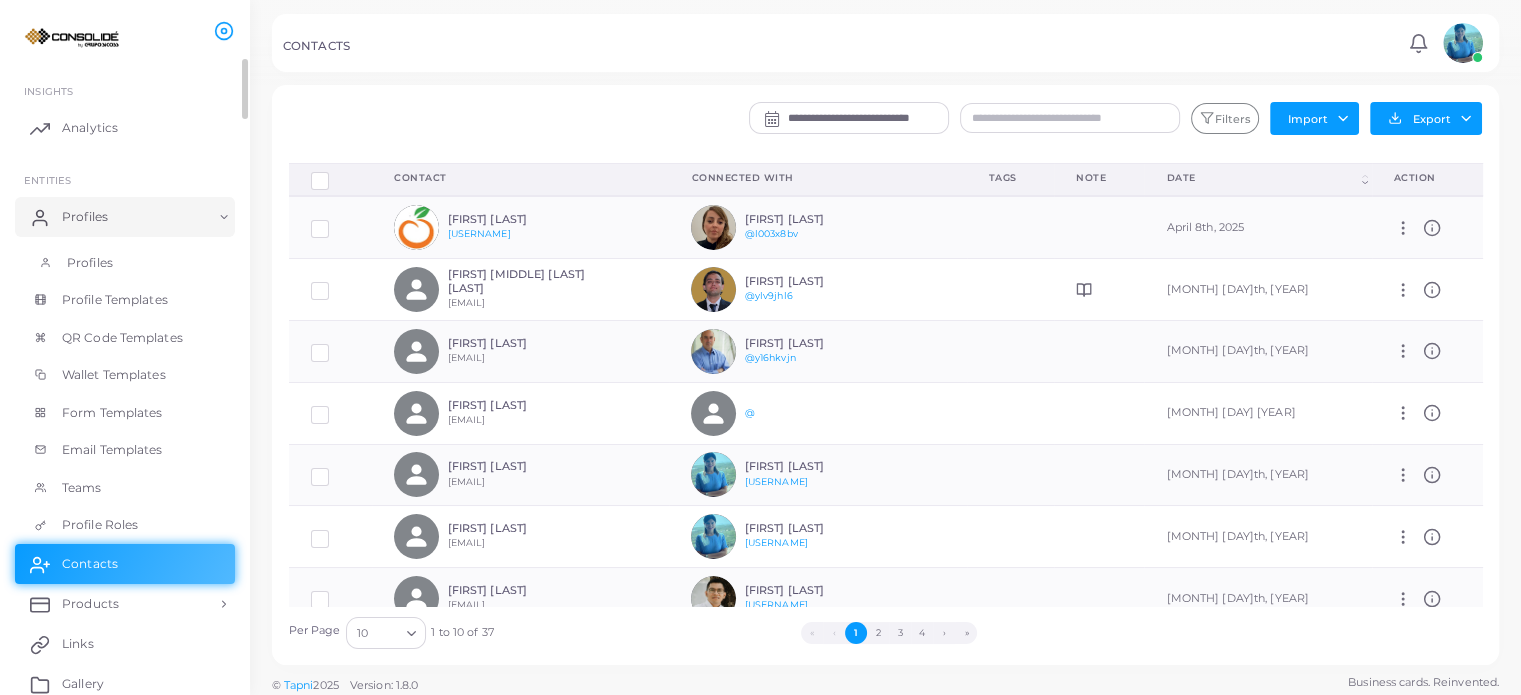 click on "Profiles" at bounding box center (90, 263) 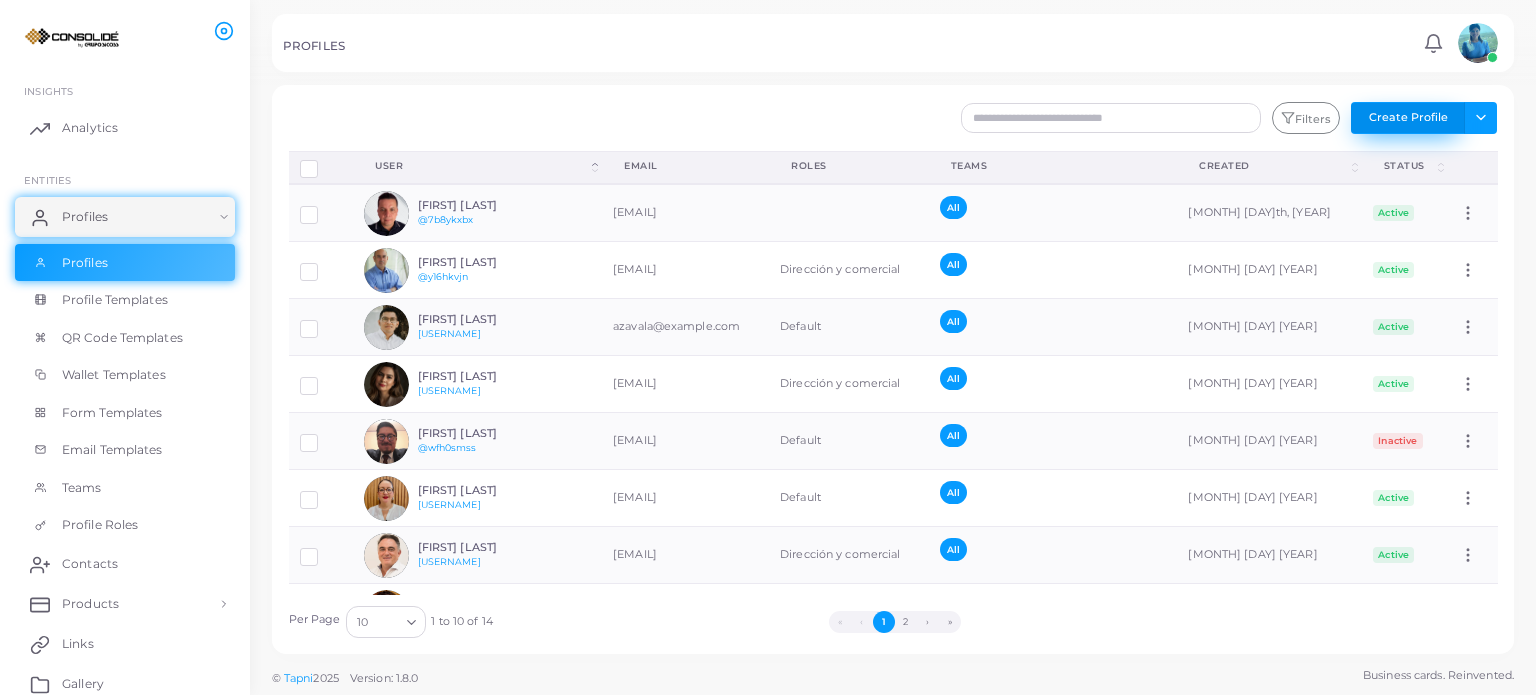 click on "Create Profile" at bounding box center (1408, 118) 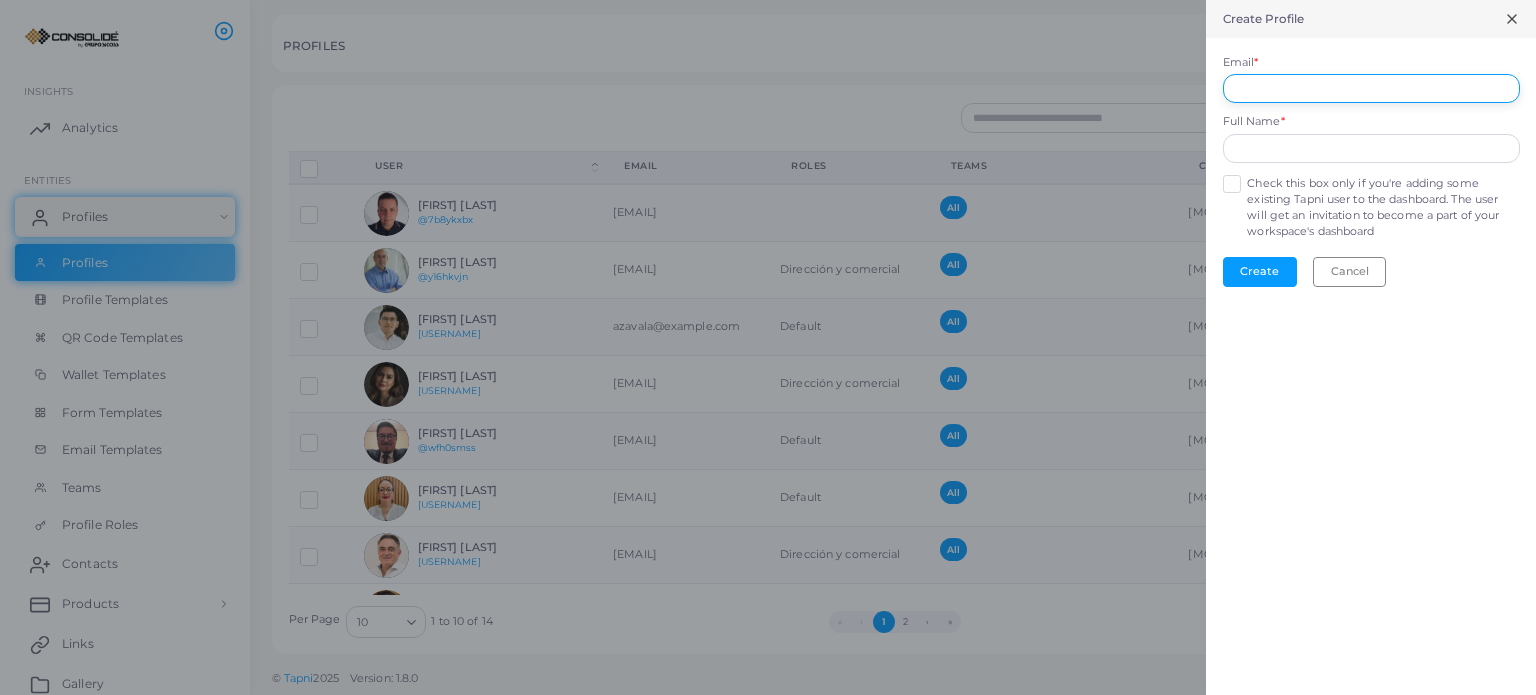 click on "[EMAIL]" at bounding box center [1371, 89] 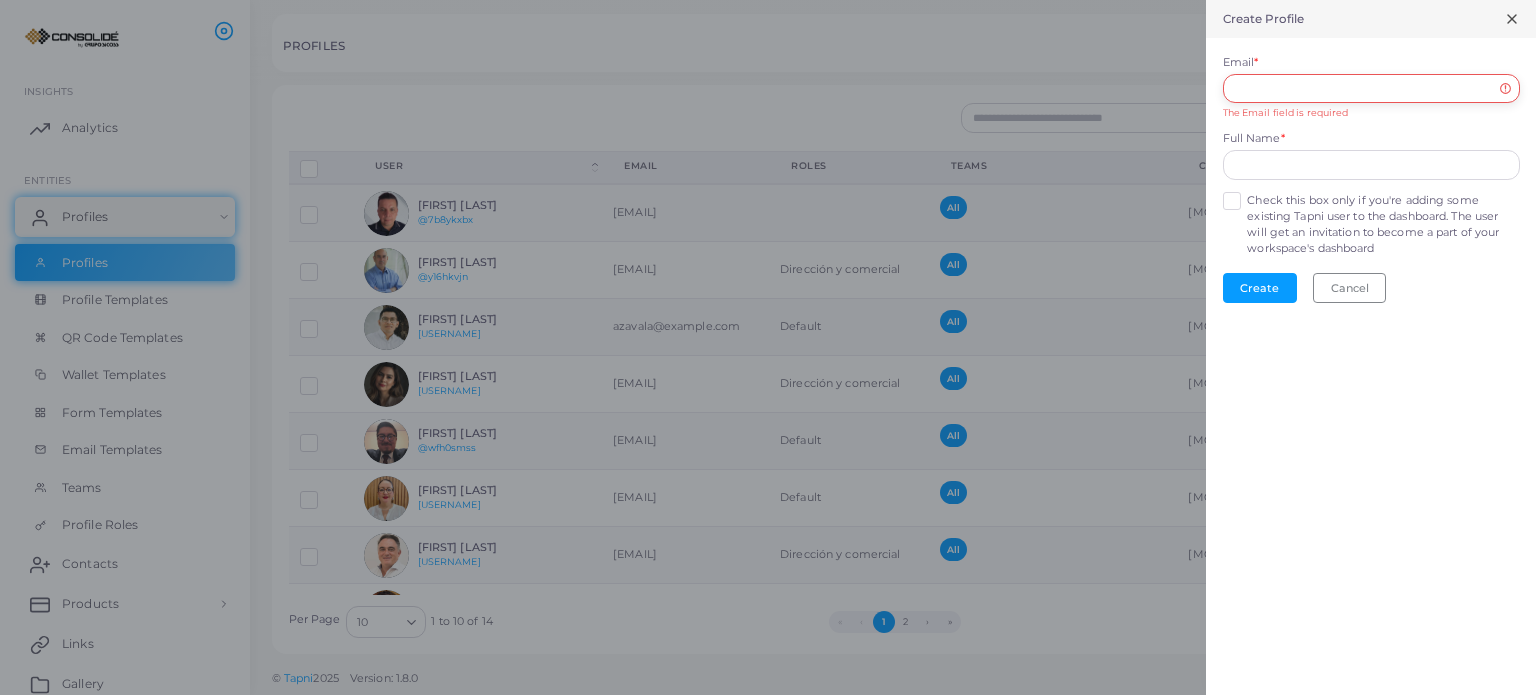 paste on "**********" 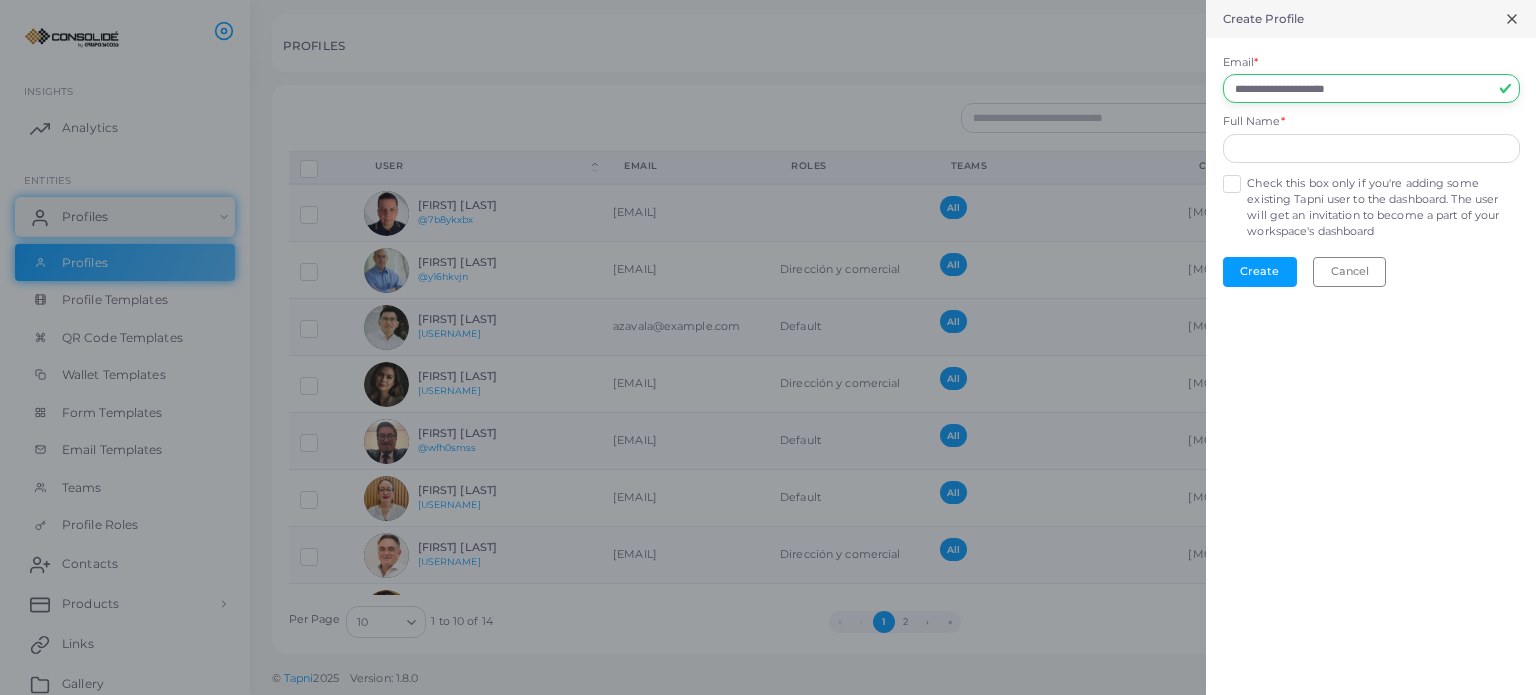 type on "**********" 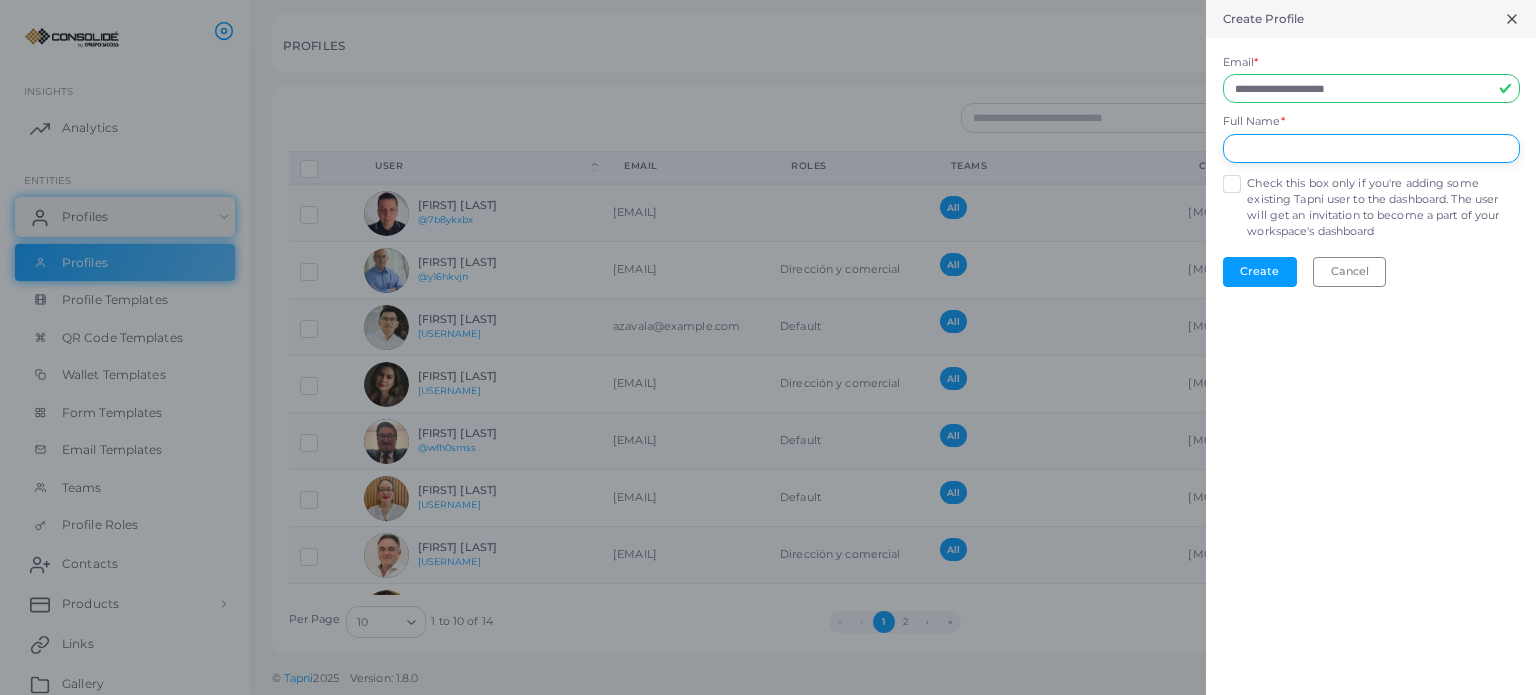 click at bounding box center (1371, 149) 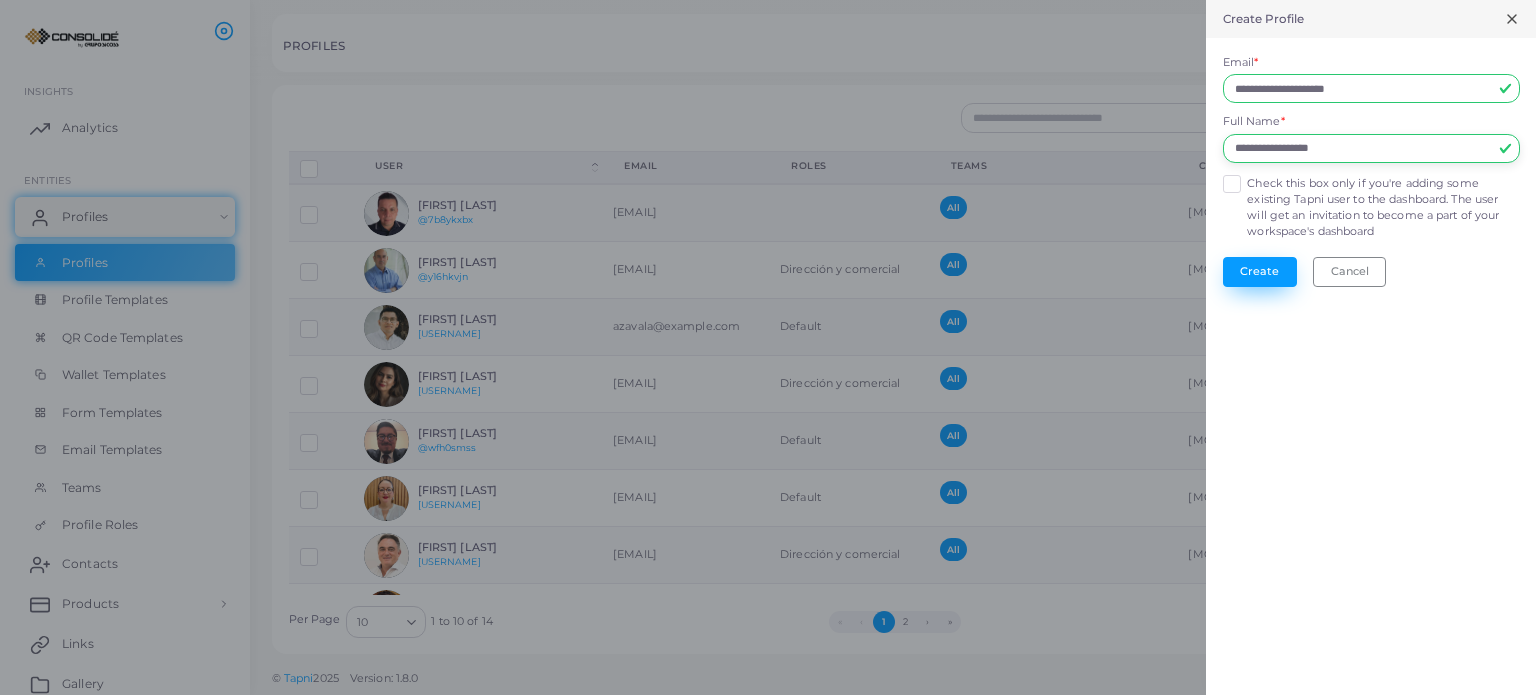 type on "**********" 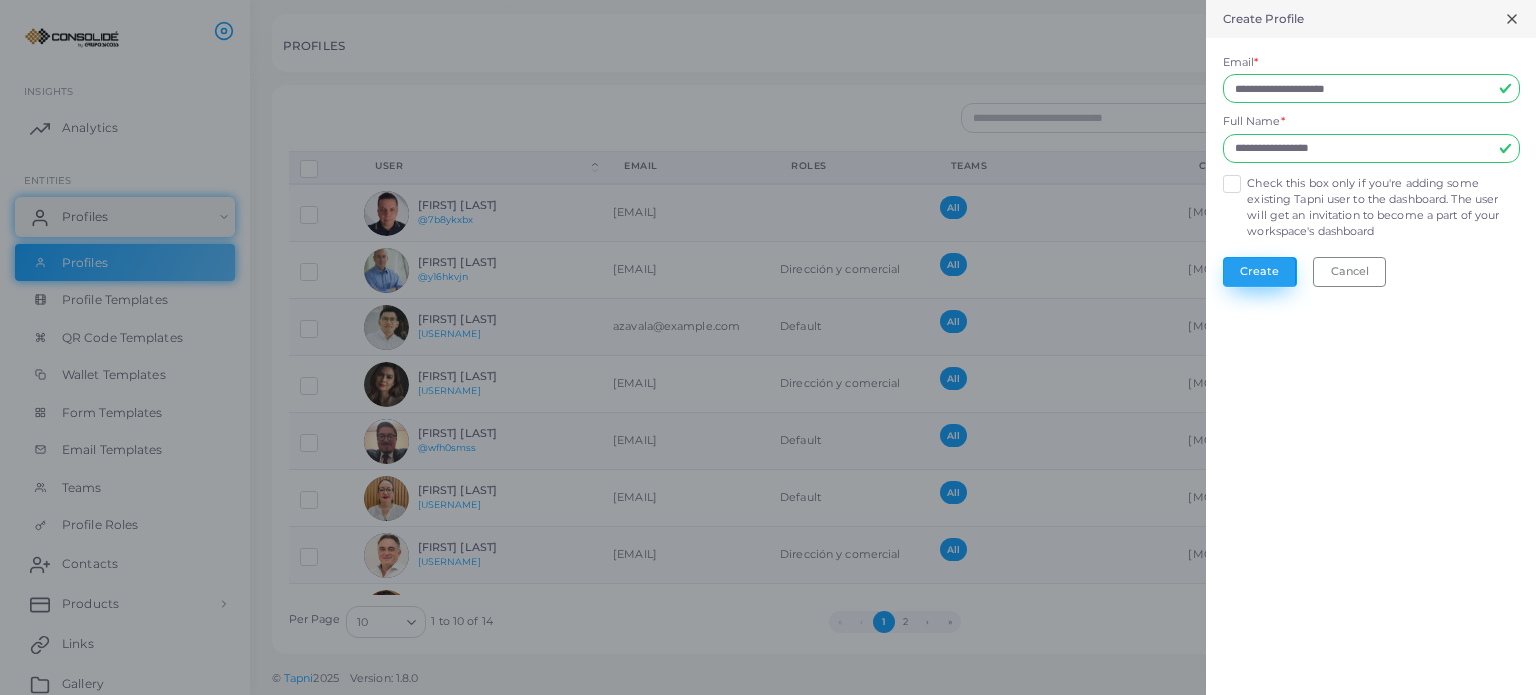 click on "Create" at bounding box center [1260, 272] 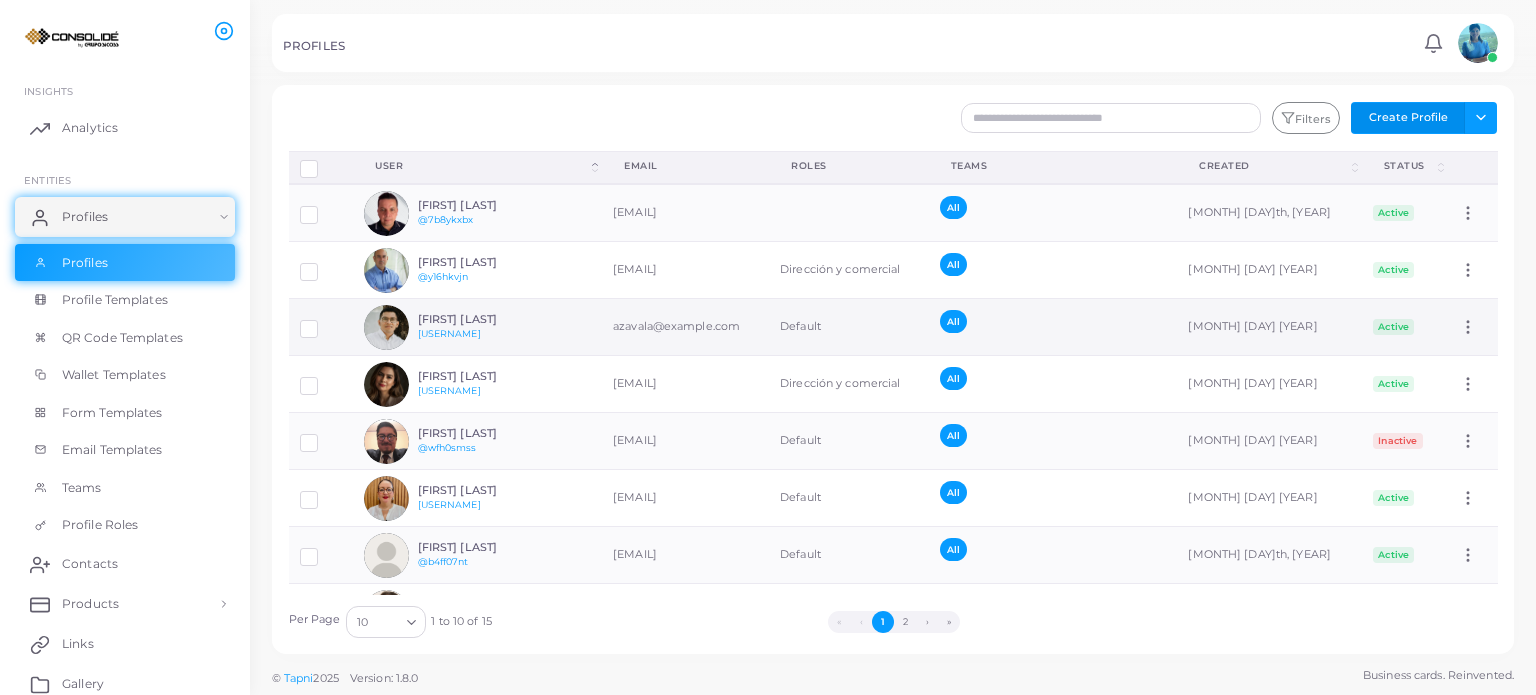 scroll, scrollTop: 168, scrollLeft: 0, axis: vertical 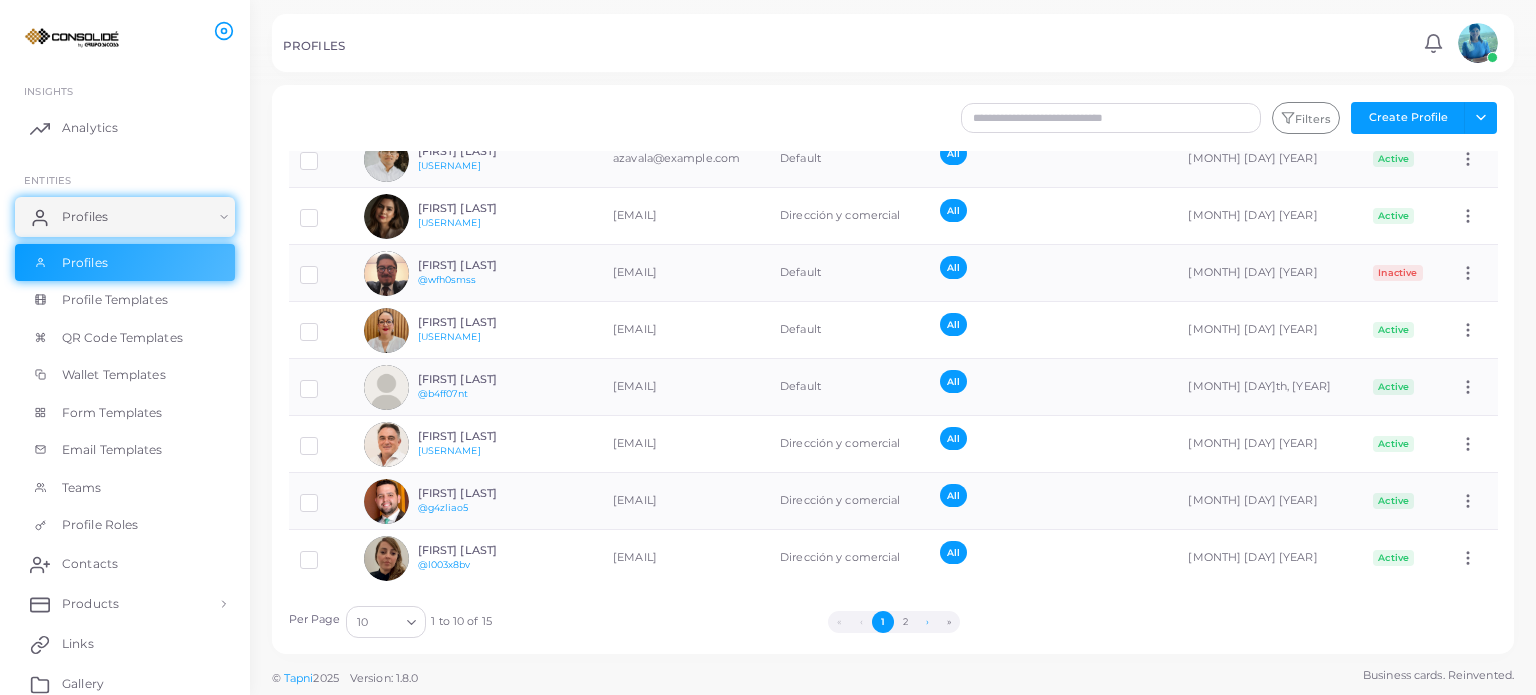 click on "›" at bounding box center [927, 622] 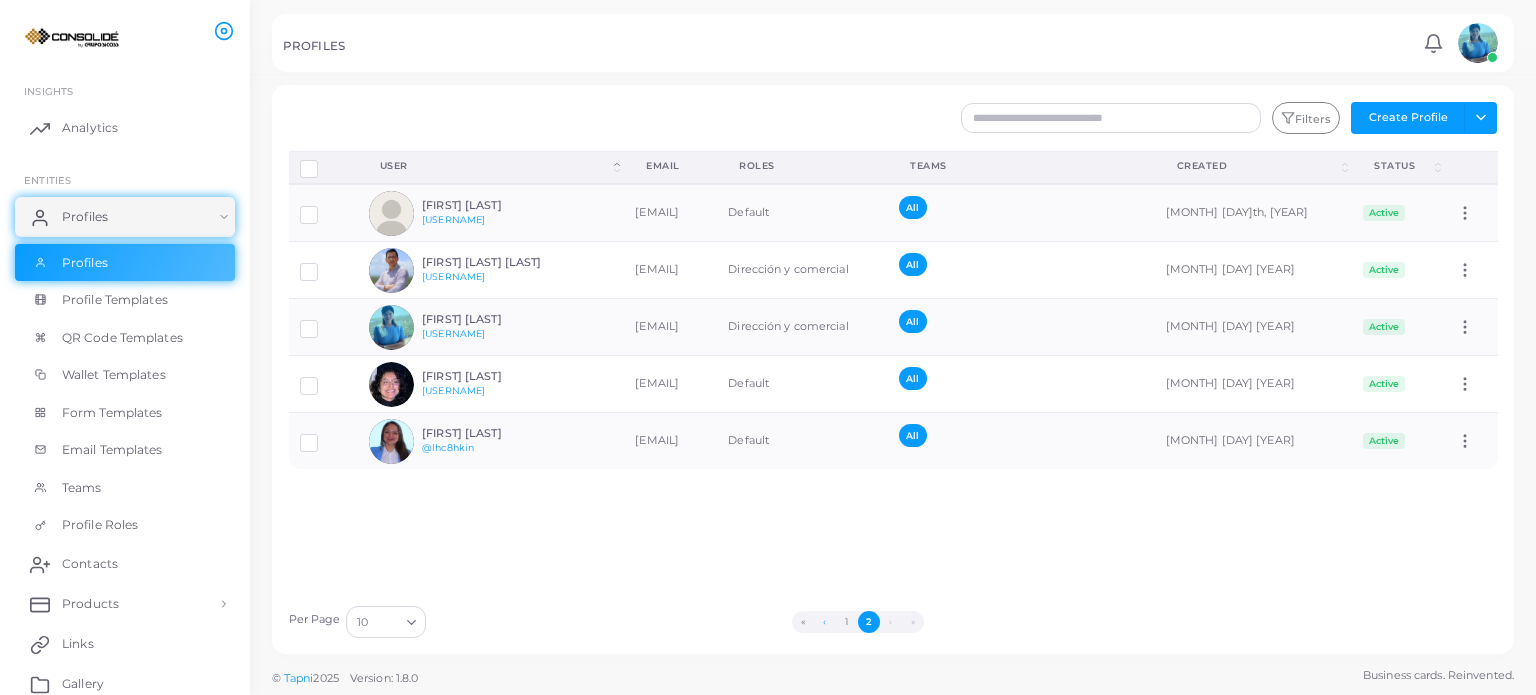 click on "‹" at bounding box center [825, 622] 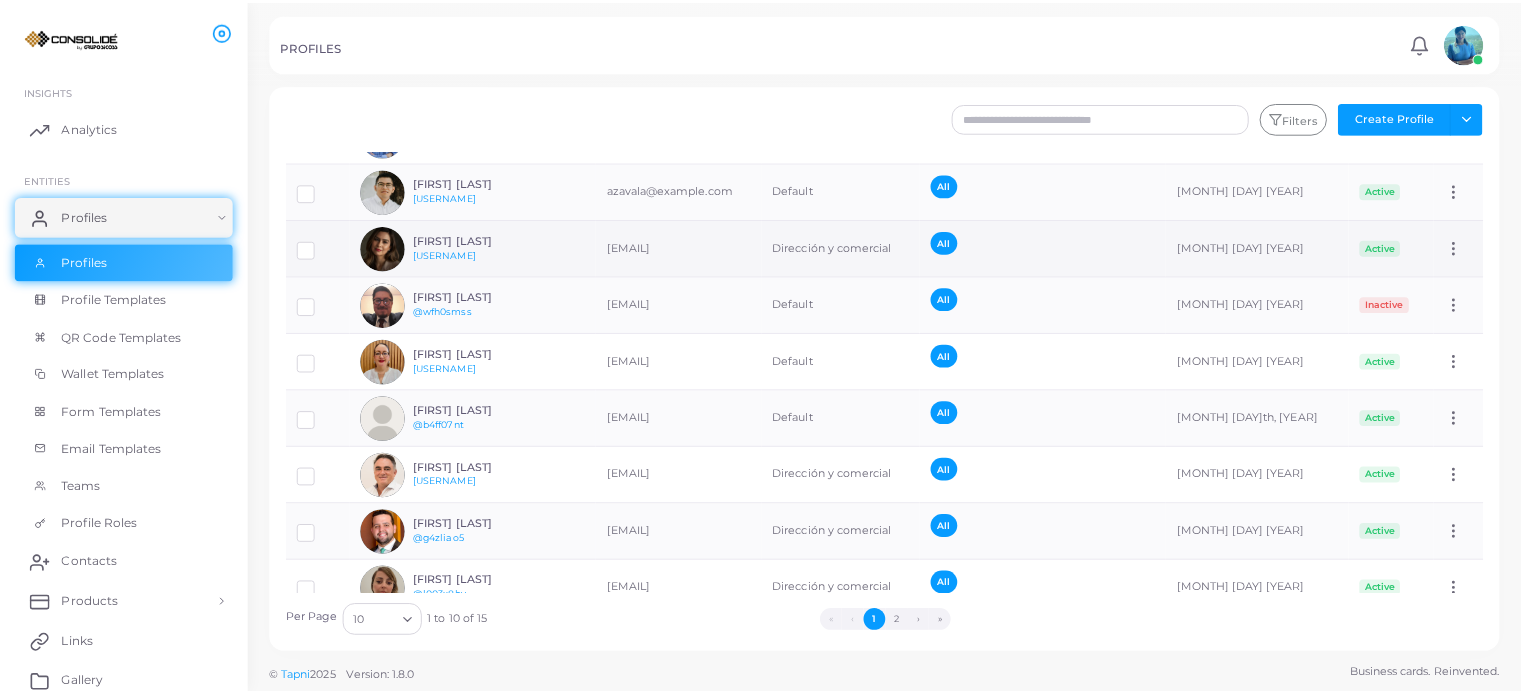 scroll, scrollTop: 168, scrollLeft: 0, axis: vertical 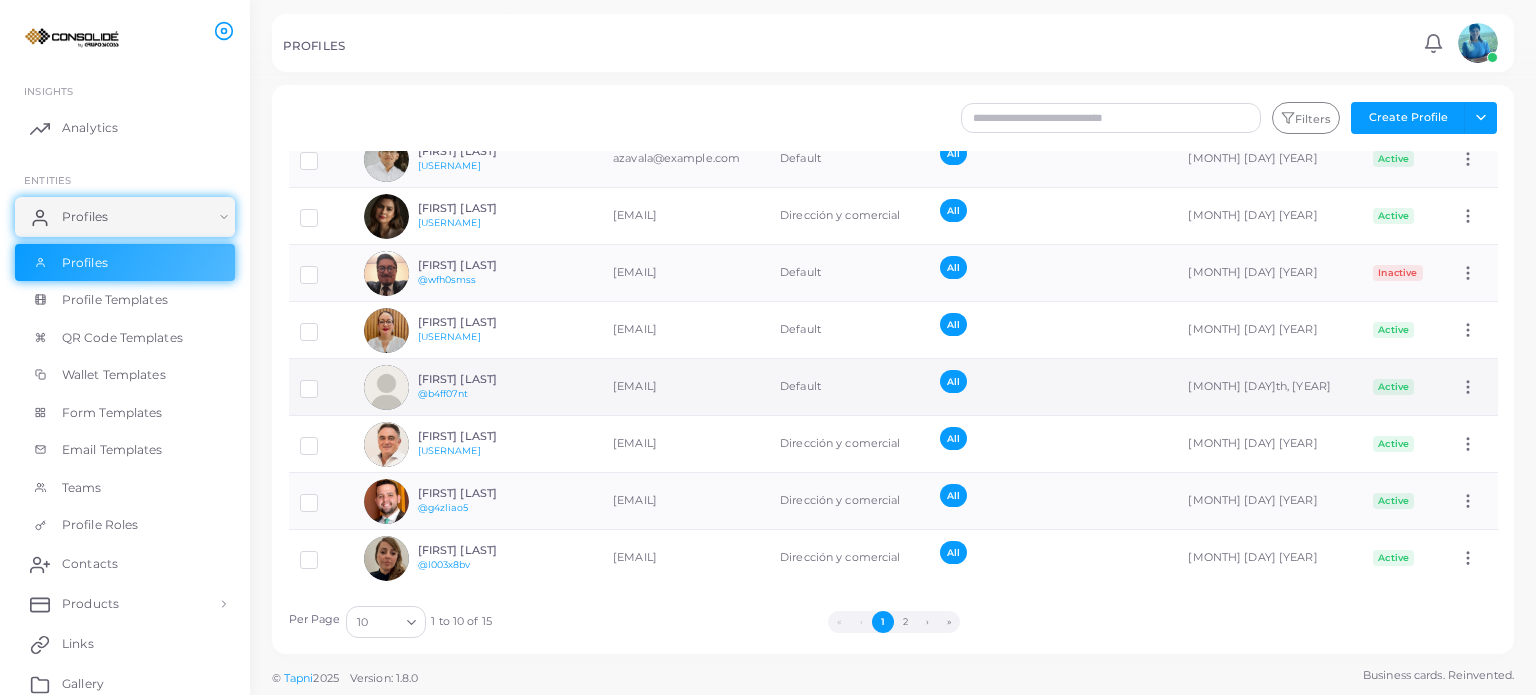 click on "[FIRST] [LAST]" at bounding box center (491, 379) 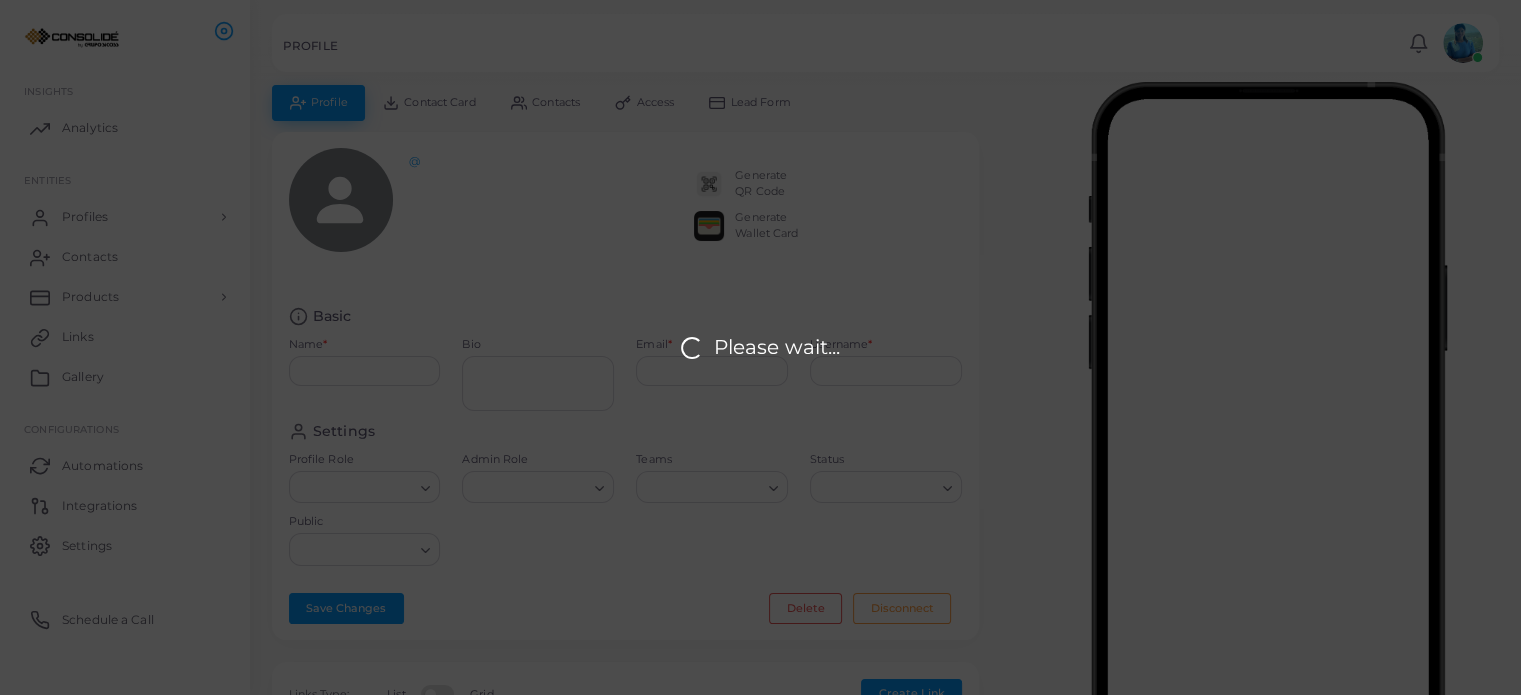 type on "**********" 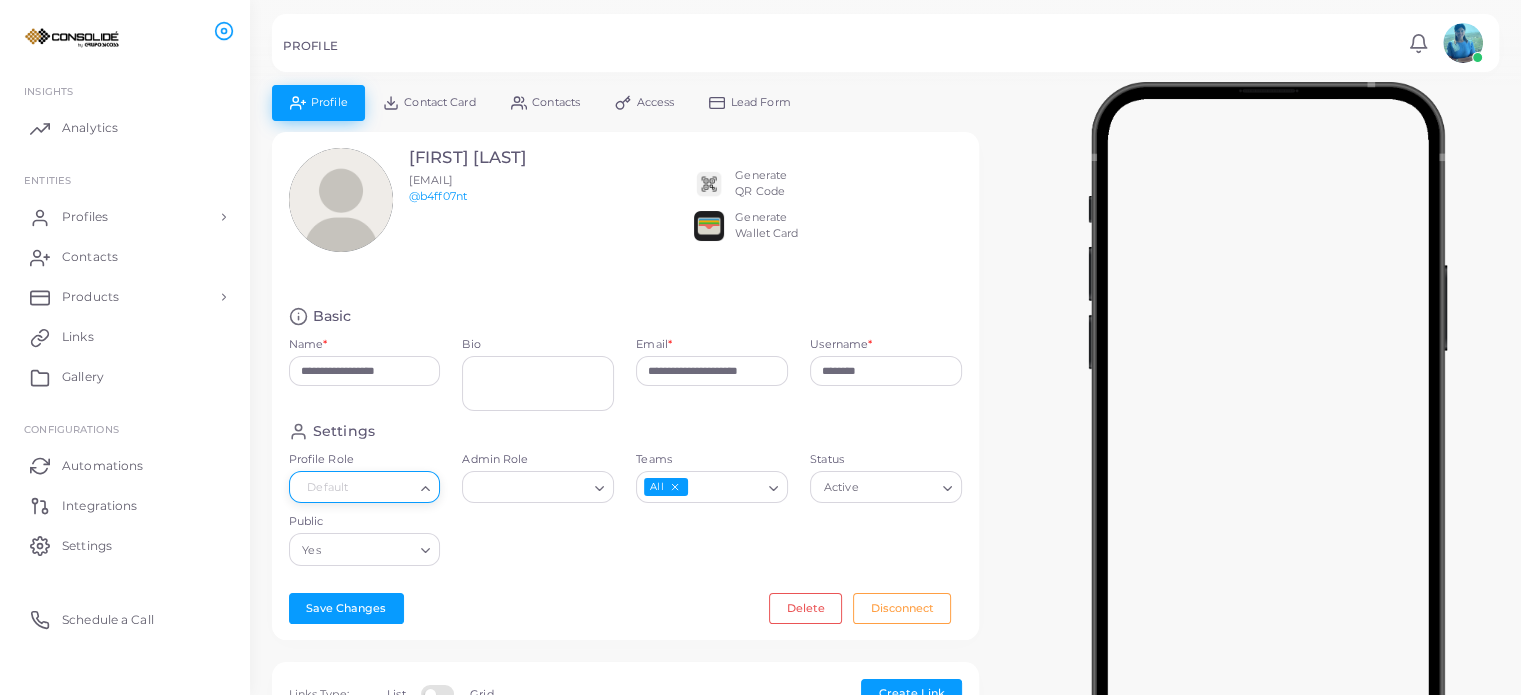 click on "Profile Role" at bounding box center (356, 488) 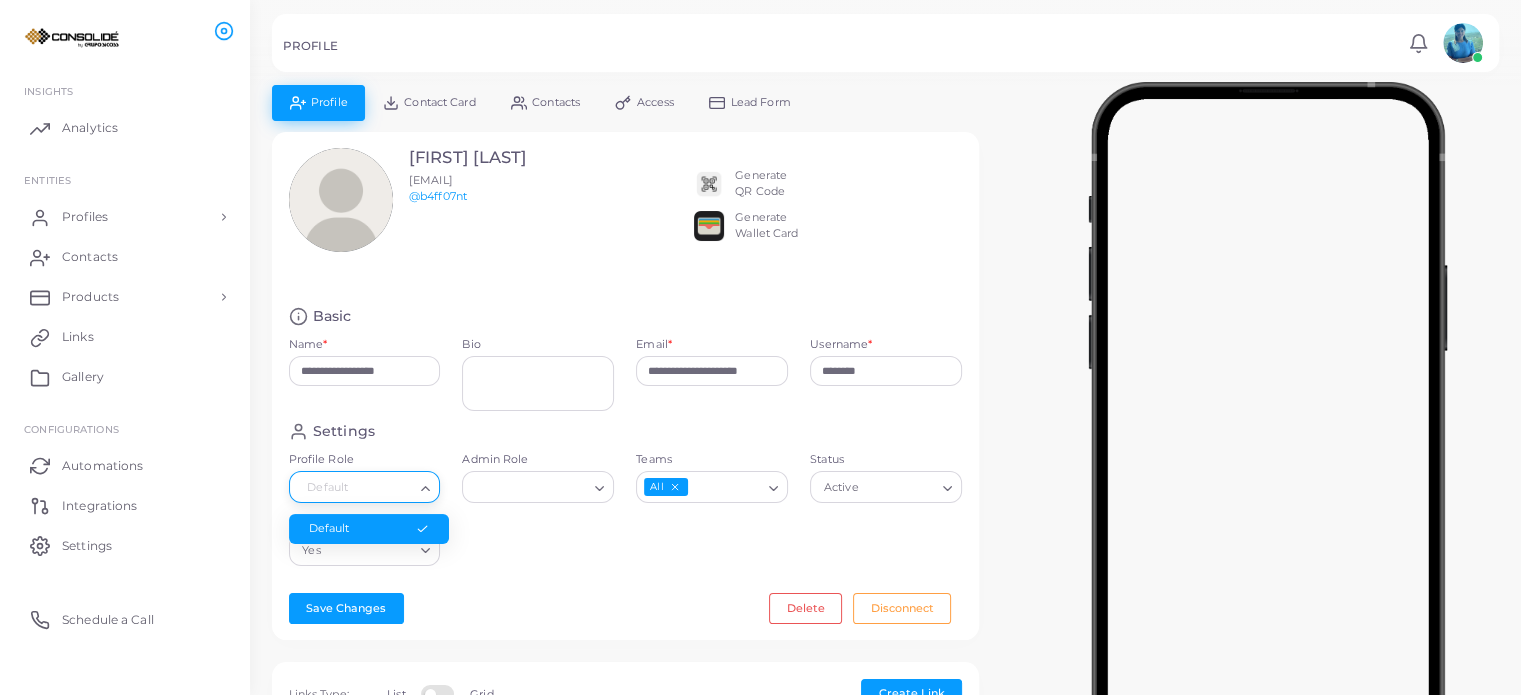 click on "Settings  Profile Role
Default
Loading...
Default
Admin Role           Loading...     Teams
All
Loading...     Status
Active
Loading...     Public
Yes
Loading..." at bounding box center [626, 499] 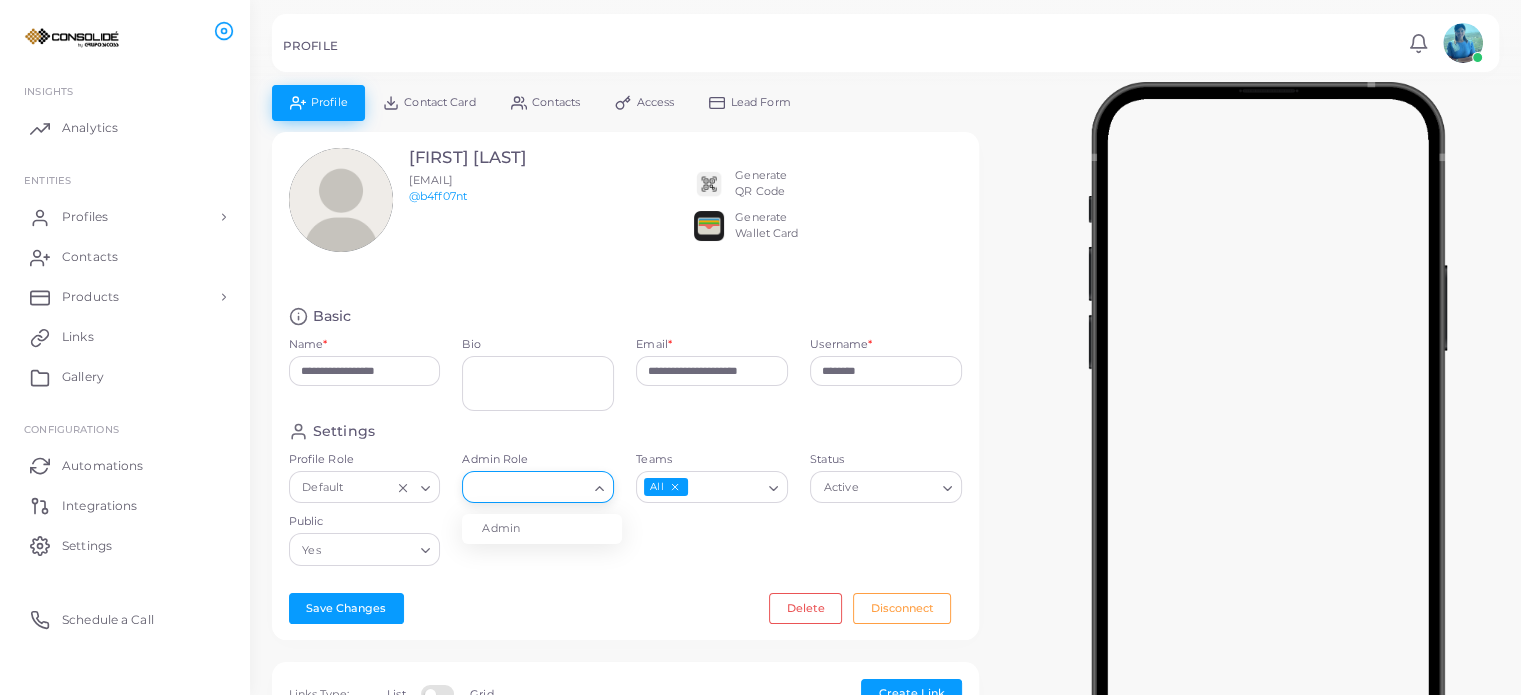 click on "Admin Role" at bounding box center (529, 488) 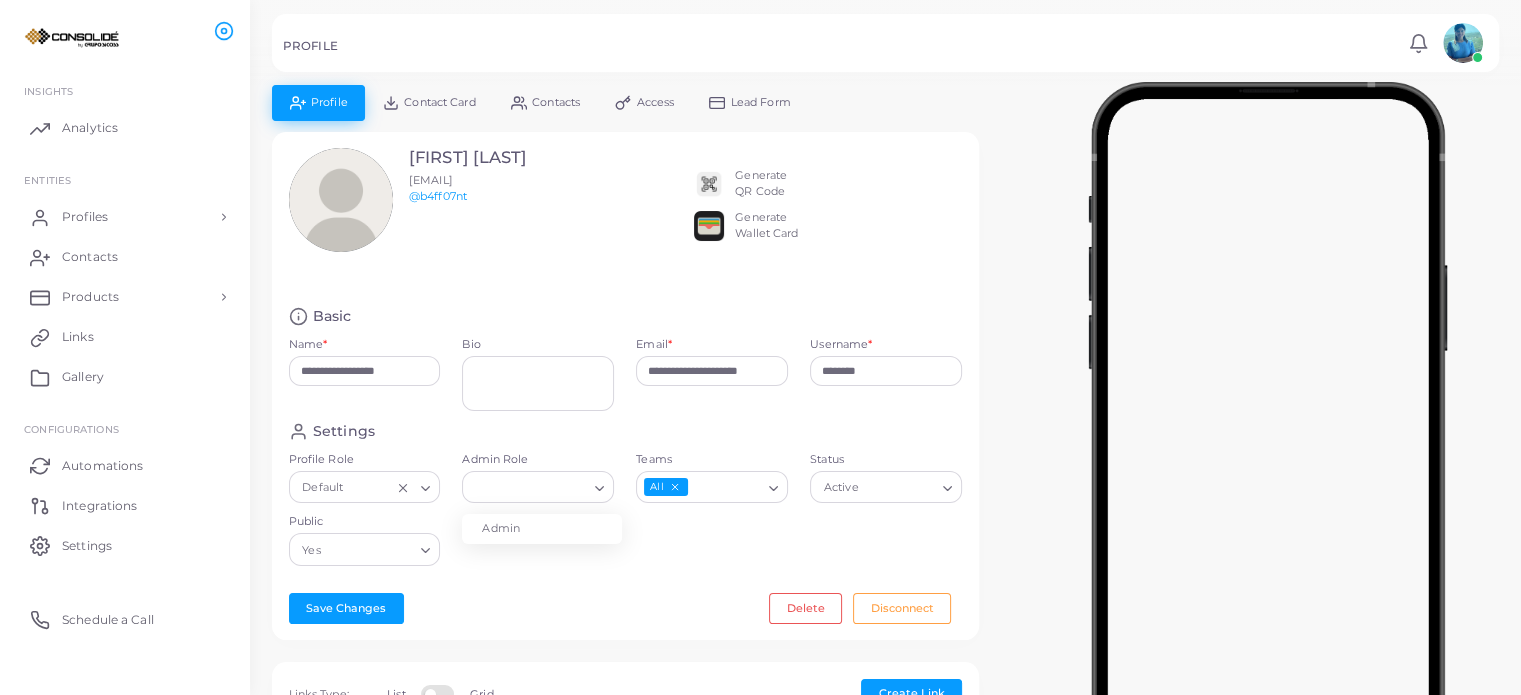 click on "Settings  Profile Role
Default
Loading...     Admin Role           Loading...
Admin
Teams
All
Loading...     Status
Active
Loading...     Public
Yes
Loading..." at bounding box center (626, 499) 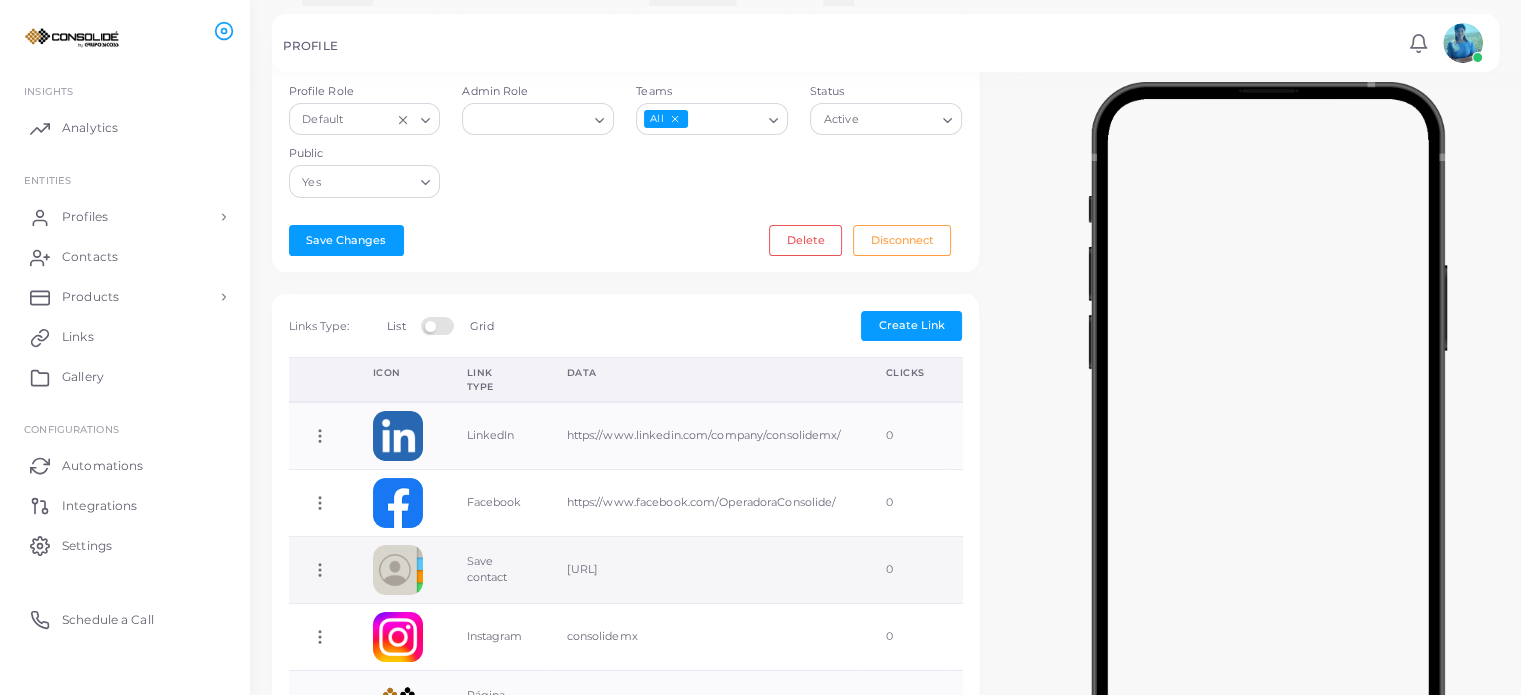 scroll, scrollTop: 400, scrollLeft: 0, axis: vertical 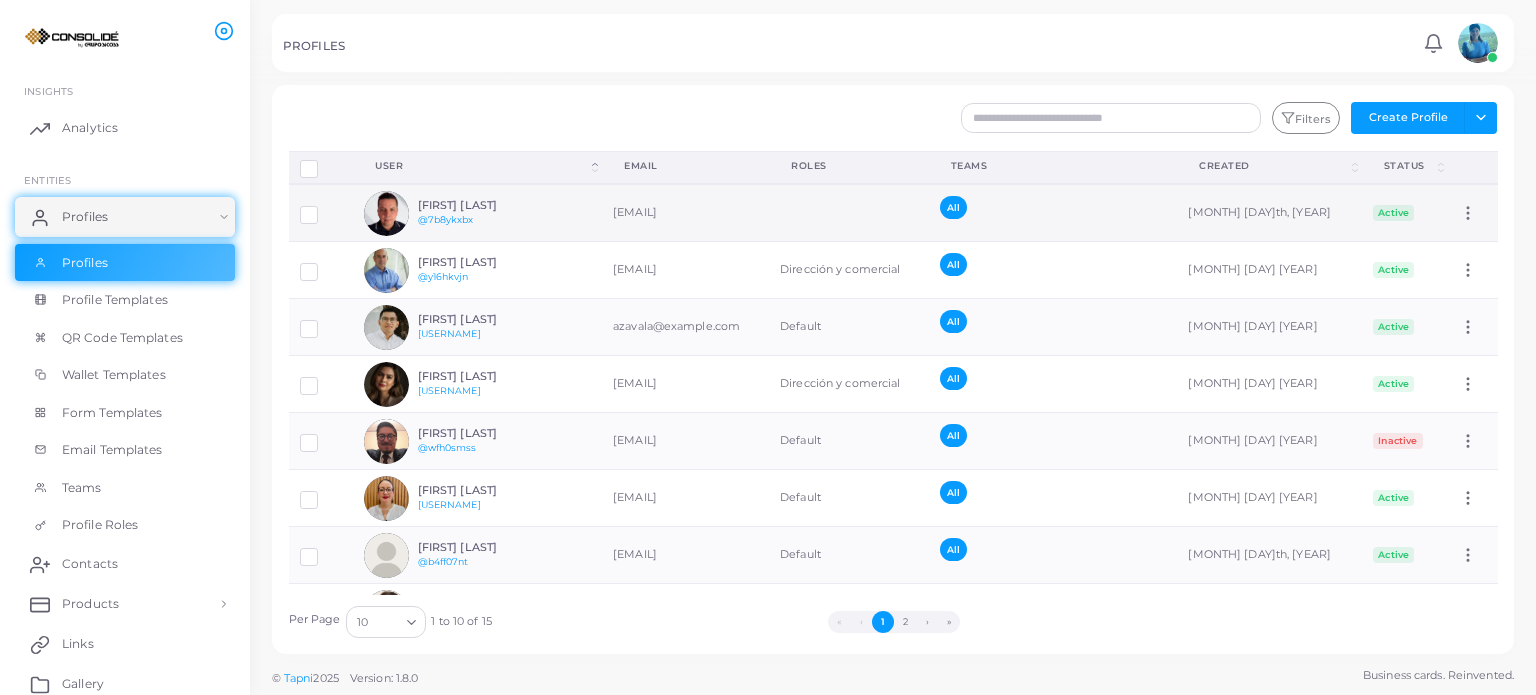 click on "[FIRST] [LAST]" at bounding box center (491, 205) 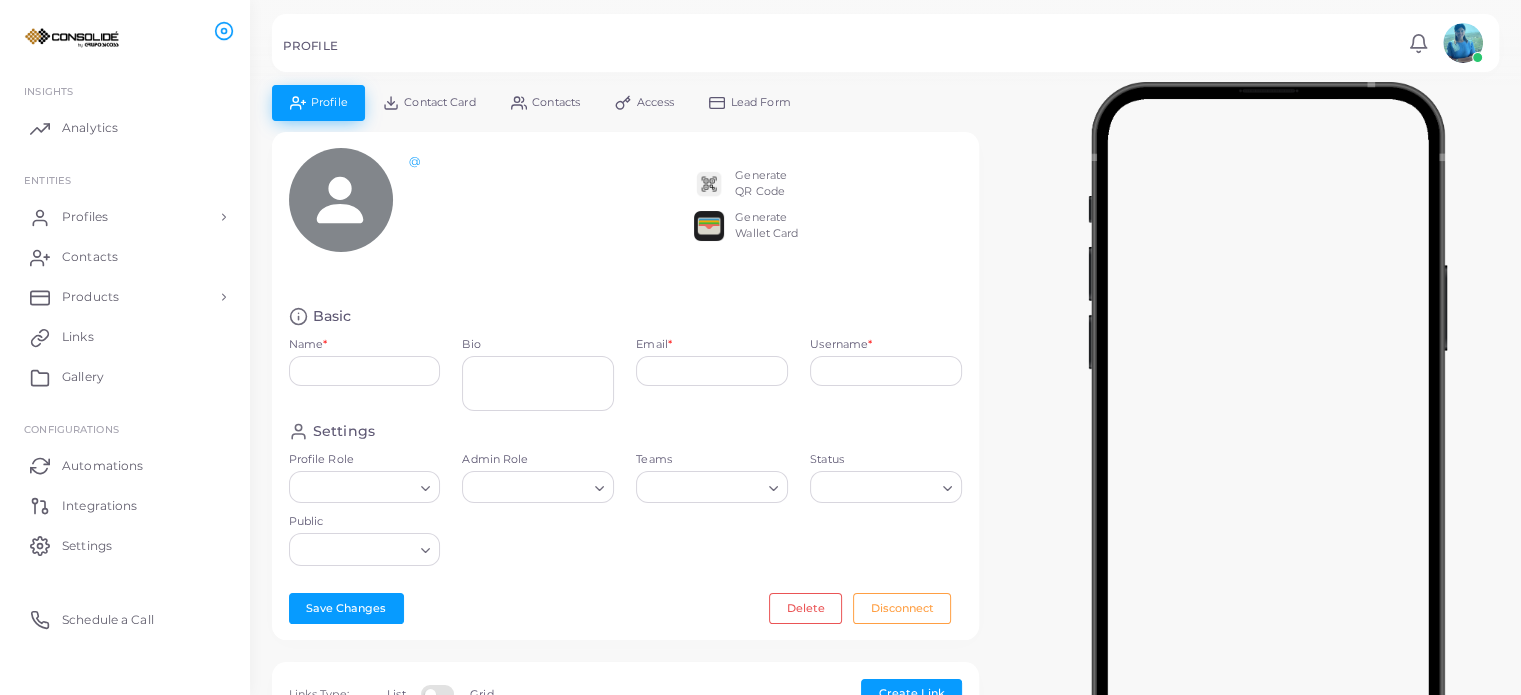type on "**********" 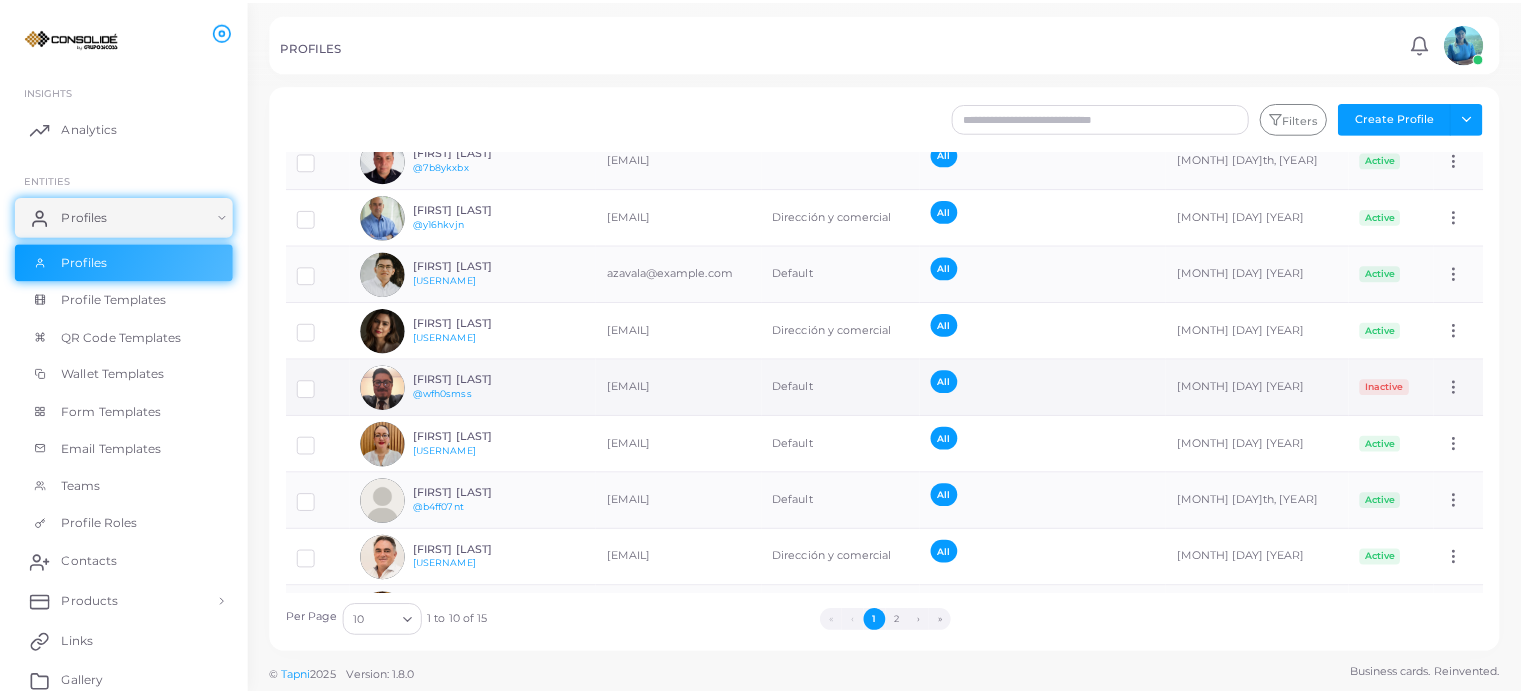 scroll, scrollTop: 100, scrollLeft: 0, axis: vertical 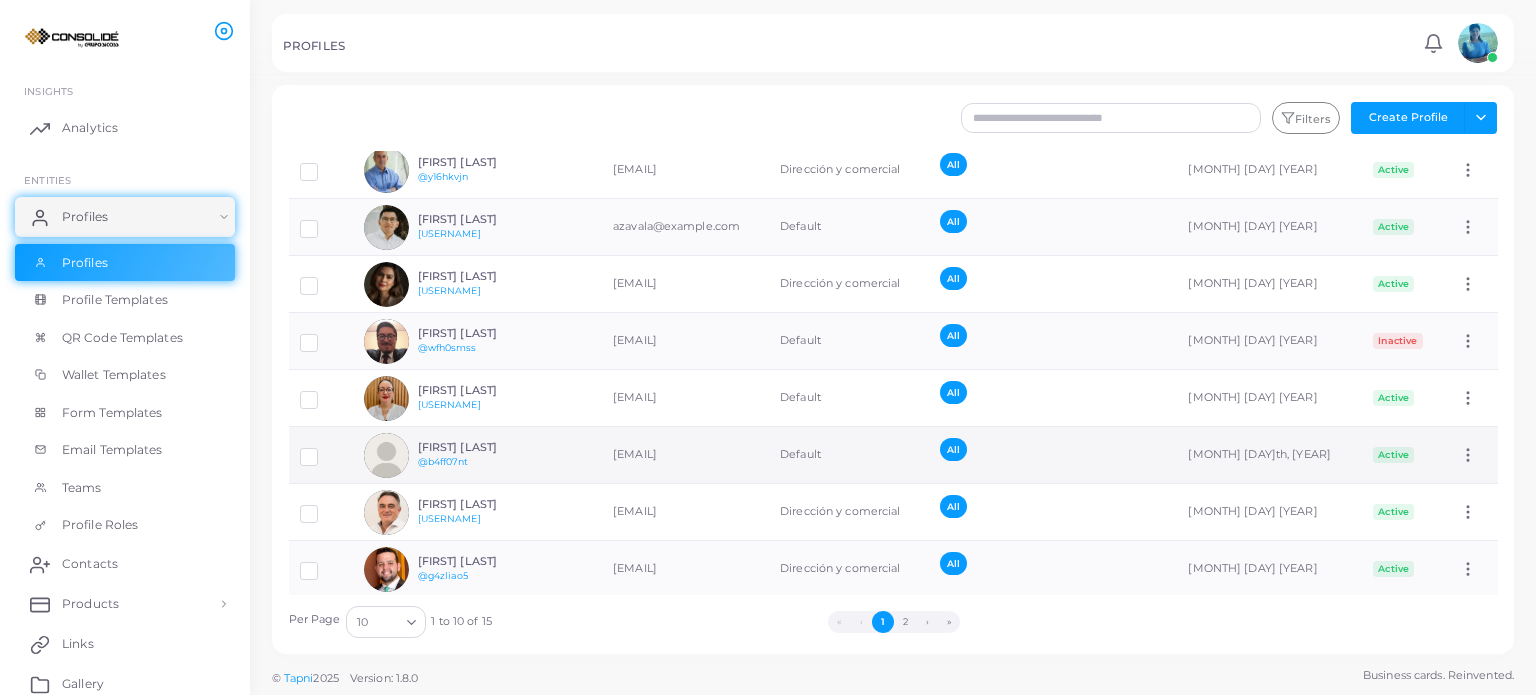 click on "[FIRST] [LAST]" at bounding box center [491, 447] 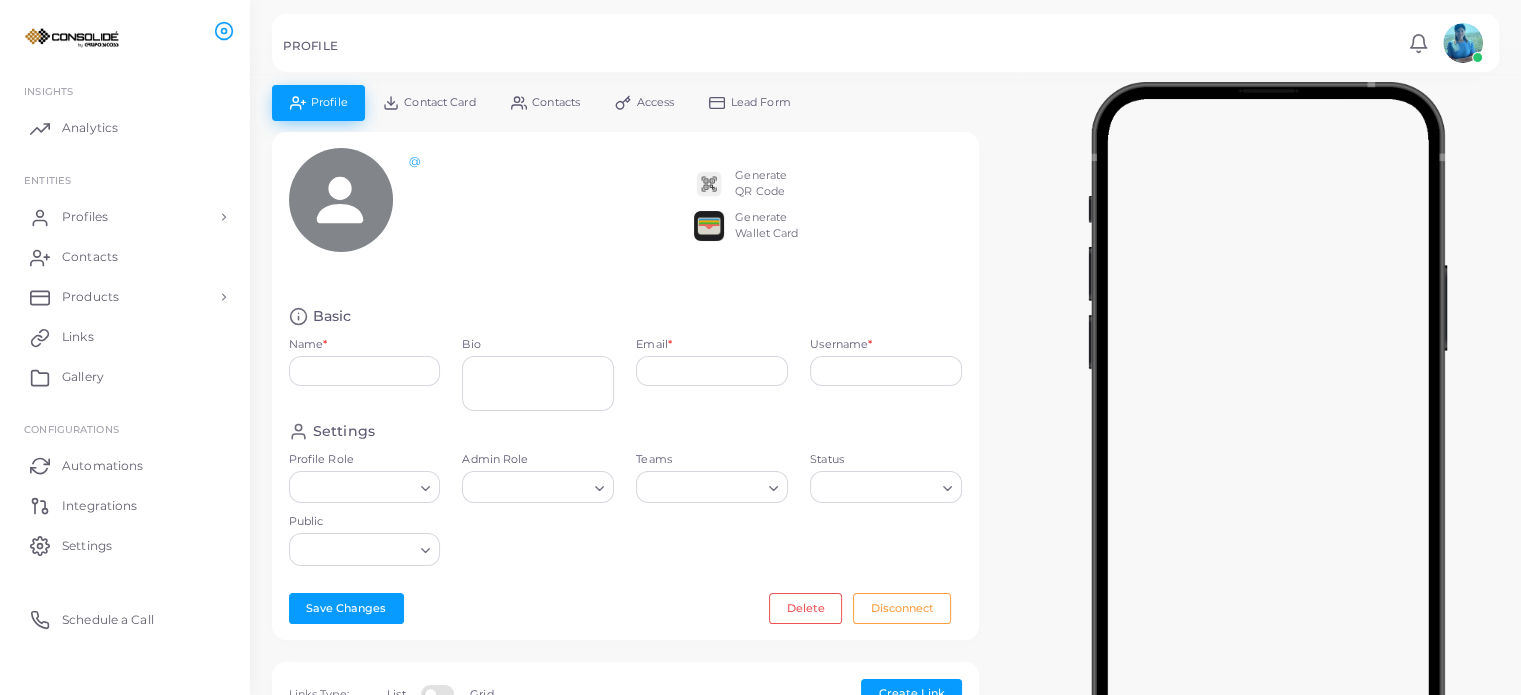 type on "**********" 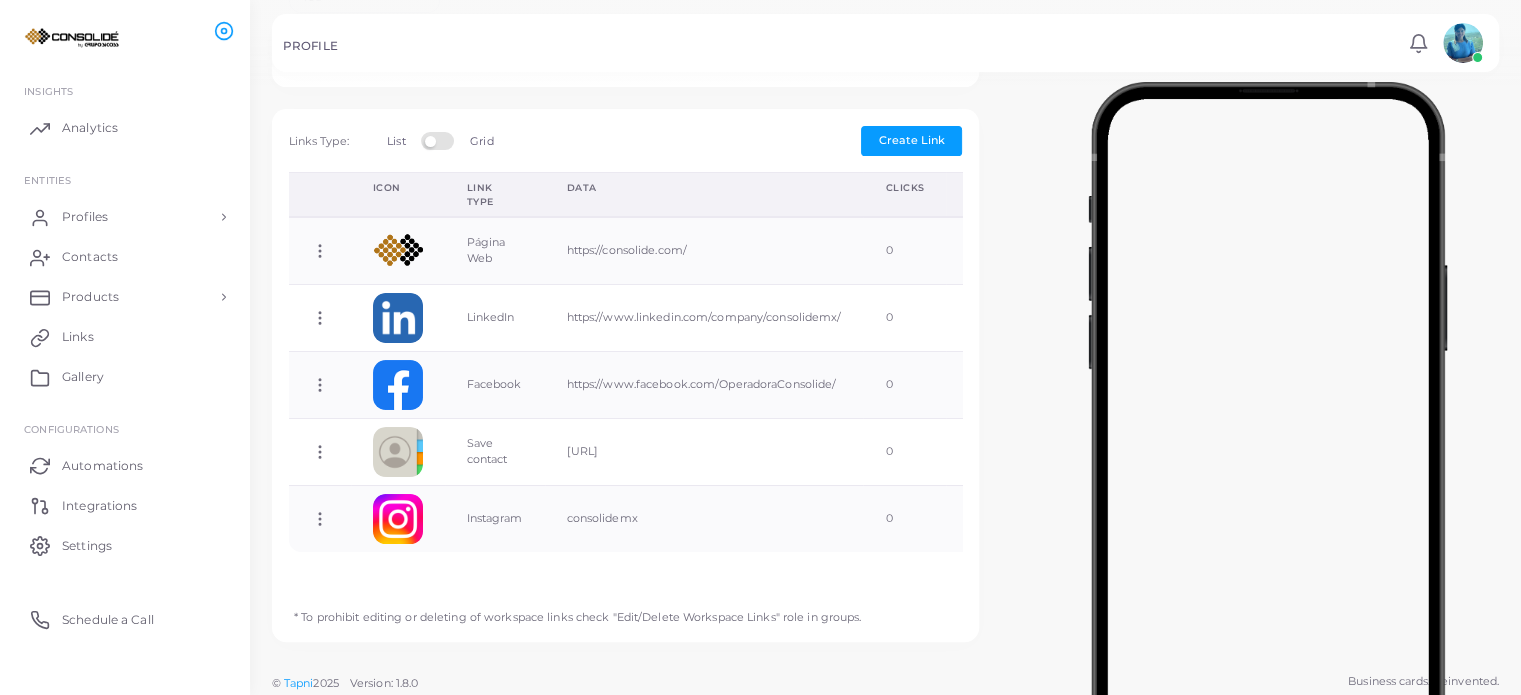 scroll, scrollTop: 555, scrollLeft: 0, axis: vertical 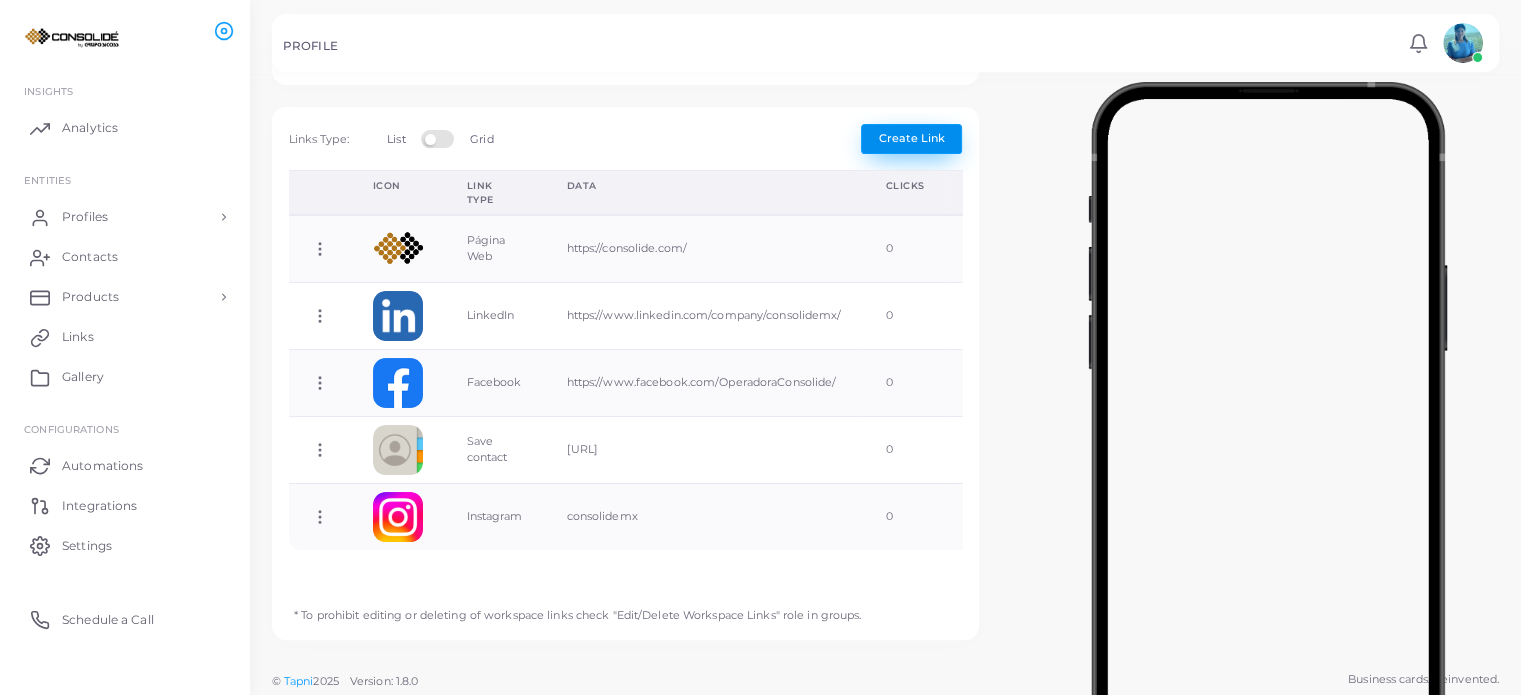 click on "Create Link" at bounding box center [912, 138] 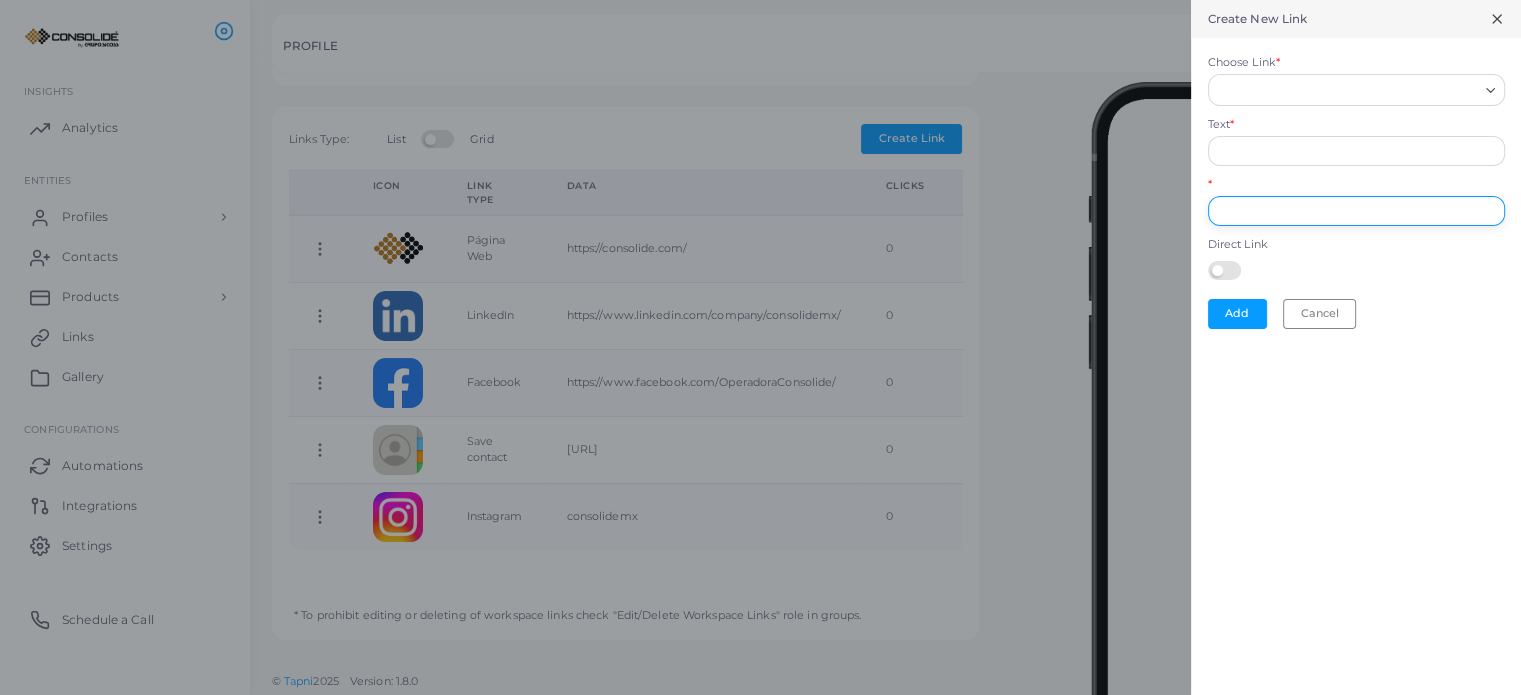 click on "*" at bounding box center (1356, 211) 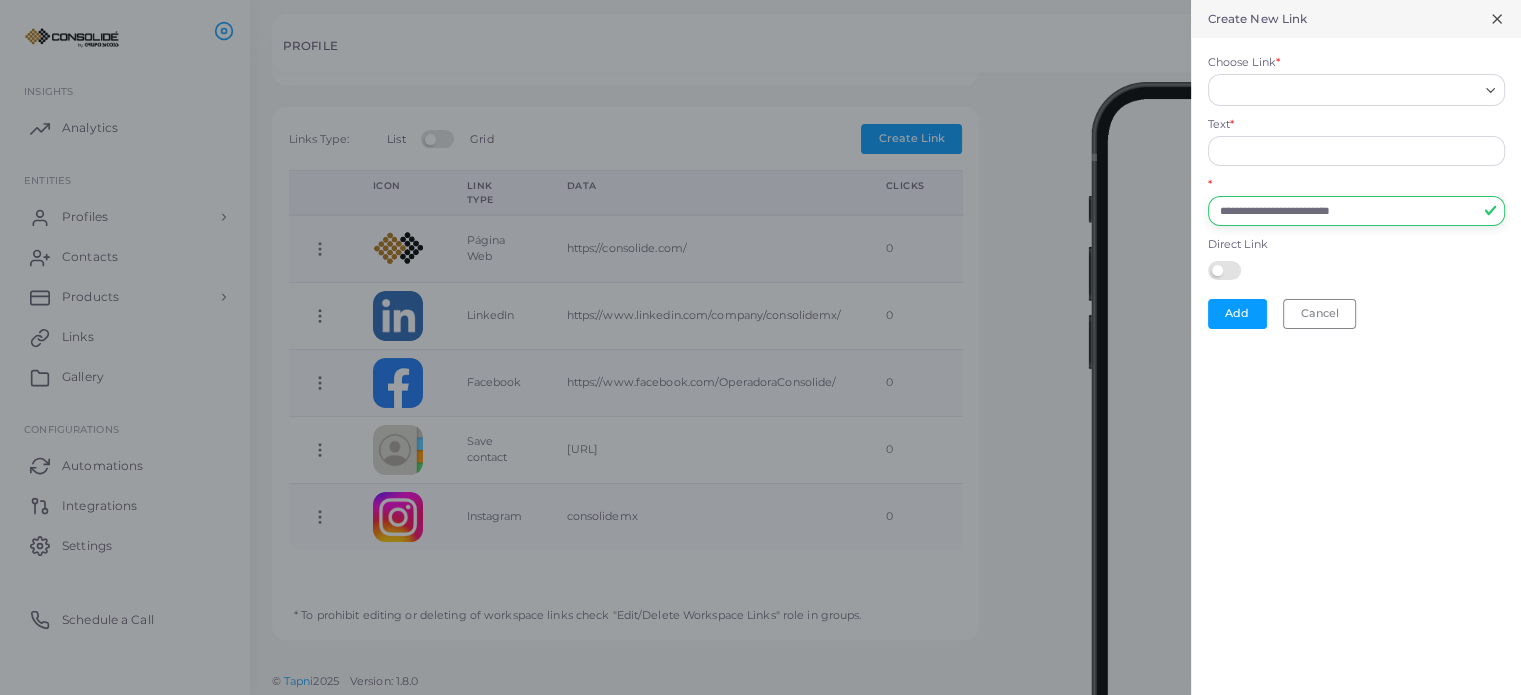 type on "**********" 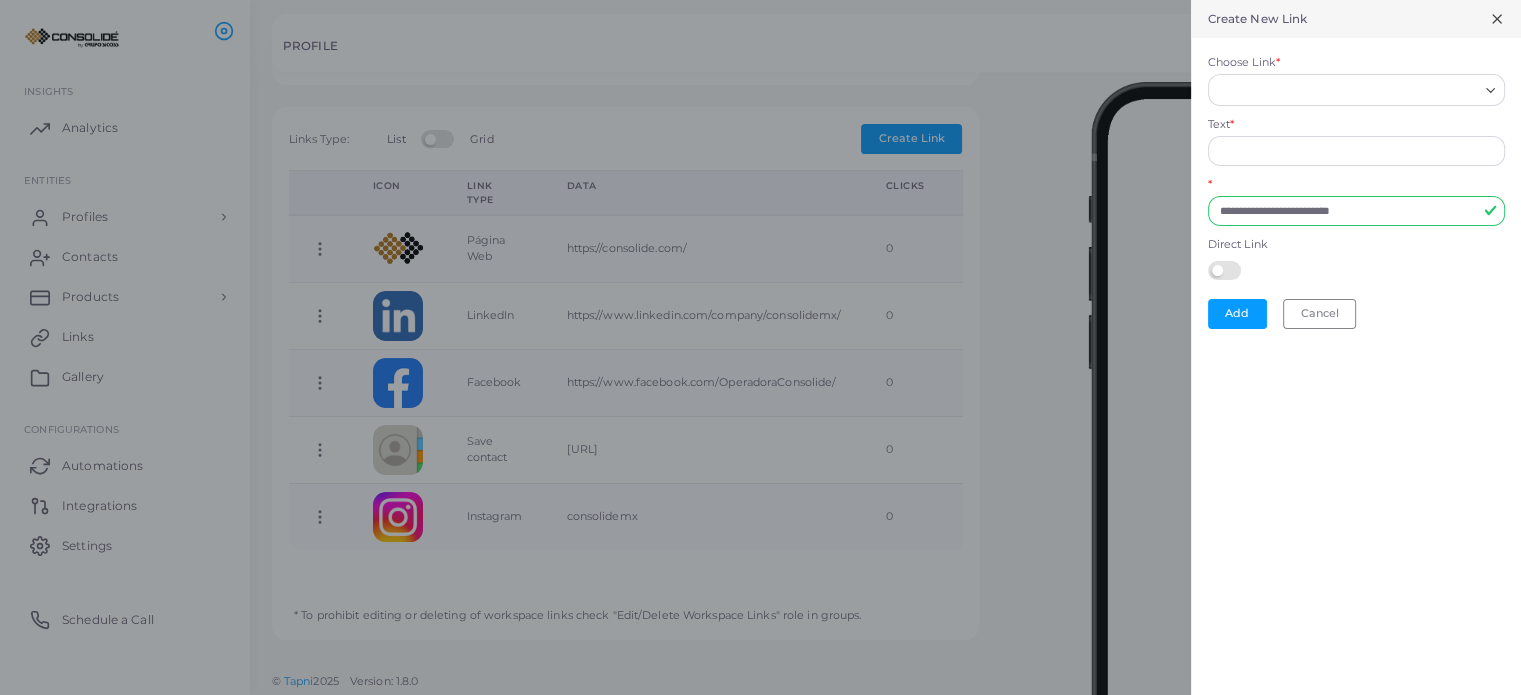 click on "Choose Link  *" at bounding box center [1347, 90] 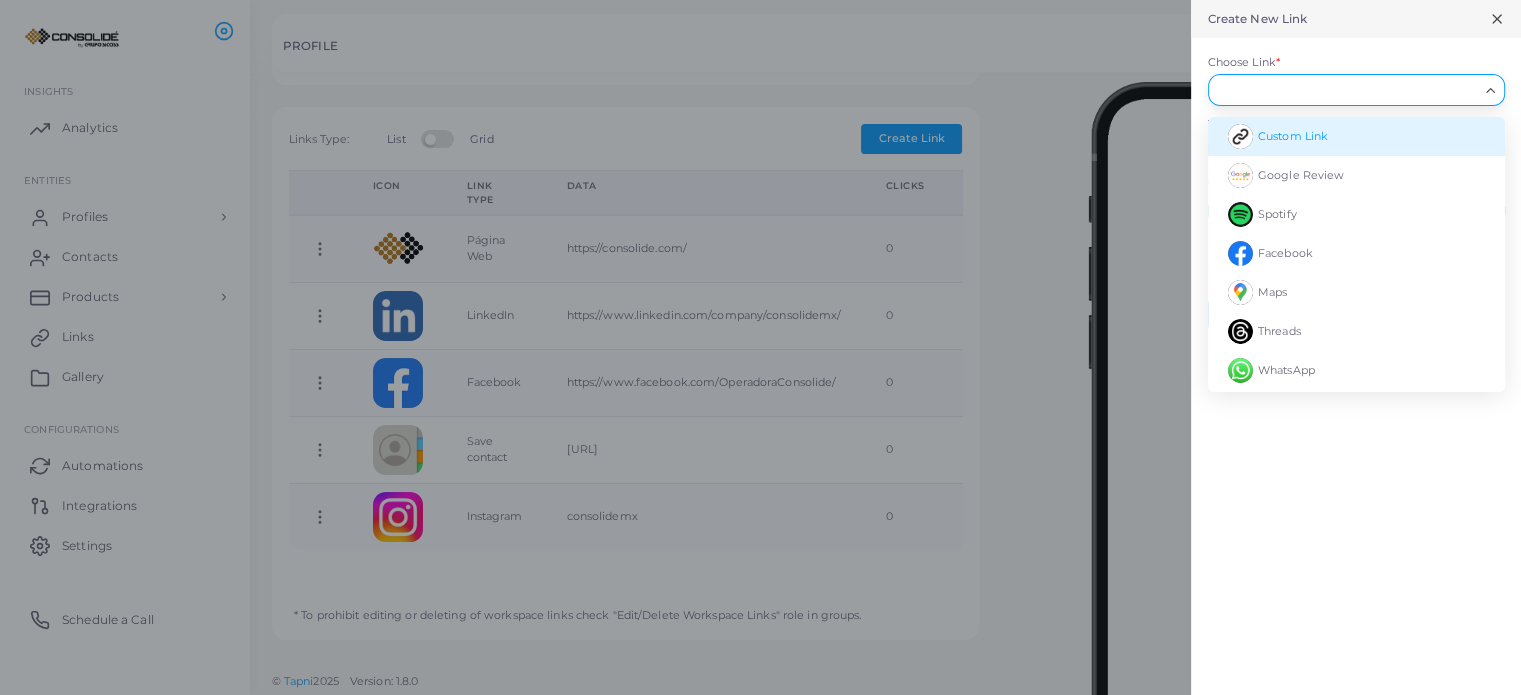 click on "Custom Link" at bounding box center [1356, 136] 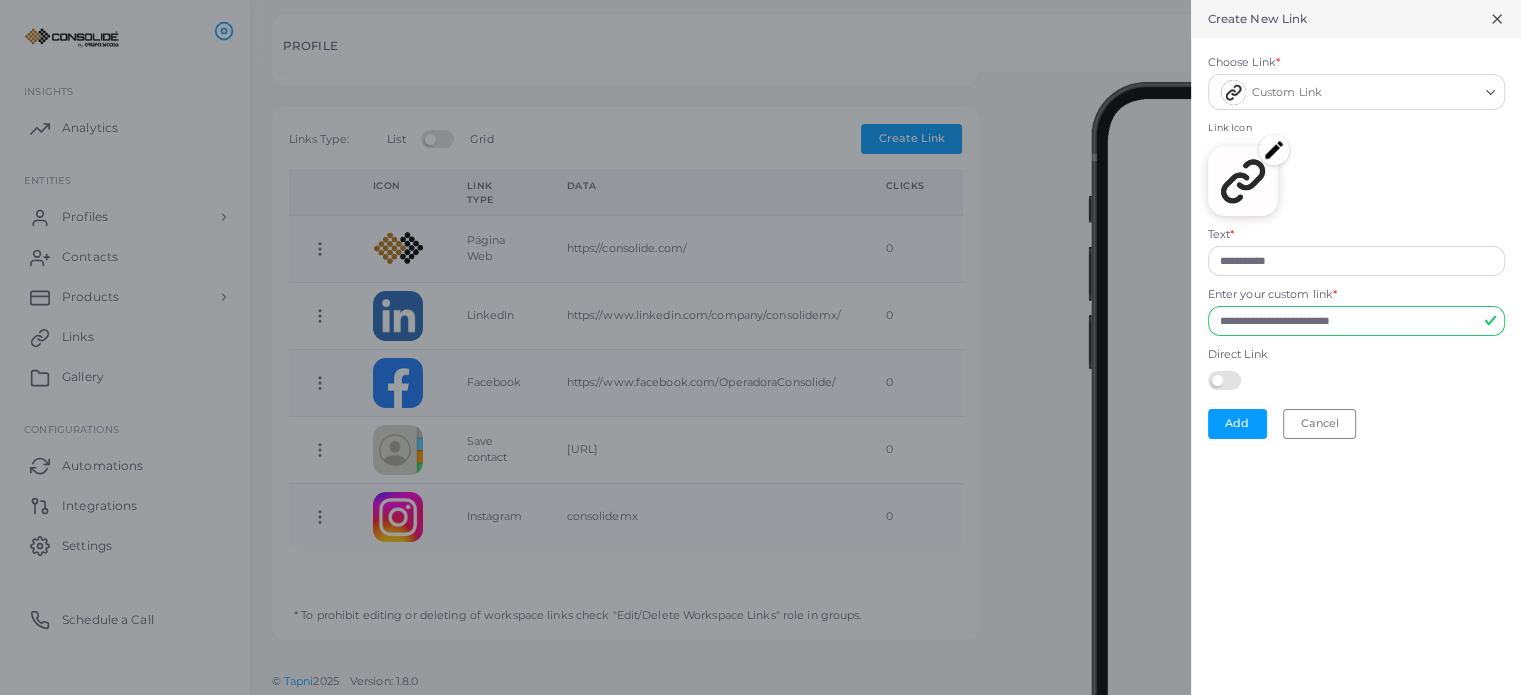 click at bounding box center [1243, 181] 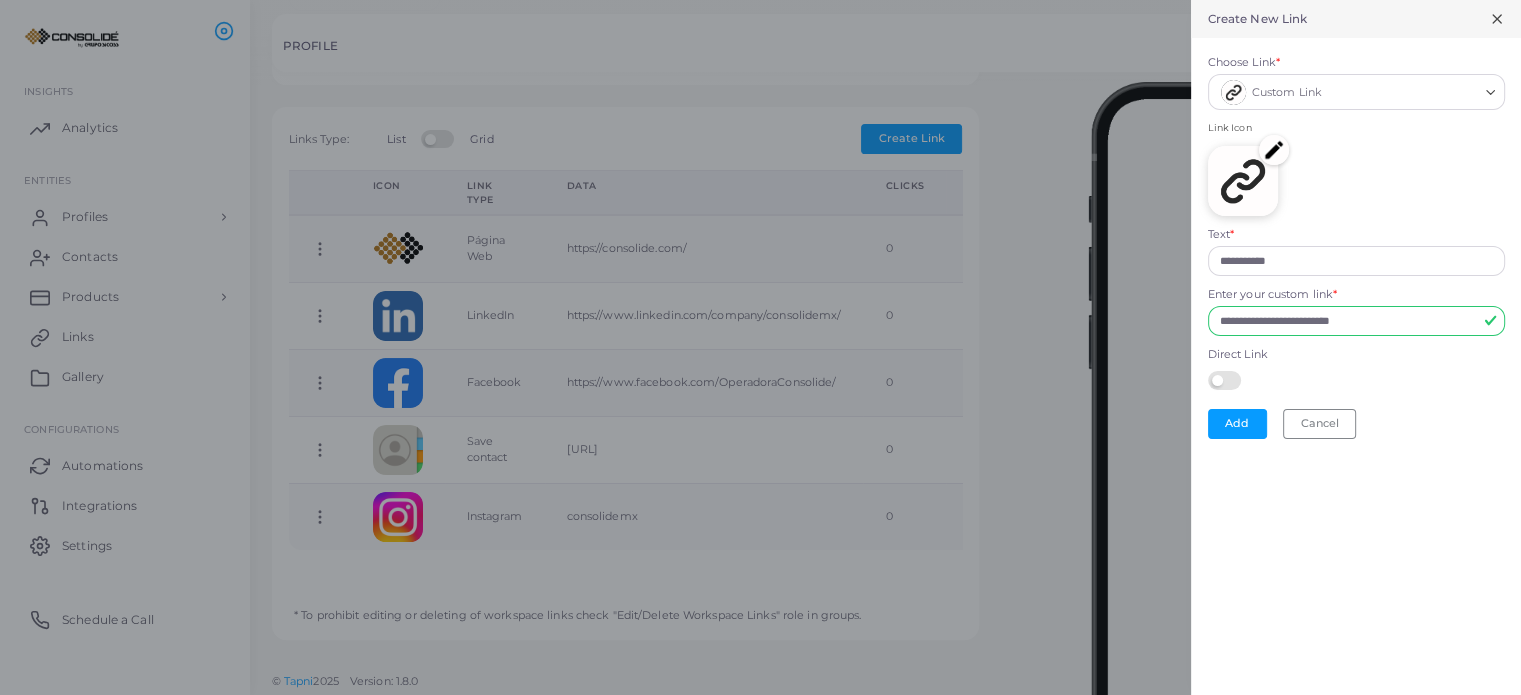 click at bounding box center [1274, 150] 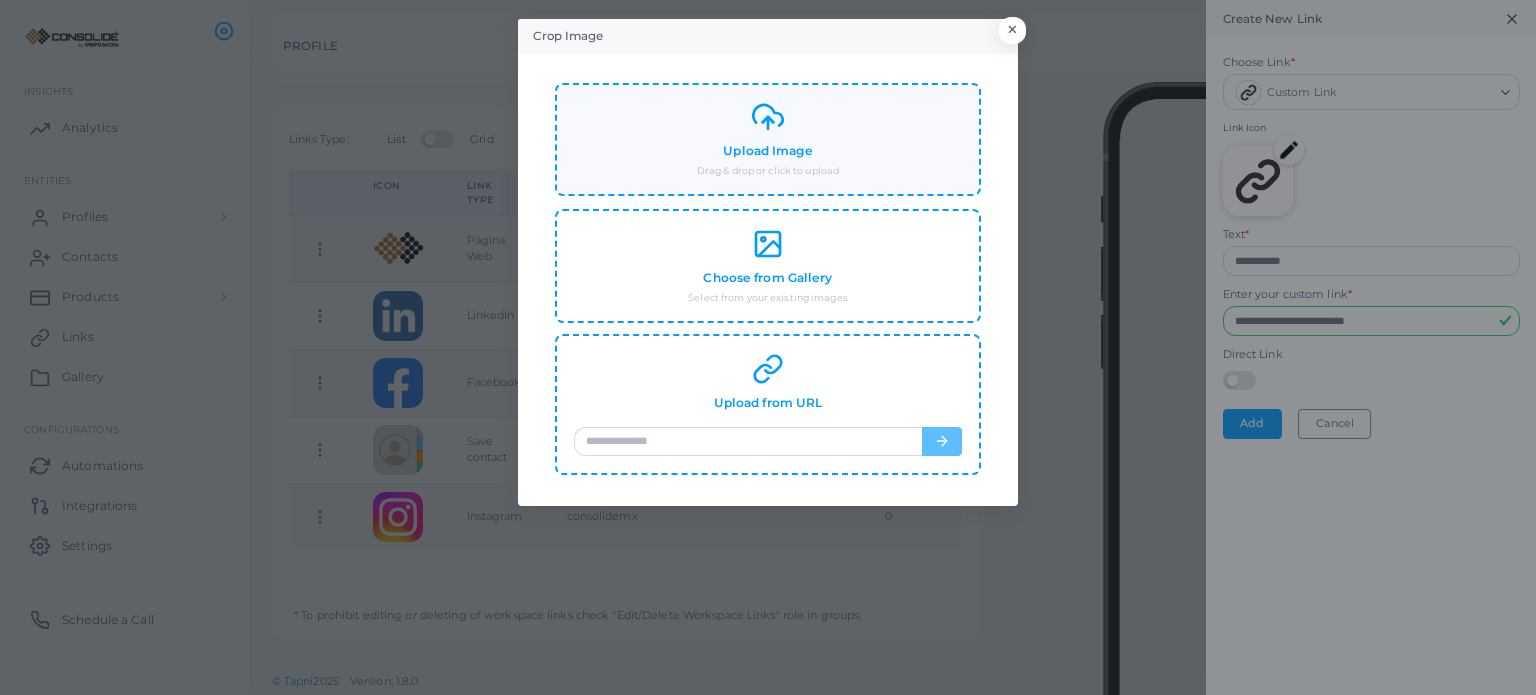 click on "Upload Image" at bounding box center (767, 151) 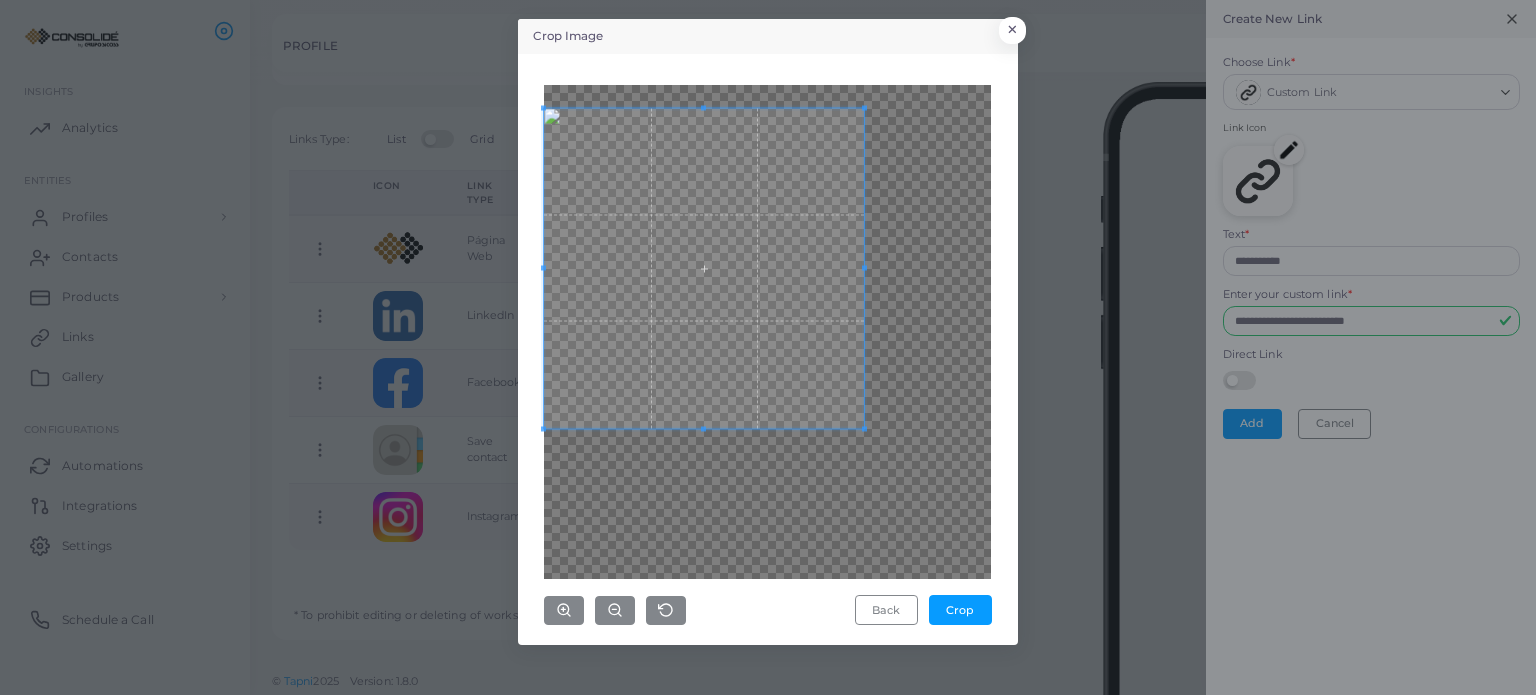 click at bounding box center [704, 268] 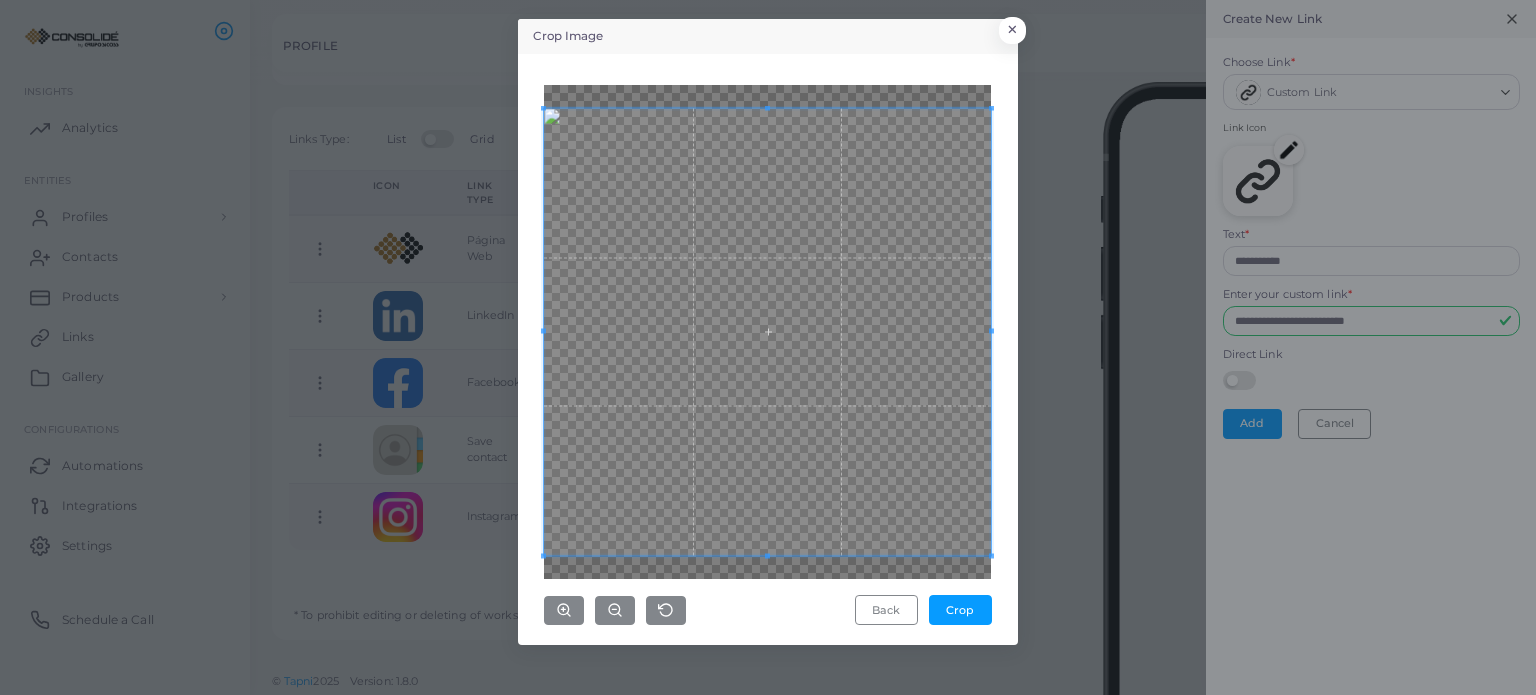 click on "Crop Image ×  Back   Crop" at bounding box center (768, 347) 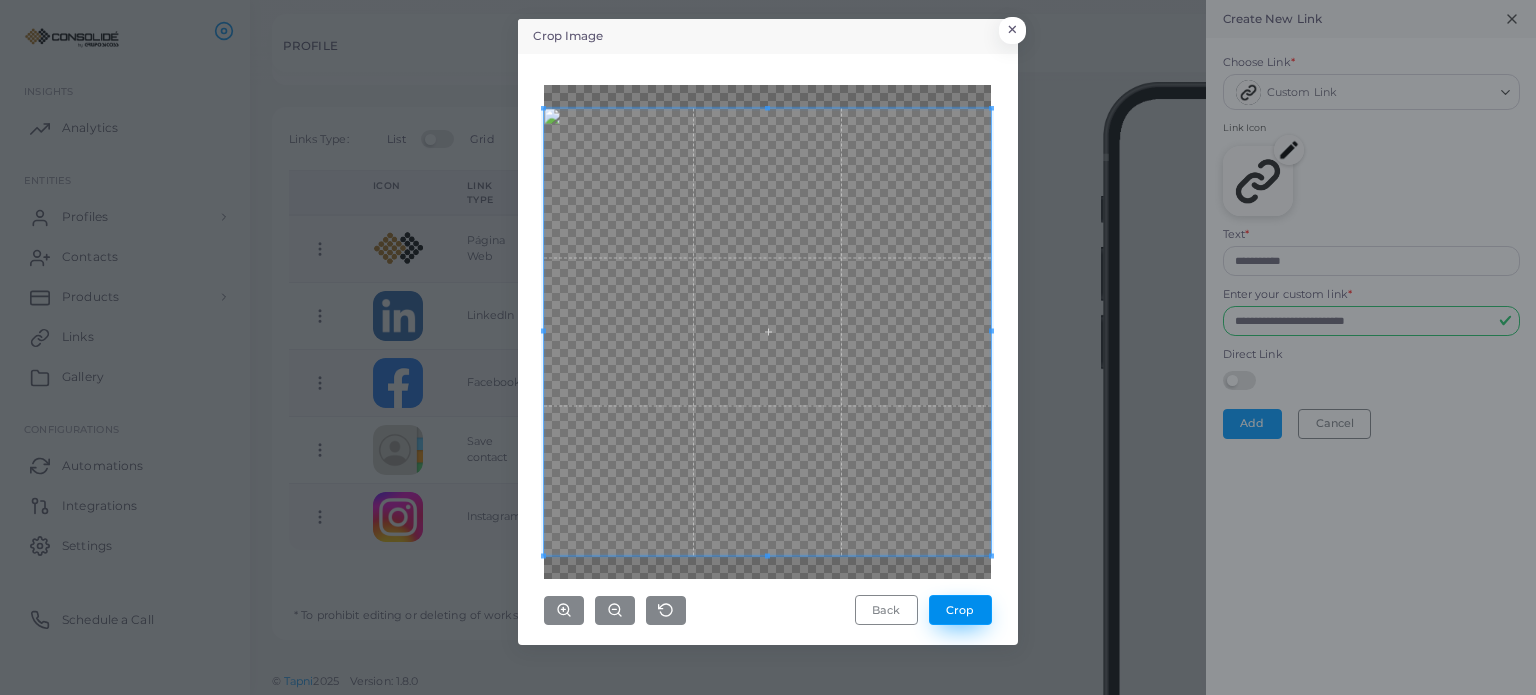 click on "Crop" at bounding box center [960, 610] 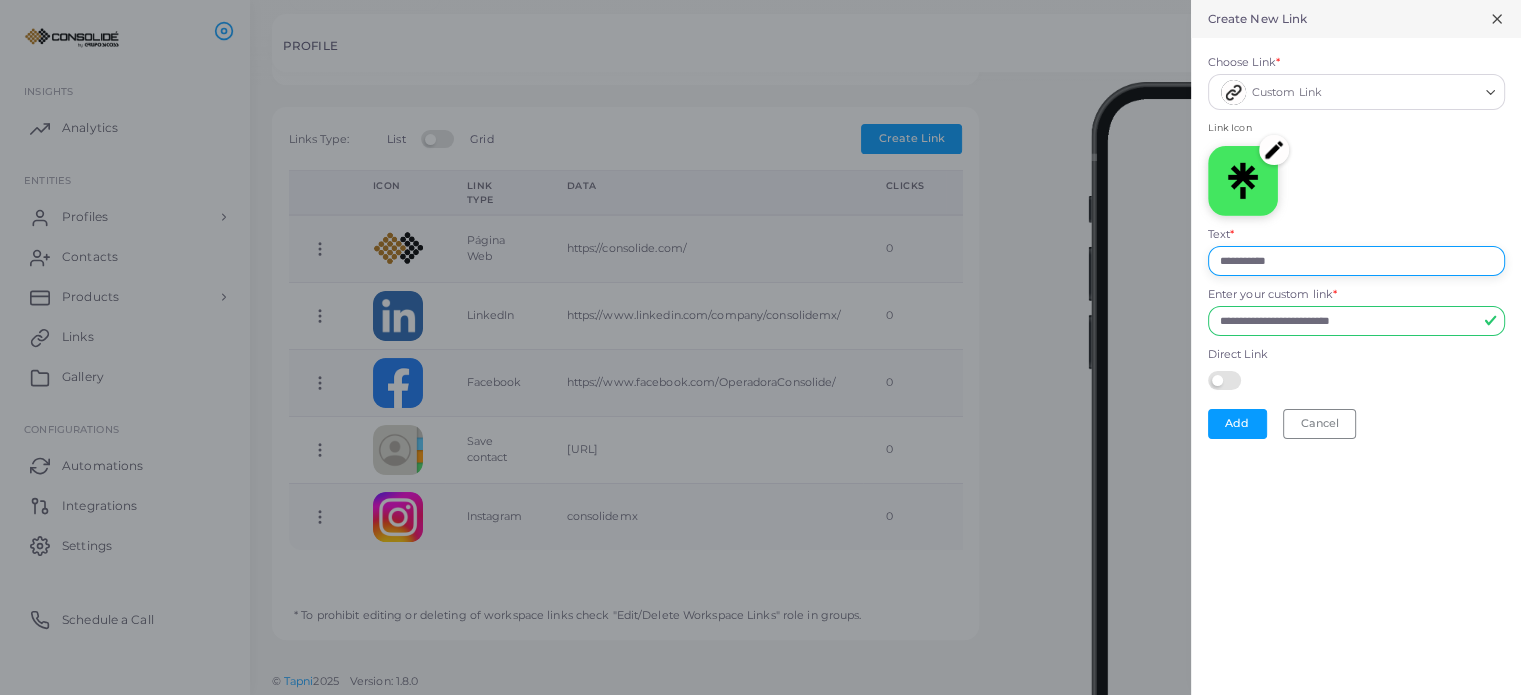 click on "**********" at bounding box center (1356, 261) 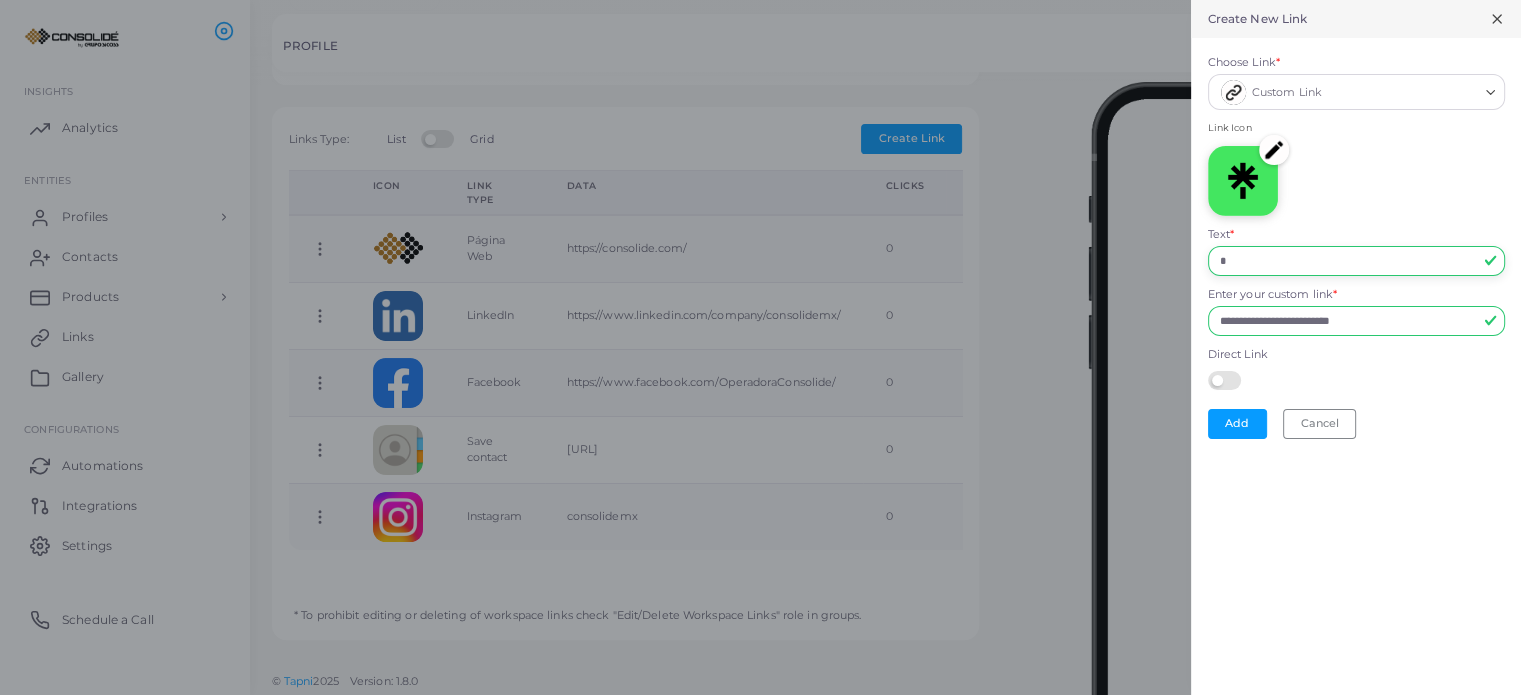 type on "********" 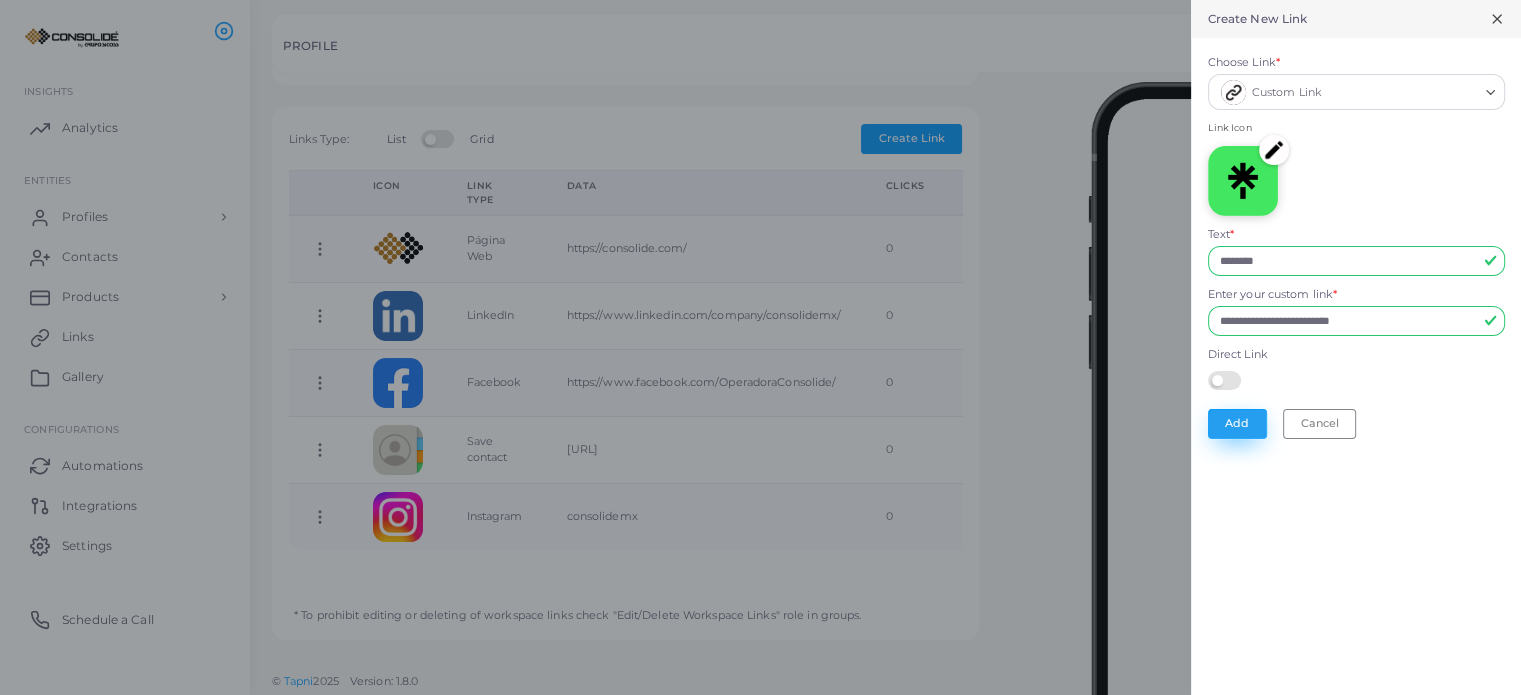 click on "Add" at bounding box center [1237, 424] 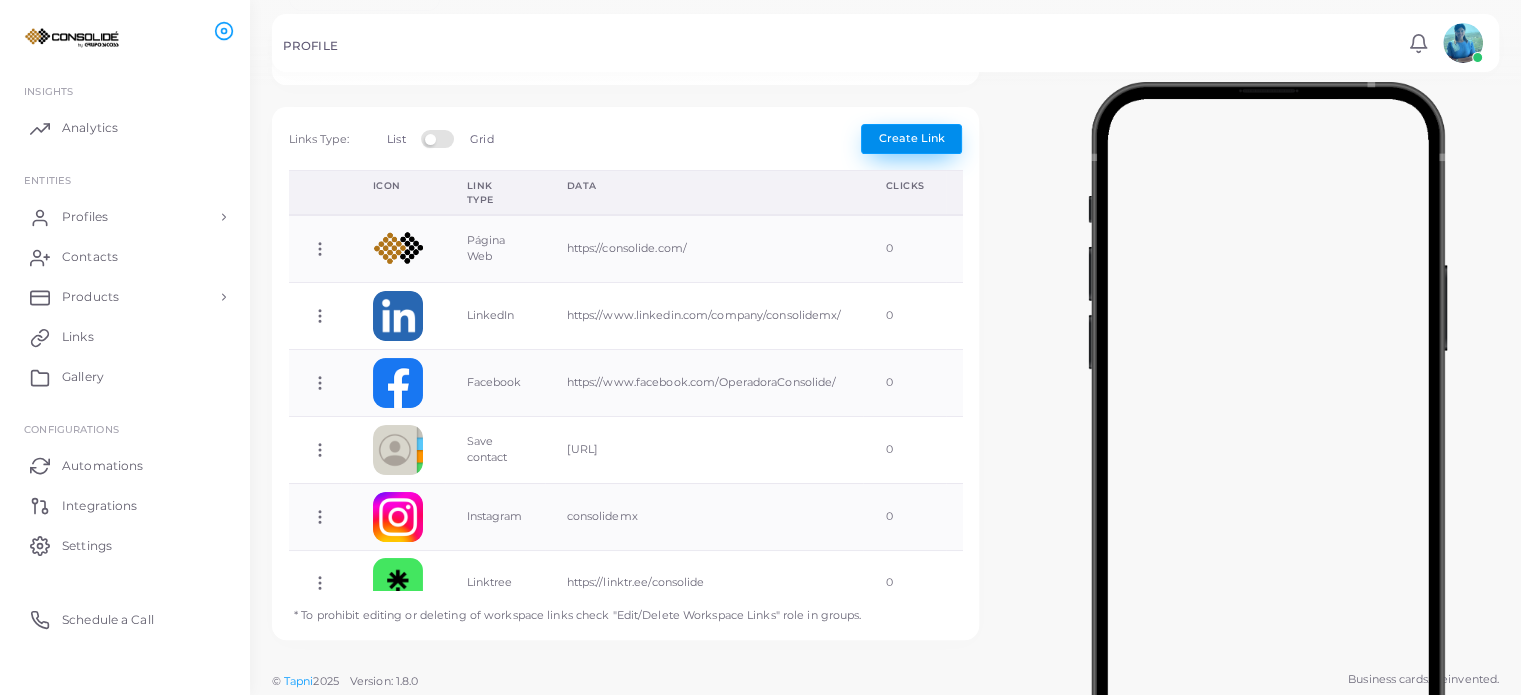 click on "Create Link" at bounding box center (912, 138) 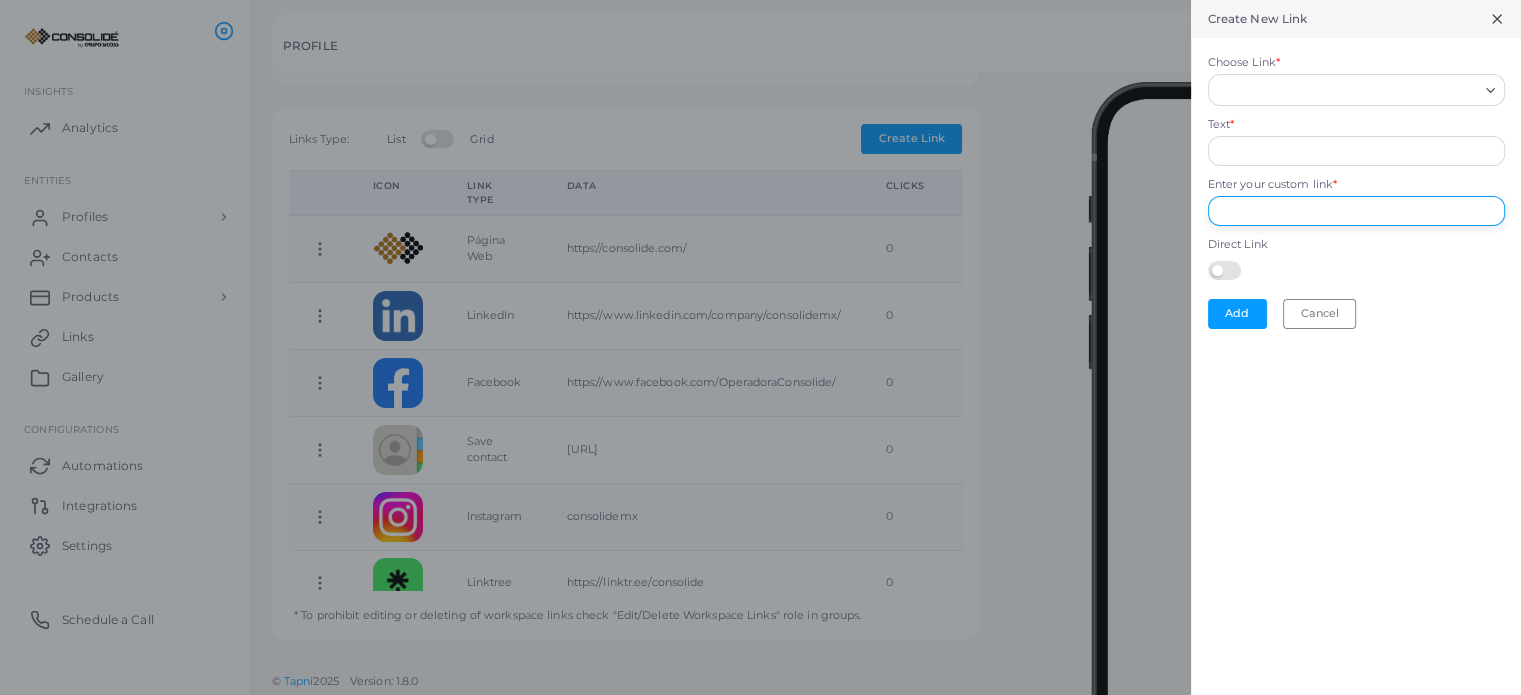 click on "Enter your custom link  *" at bounding box center [1356, 211] 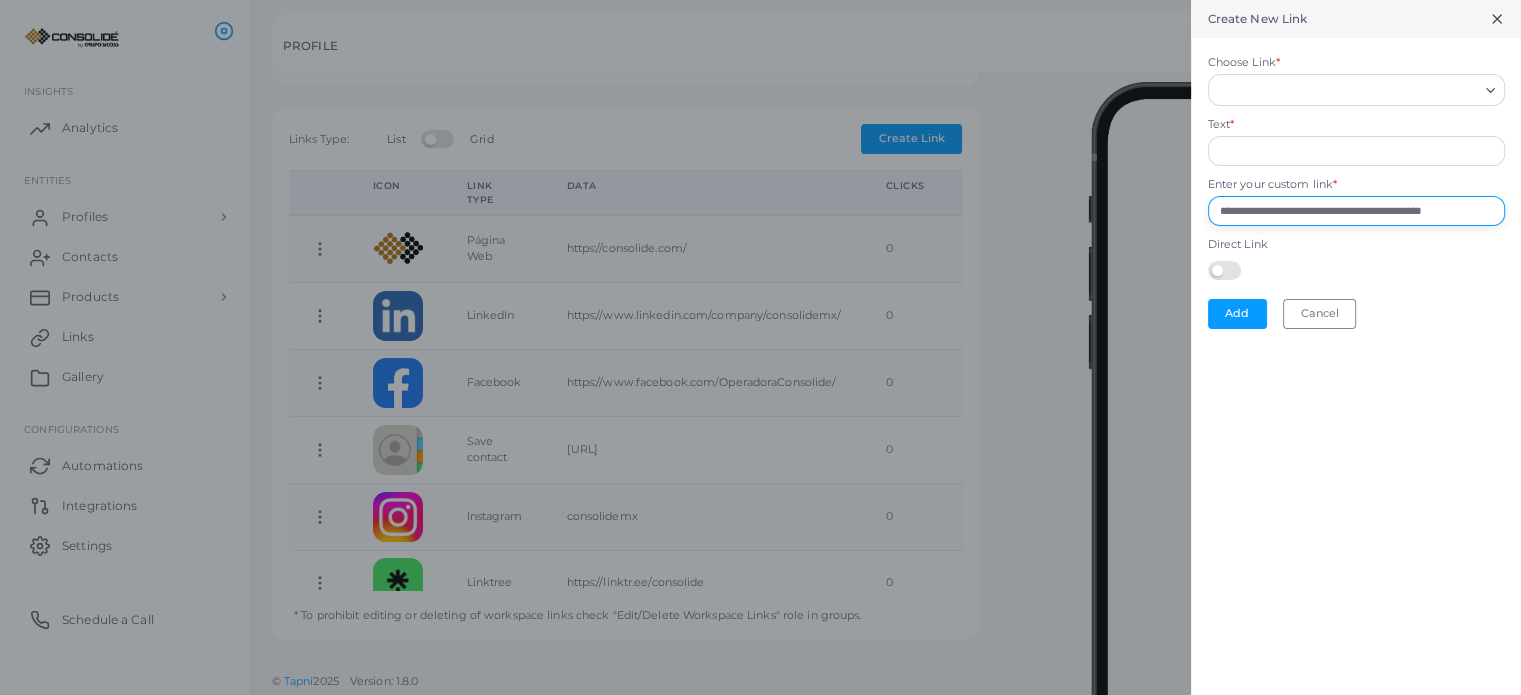 scroll, scrollTop: 0, scrollLeft: 59, axis: horizontal 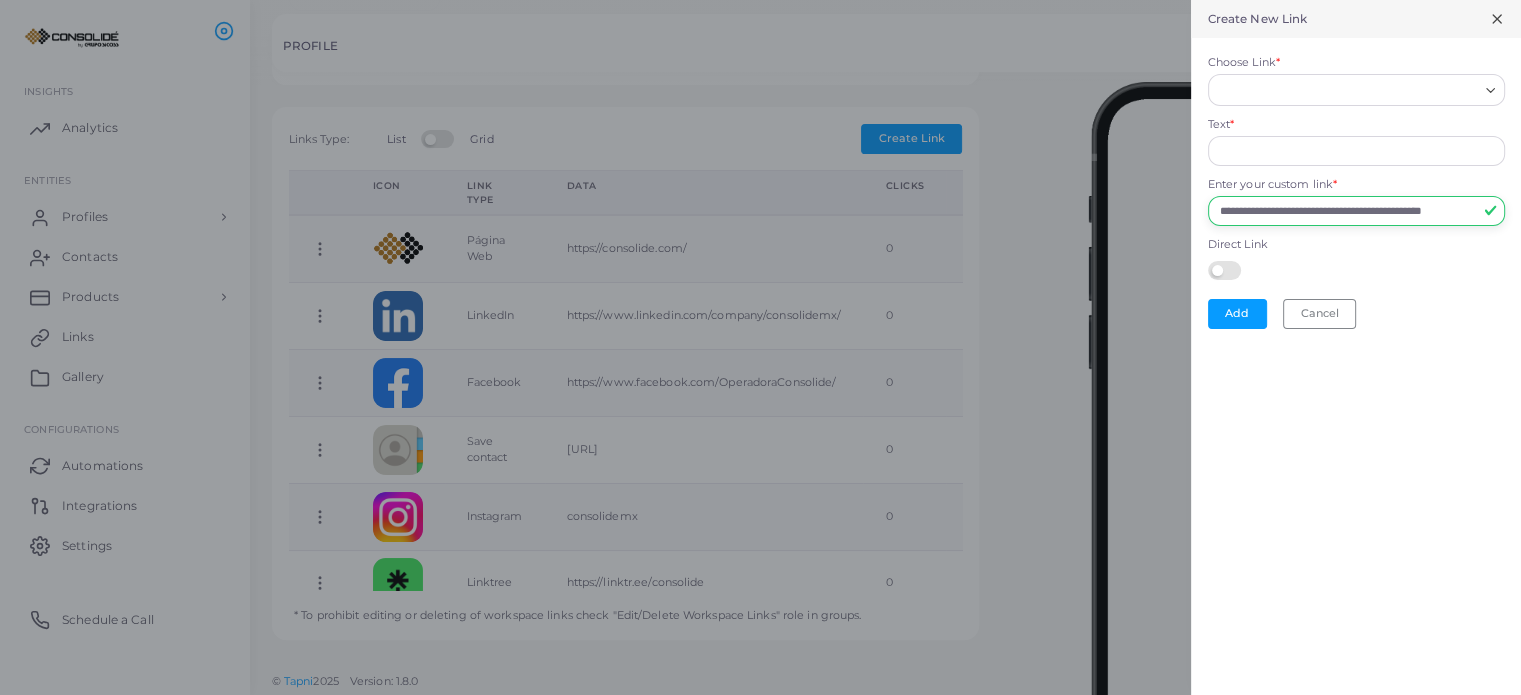 type on "**********" 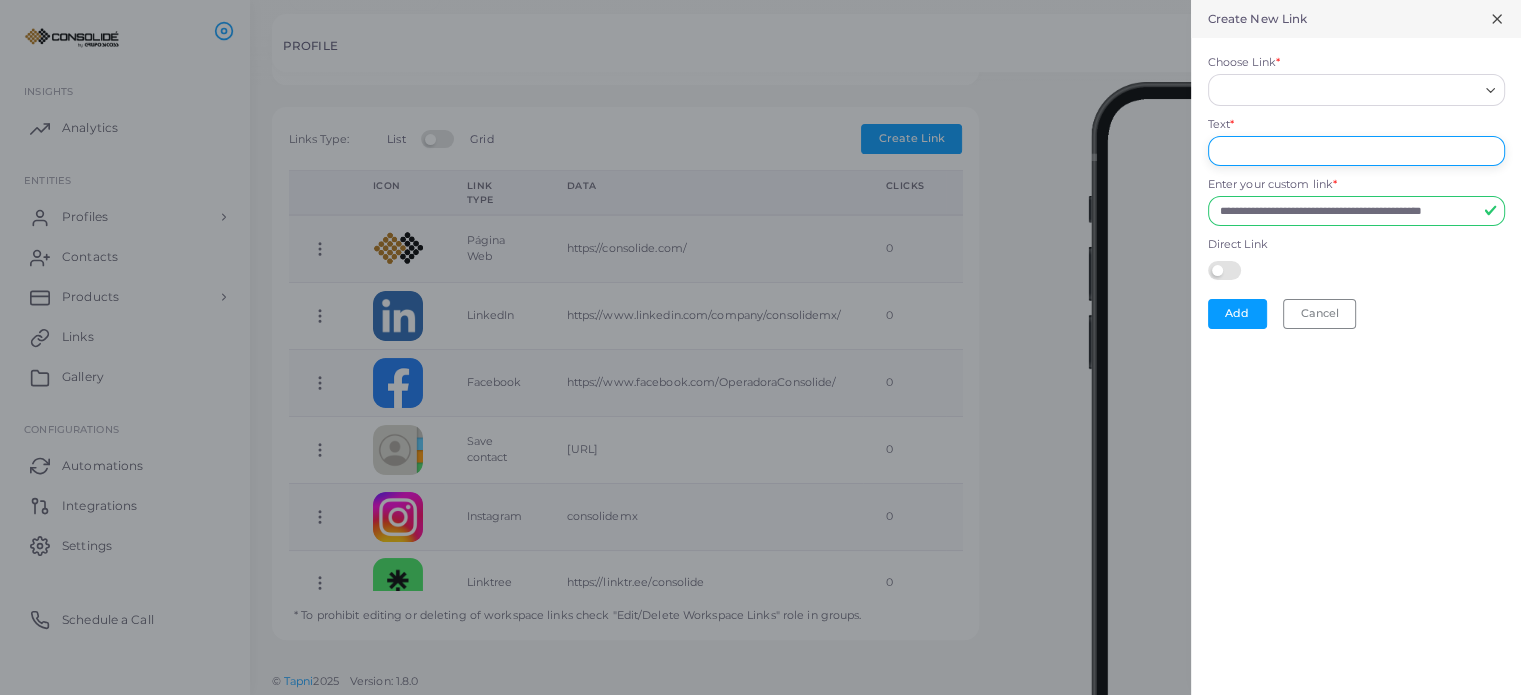 scroll, scrollTop: 0, scrollLeft: 0, axis: both 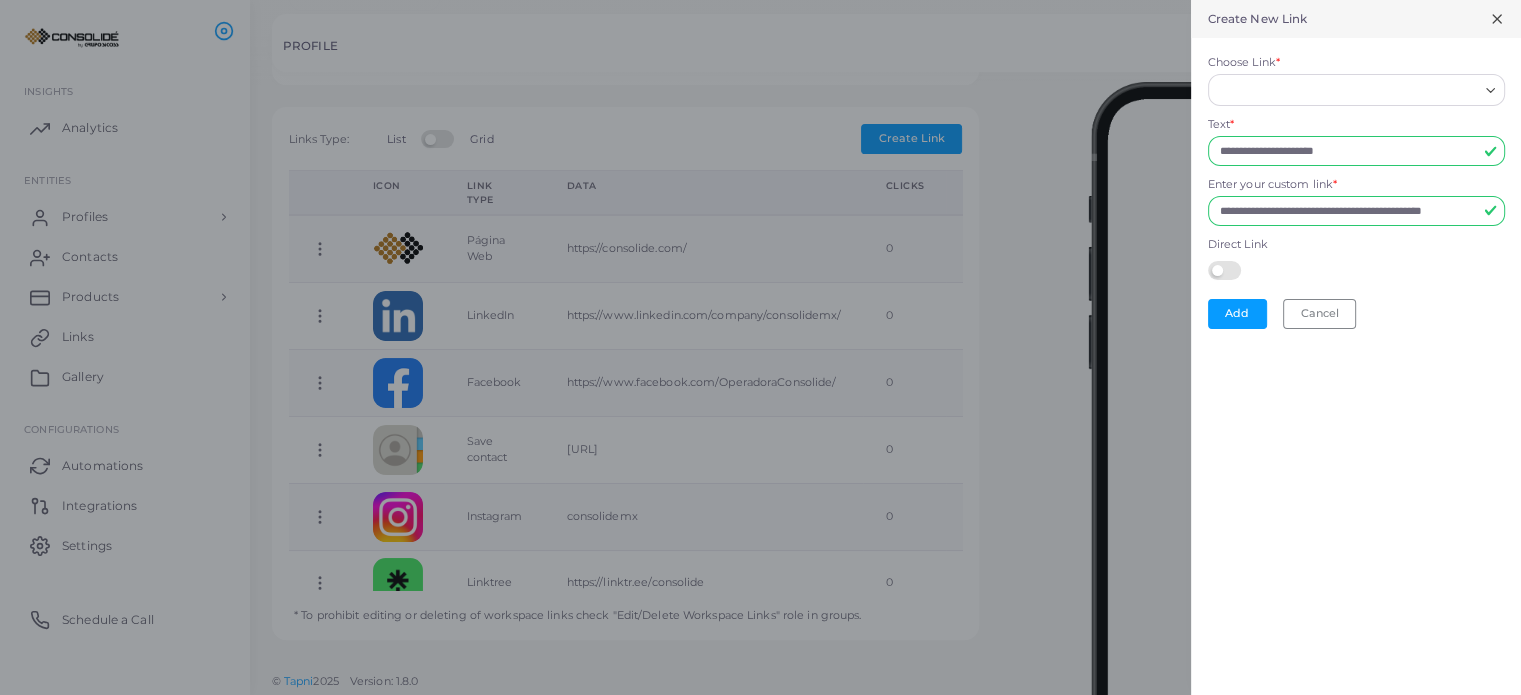 click on "Choose Link  *" at bounding box center (1347, 90) 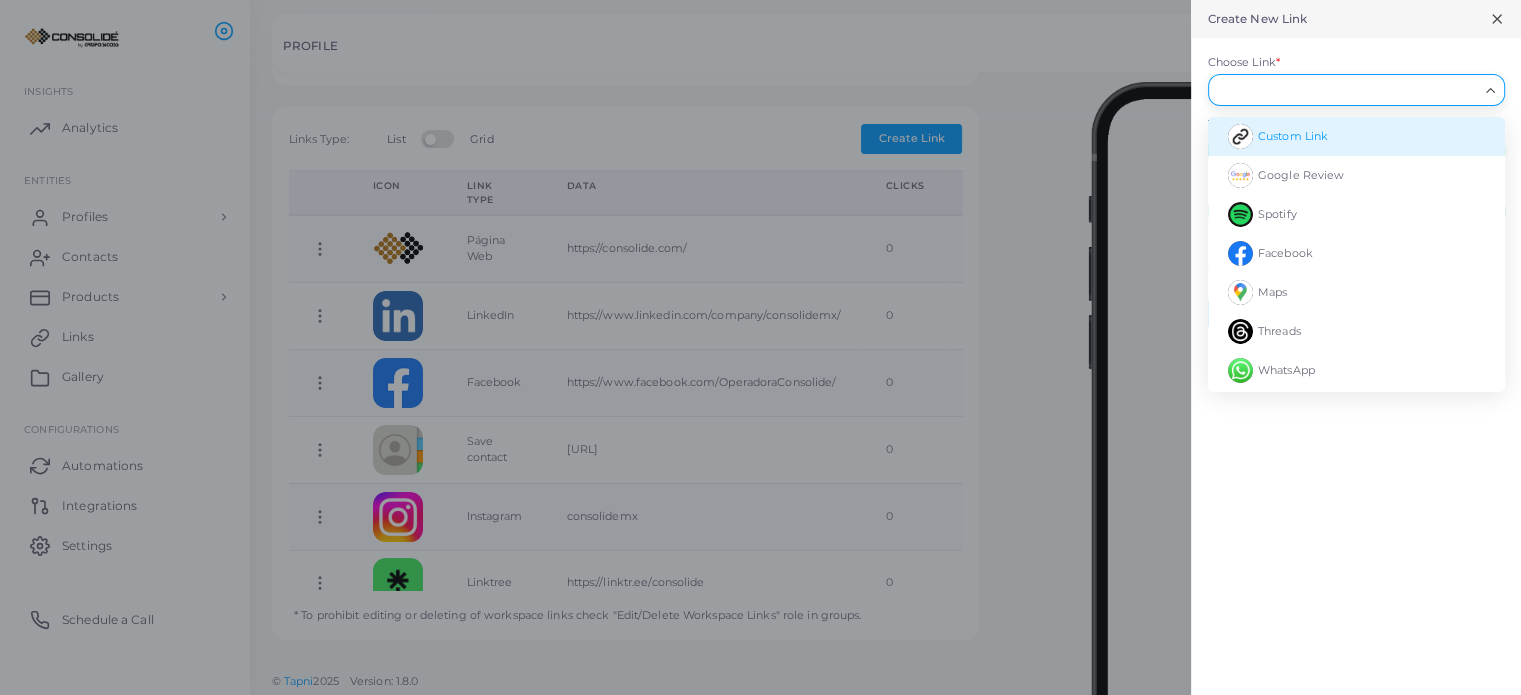 click at bounding box center [1240, 136] 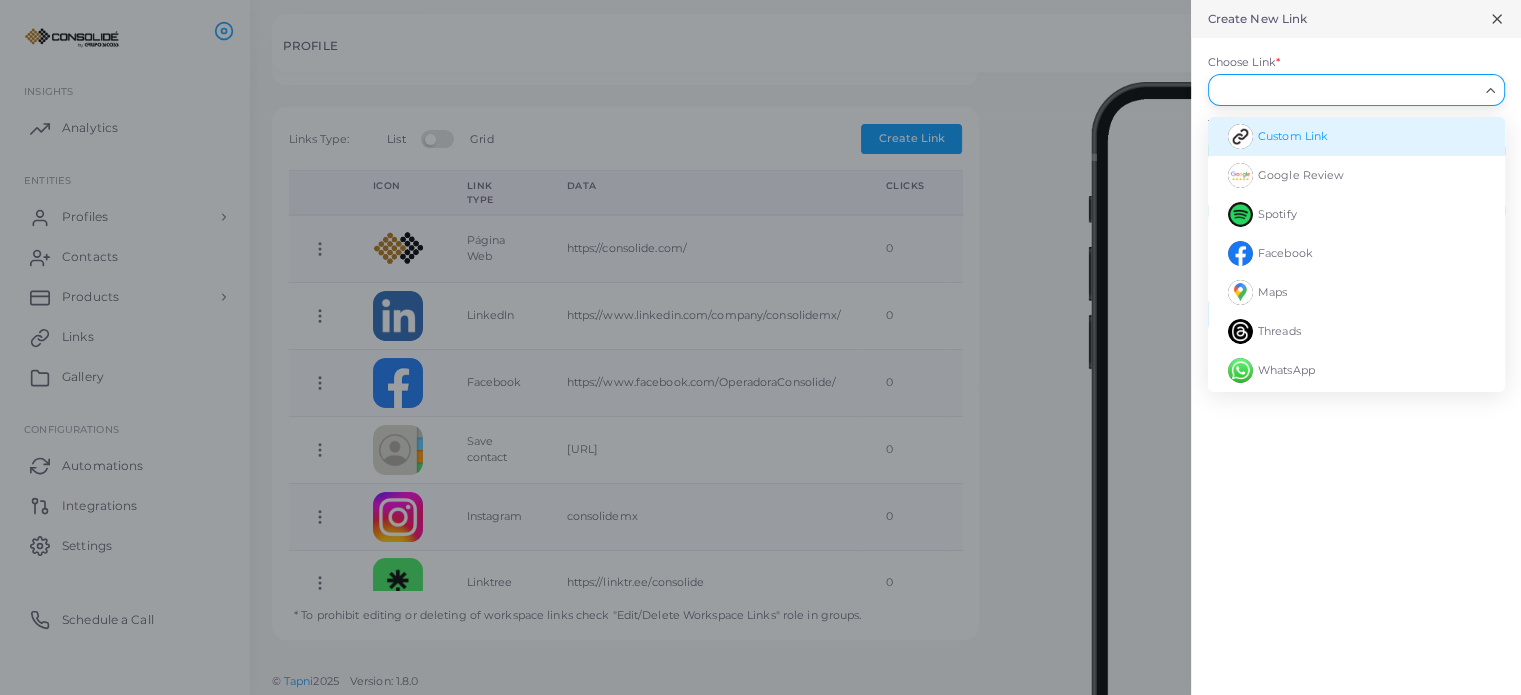 type on "**********" 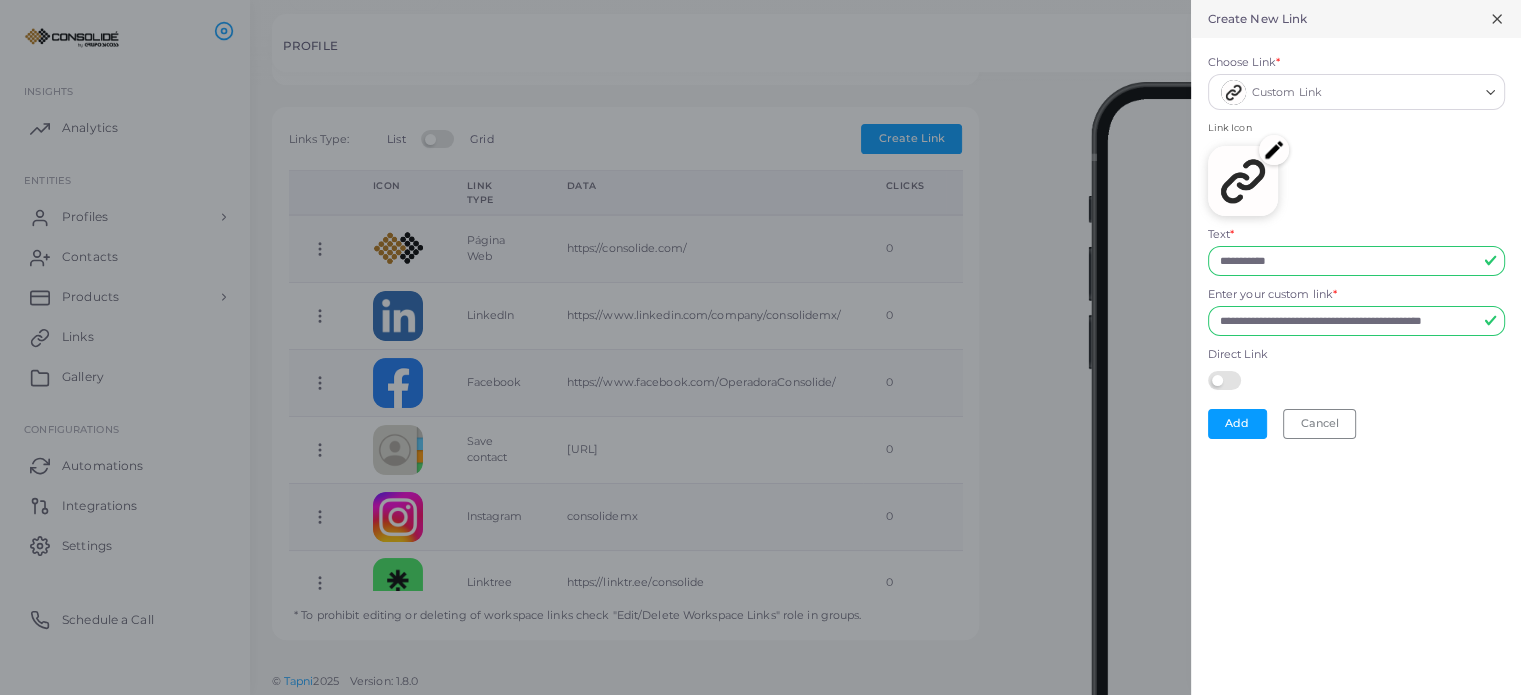 click at bounding box center (1243, 181) 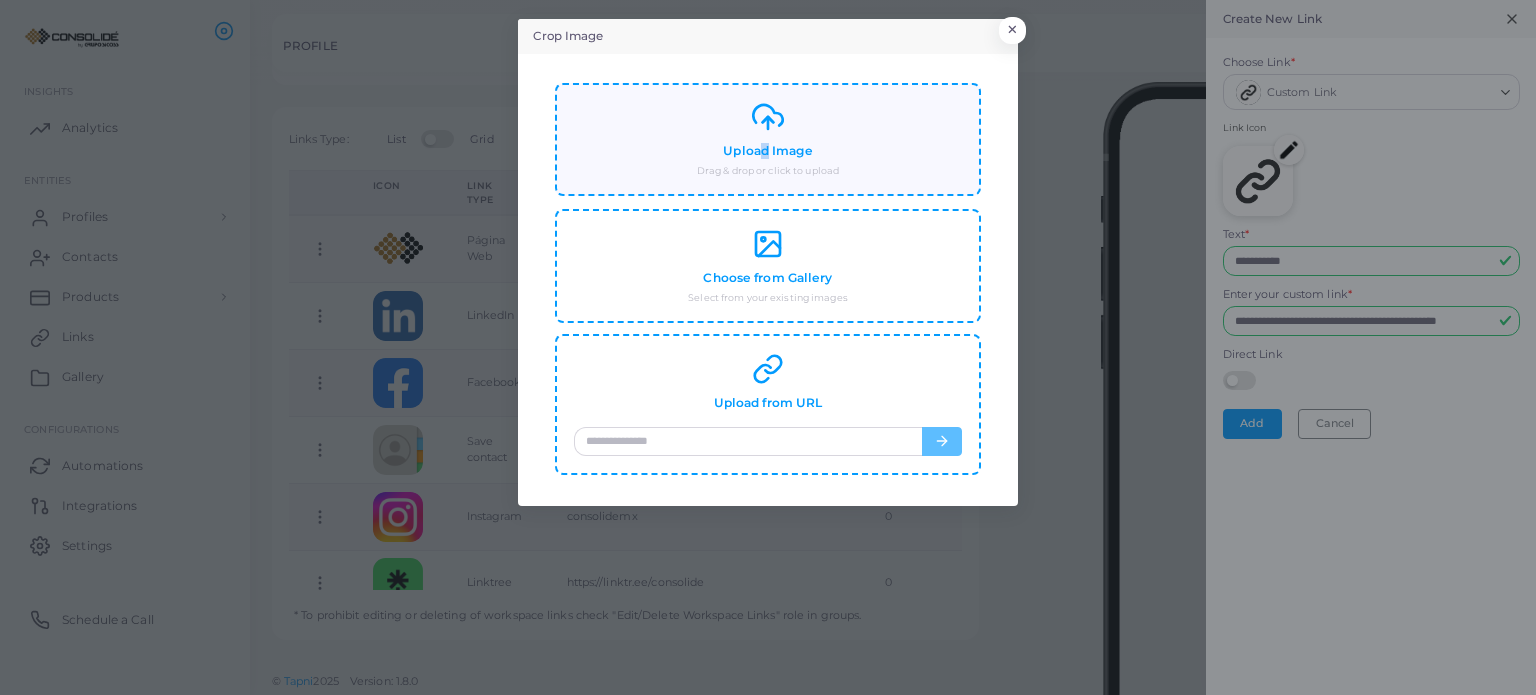 click on "Upload Image" at bounding box center [767, 151] 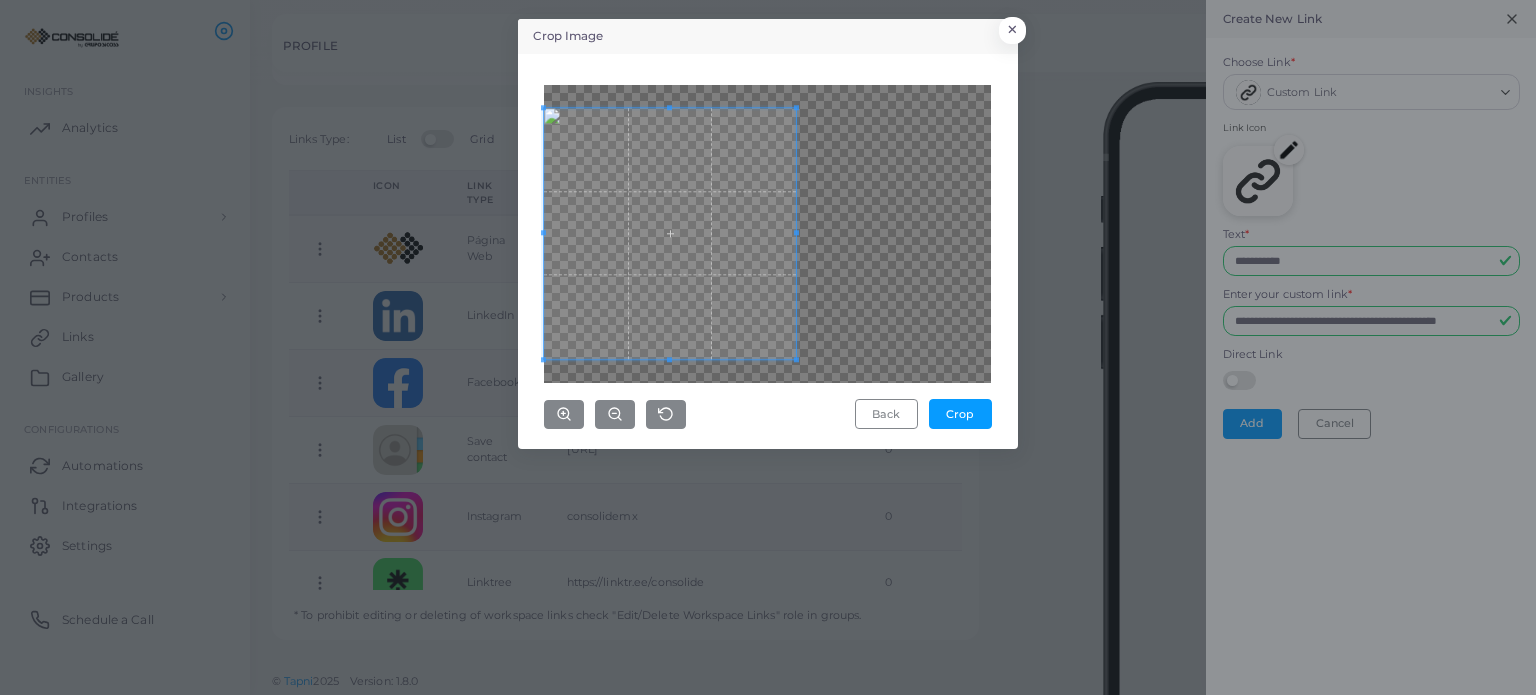 click at bounding box center [669, 233] 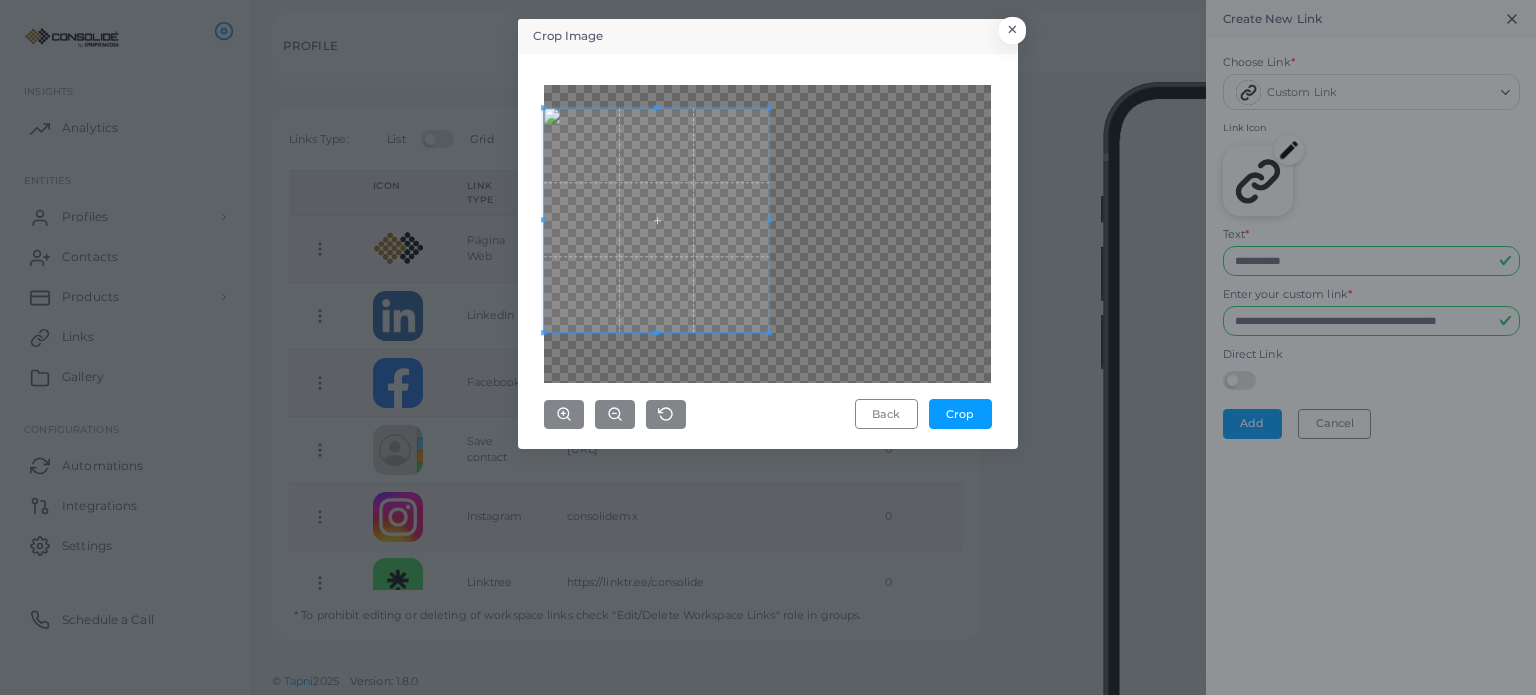 click at bounding box center (769, 332) 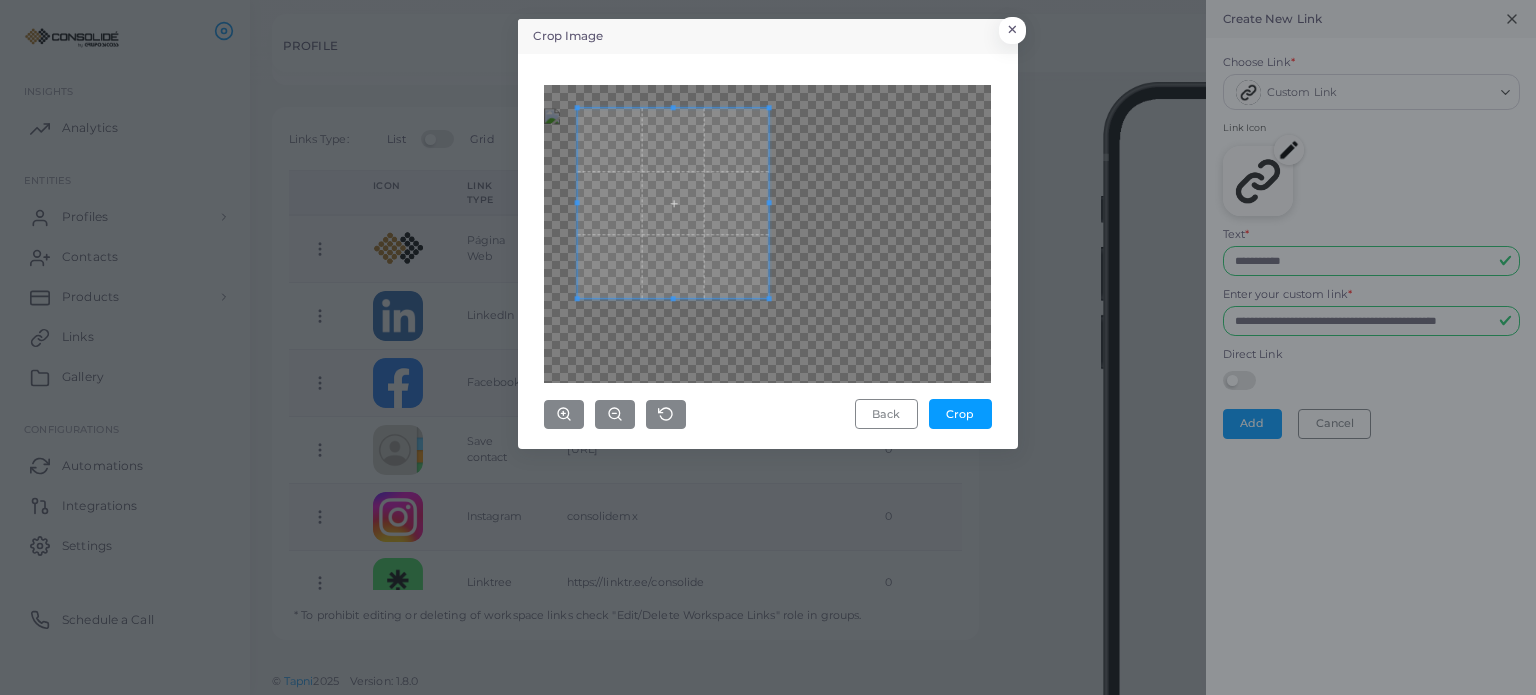 click at bounding box center [767, 234] 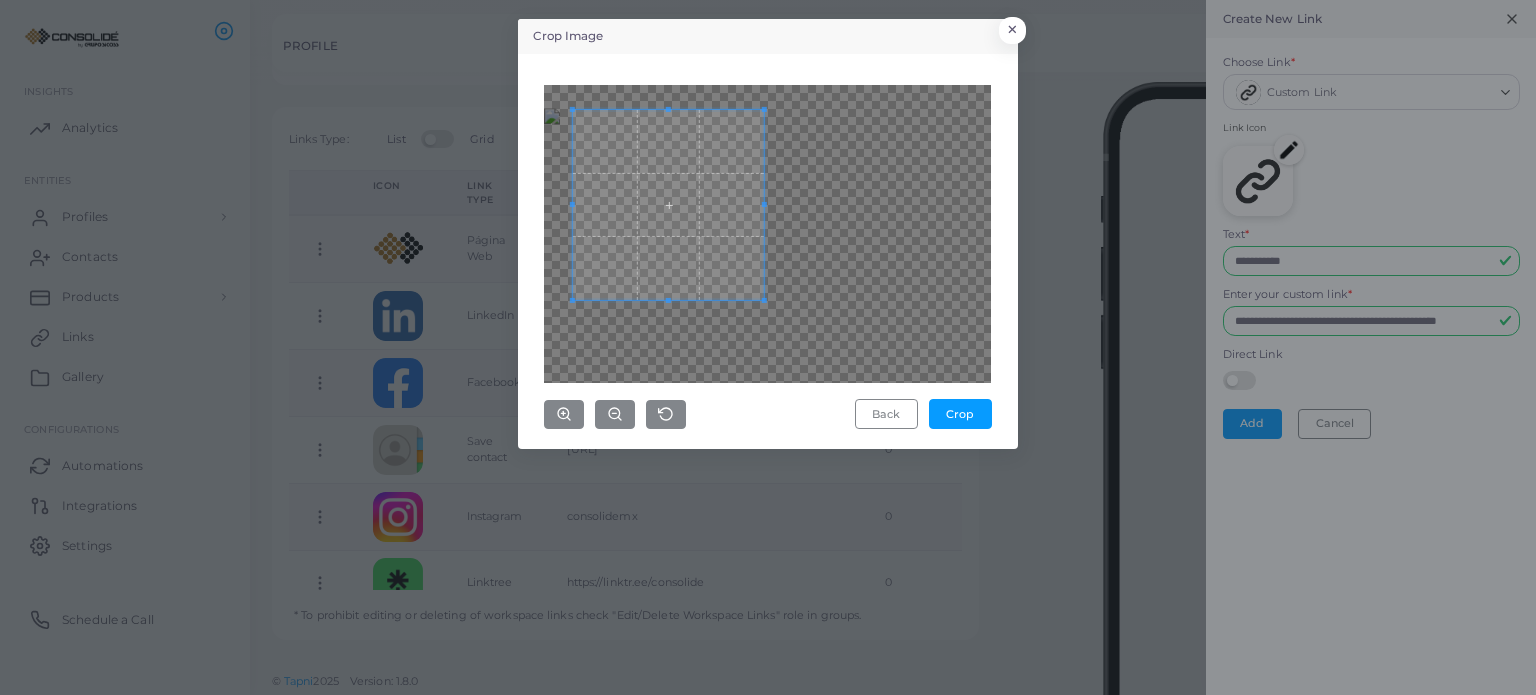 click at bounding box center [668, 205] 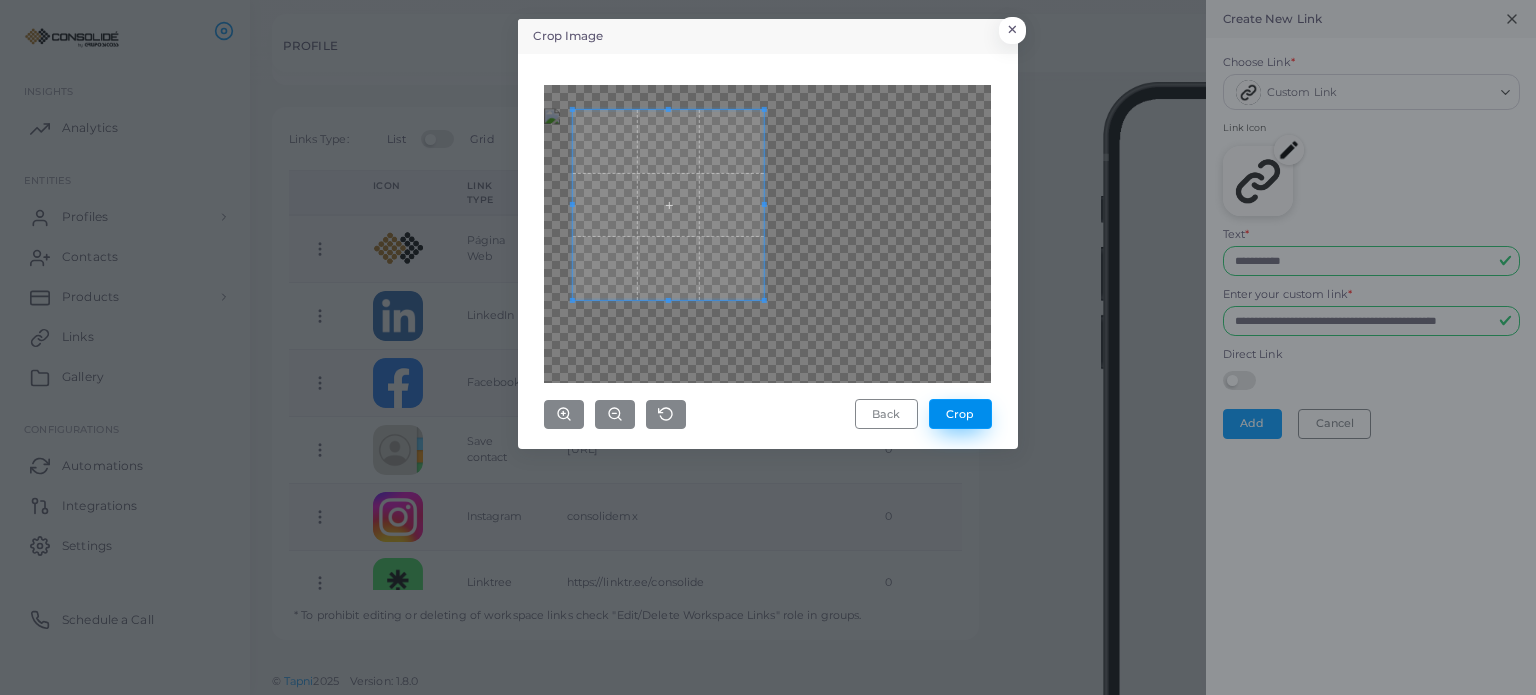 click on "Crop" at bounding box center (960, 414) 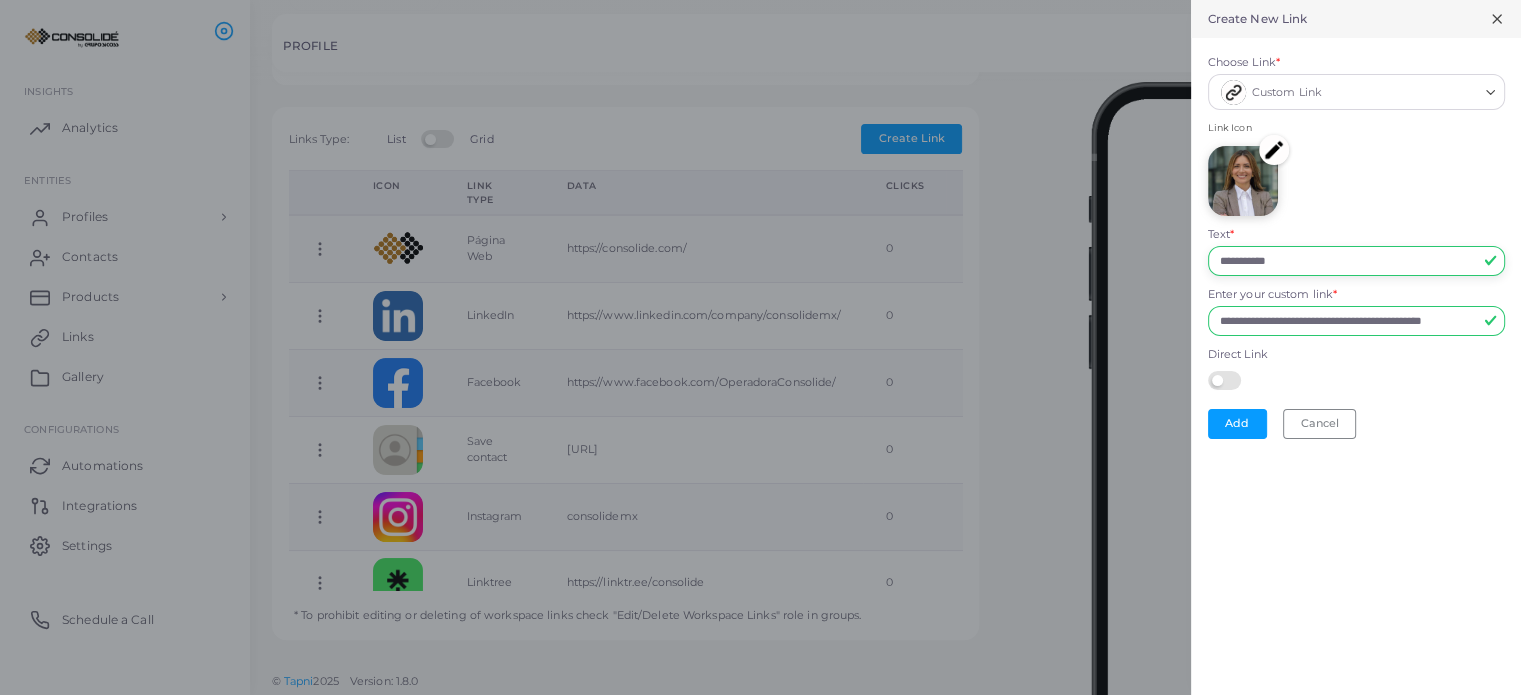 click on "**********" at bounding box center (1356, 261) 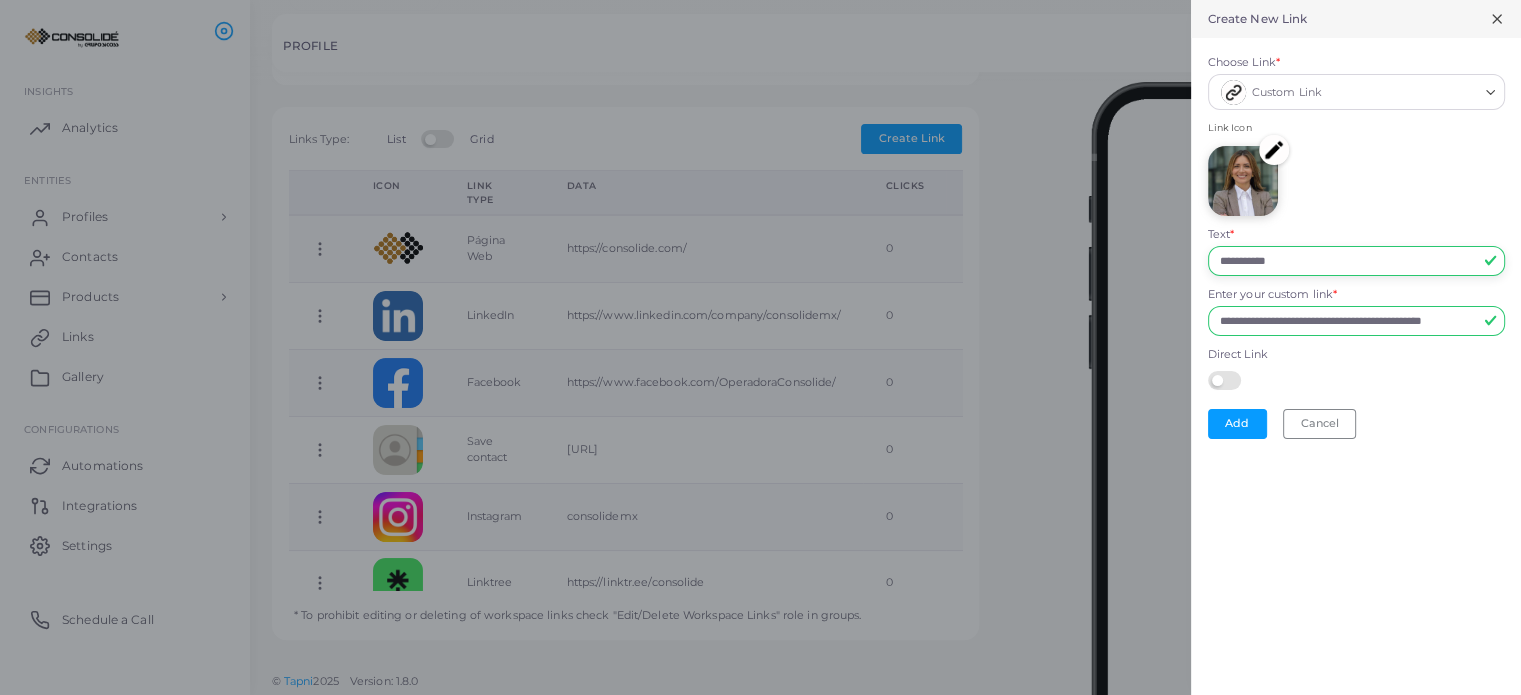 click on "**********" at bounding box center [1356, 261] 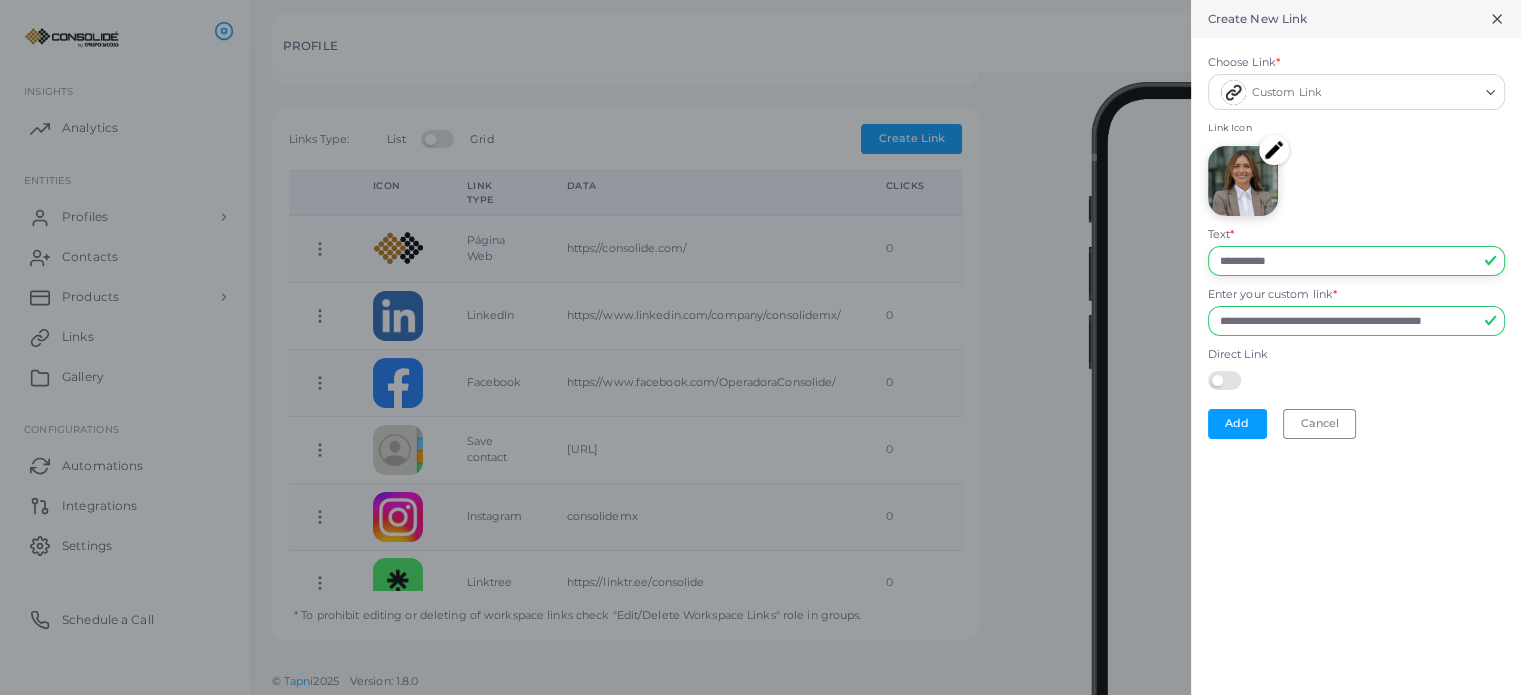 click on "**********" at bounding box center [1356, 261] 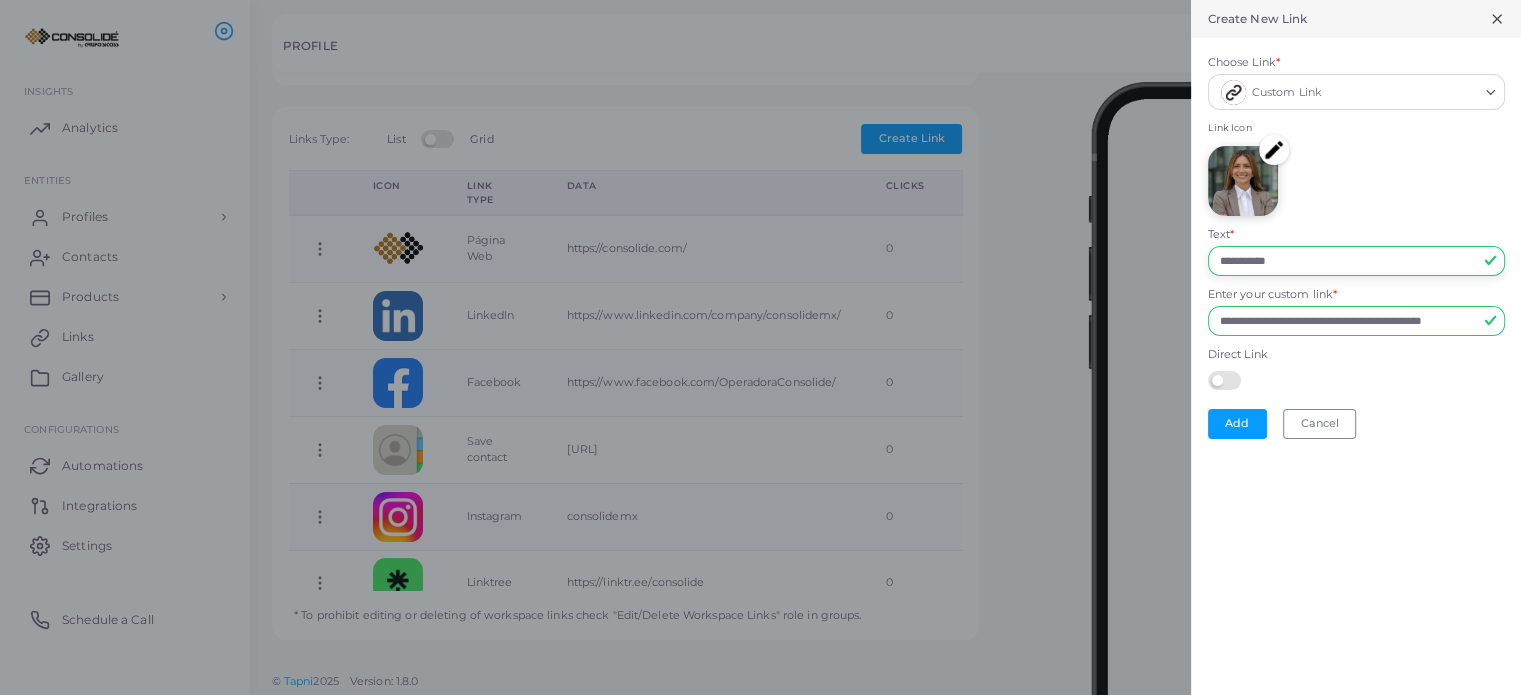 click on "**********" at bounding box center [1356, 261] 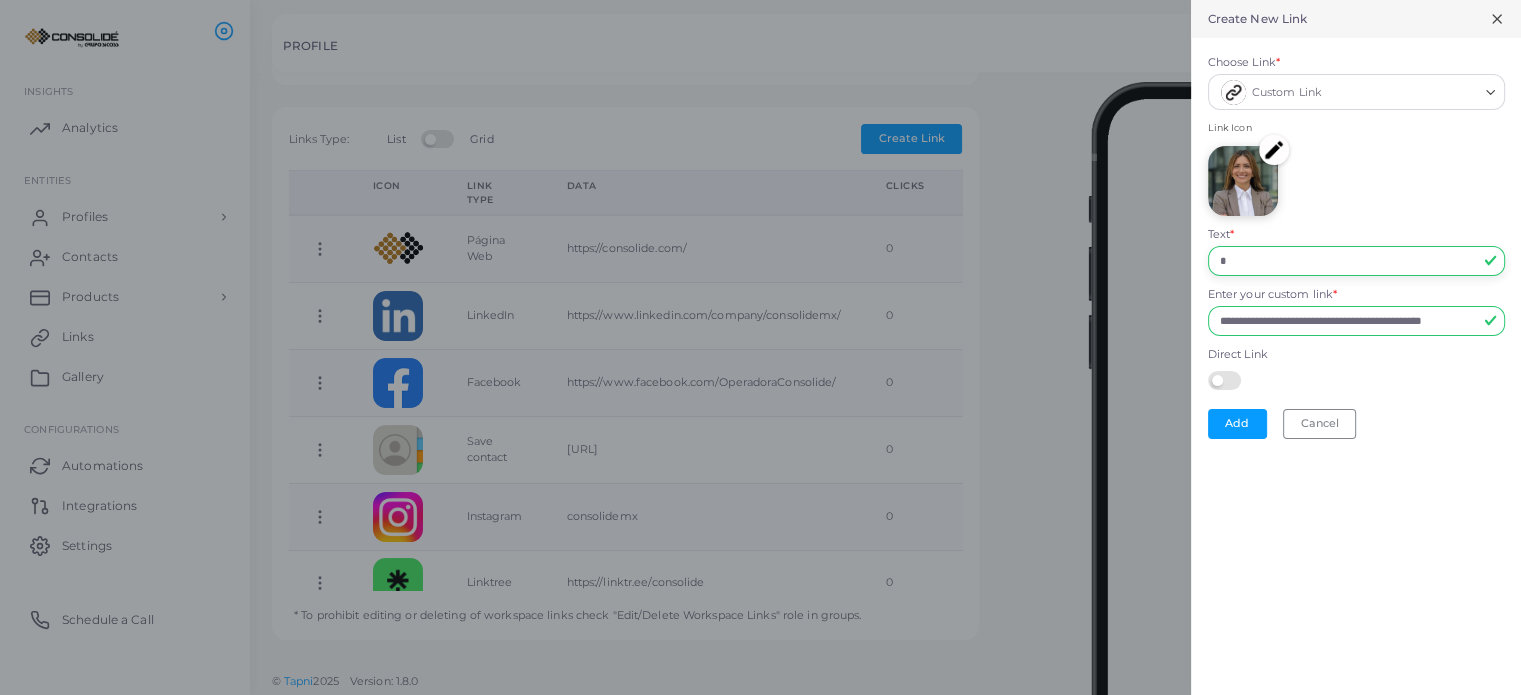 type on "**********" 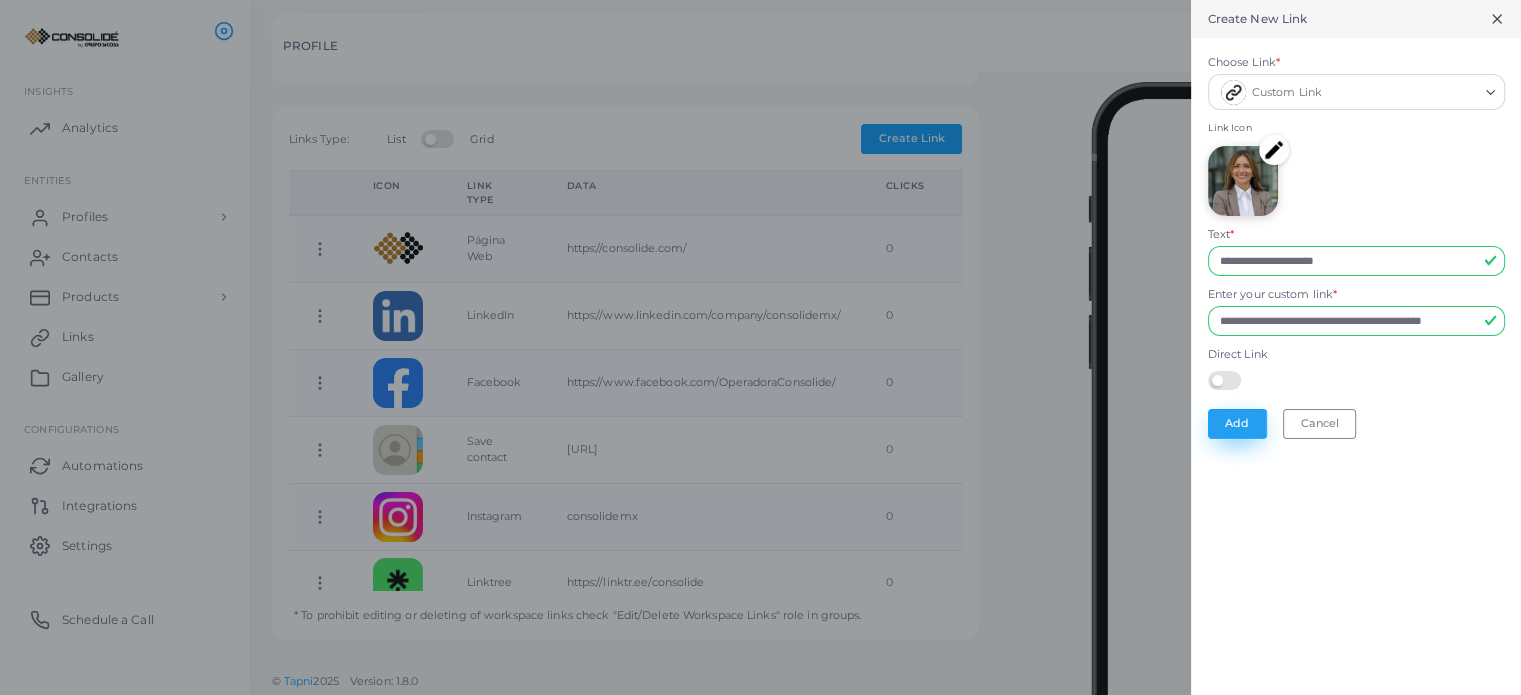 click on "Add" at bounding box center [1237, 424] 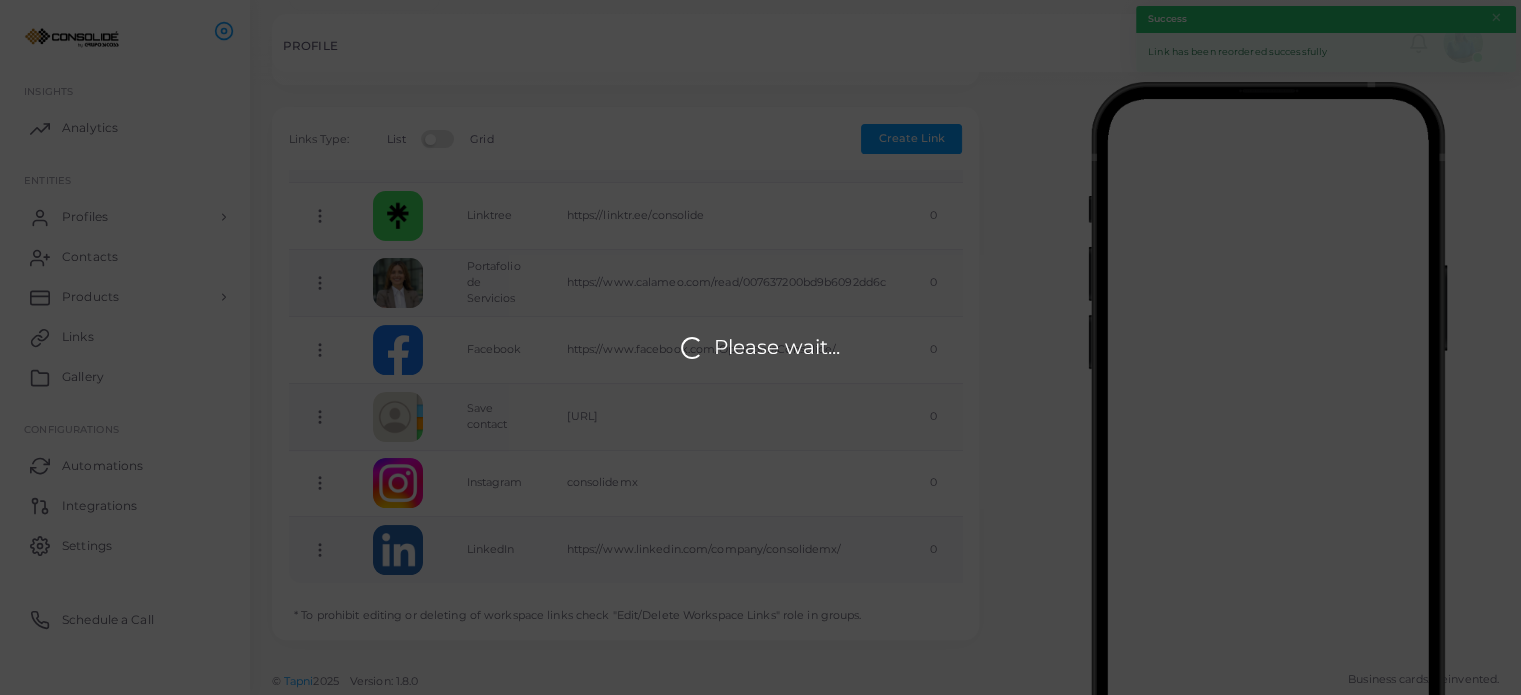 scroll, scrollTop: 0, scrollLeft: 0, axis: both 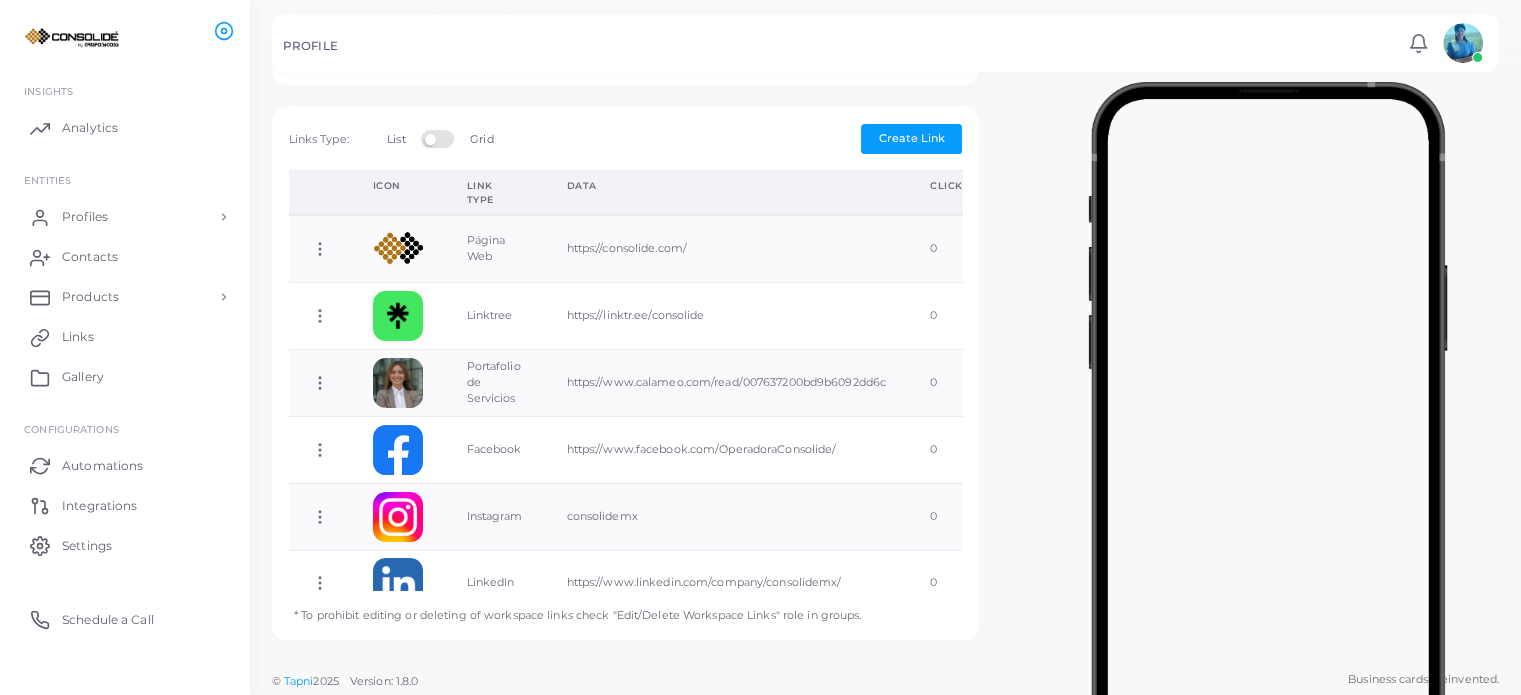 click on "Links Type:  List Grid Create Link" at bounding box center (626, 139) 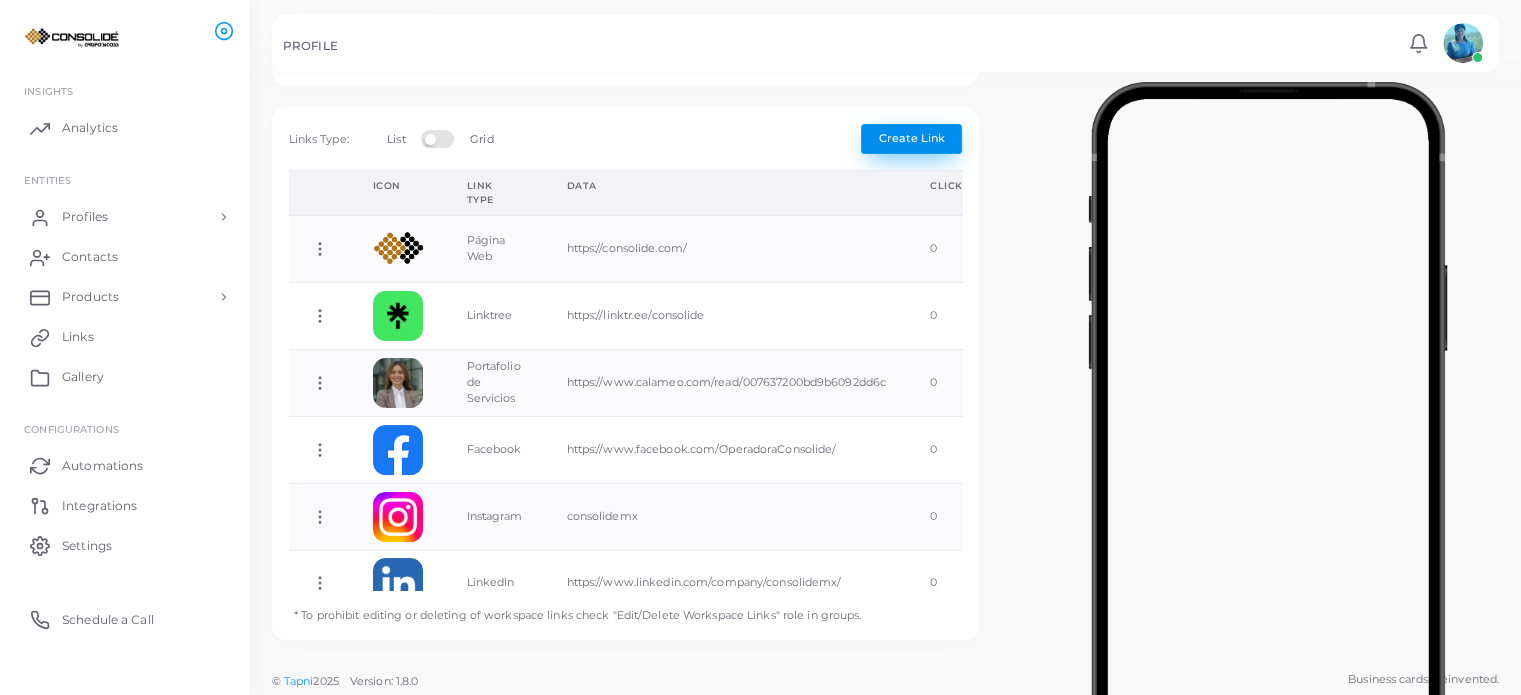 click on "Create Link" at bounding box center [911, 139] 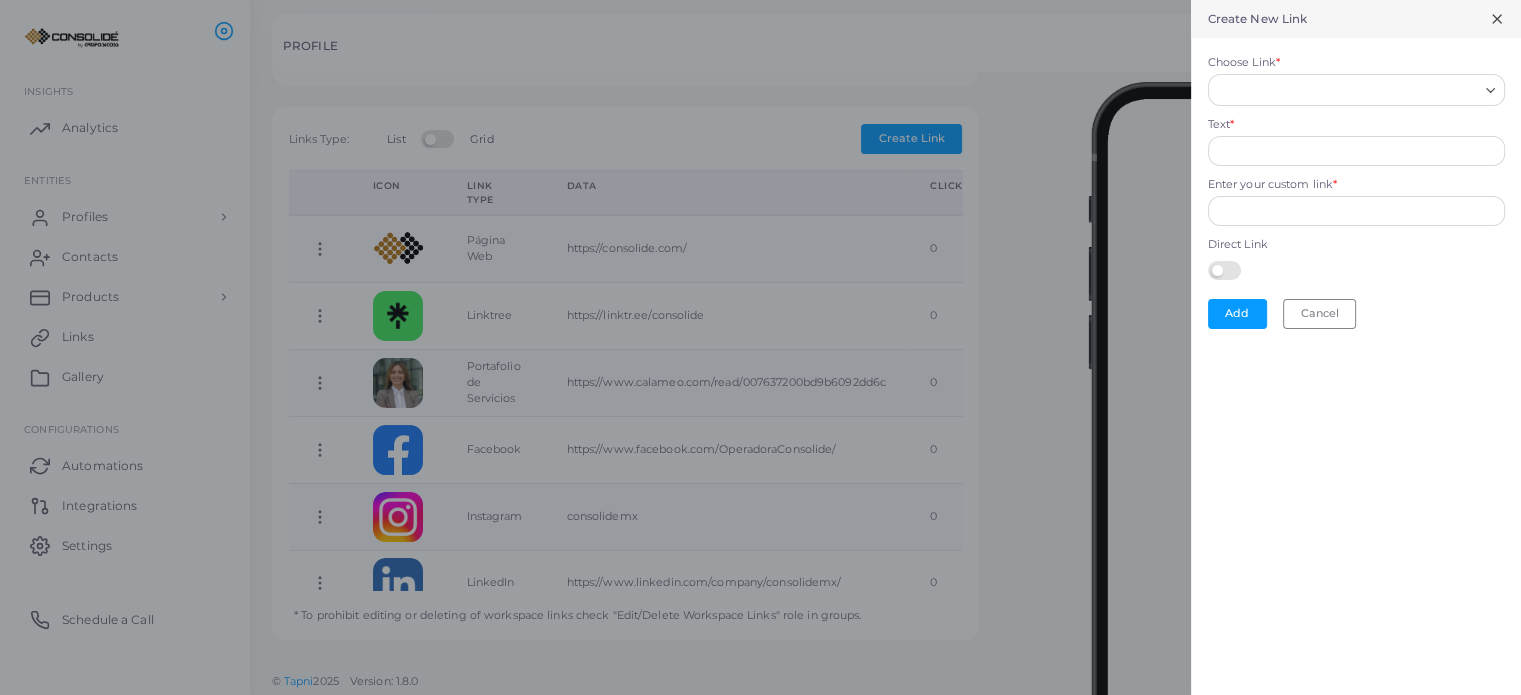 click on "Choose Link  *" at bounding box center [1347, 90] 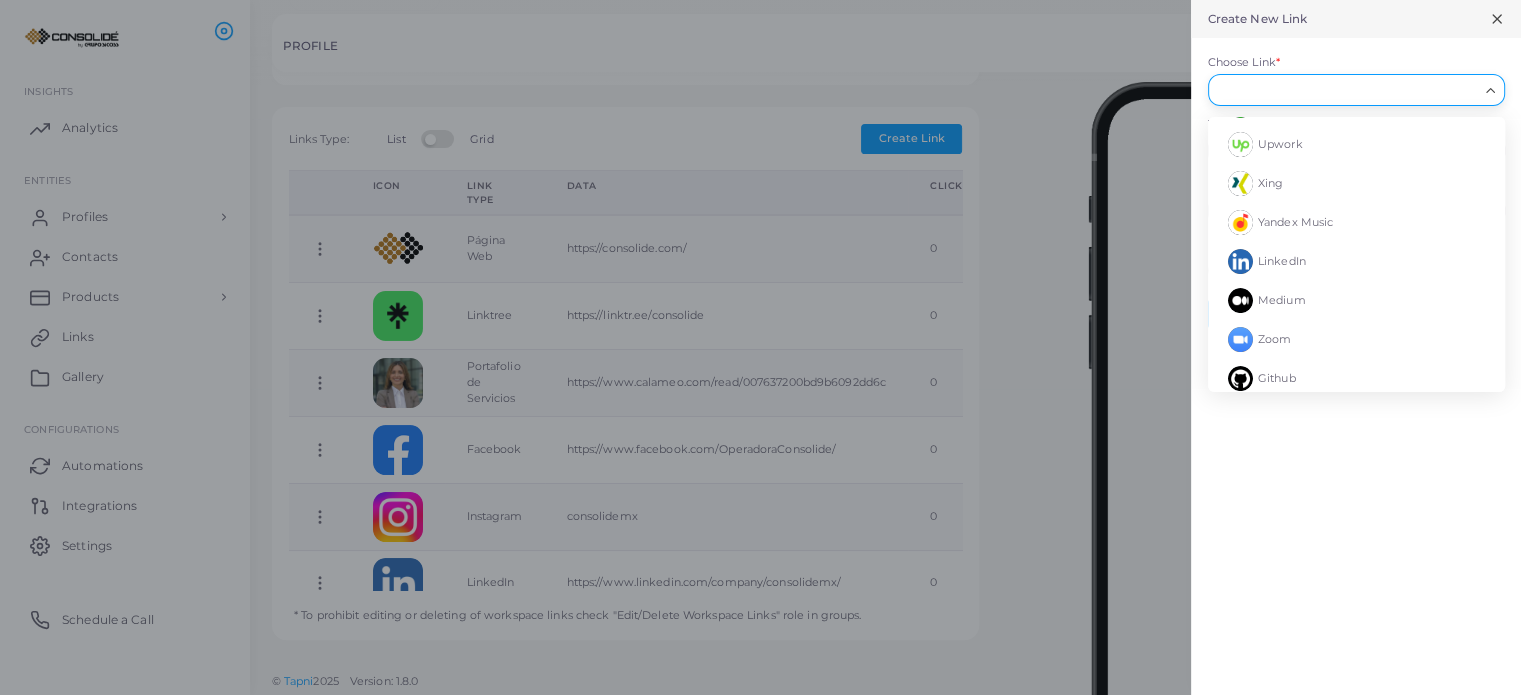 scroll, scrollTop: 300, scrollLeft: 0, axis: vertical 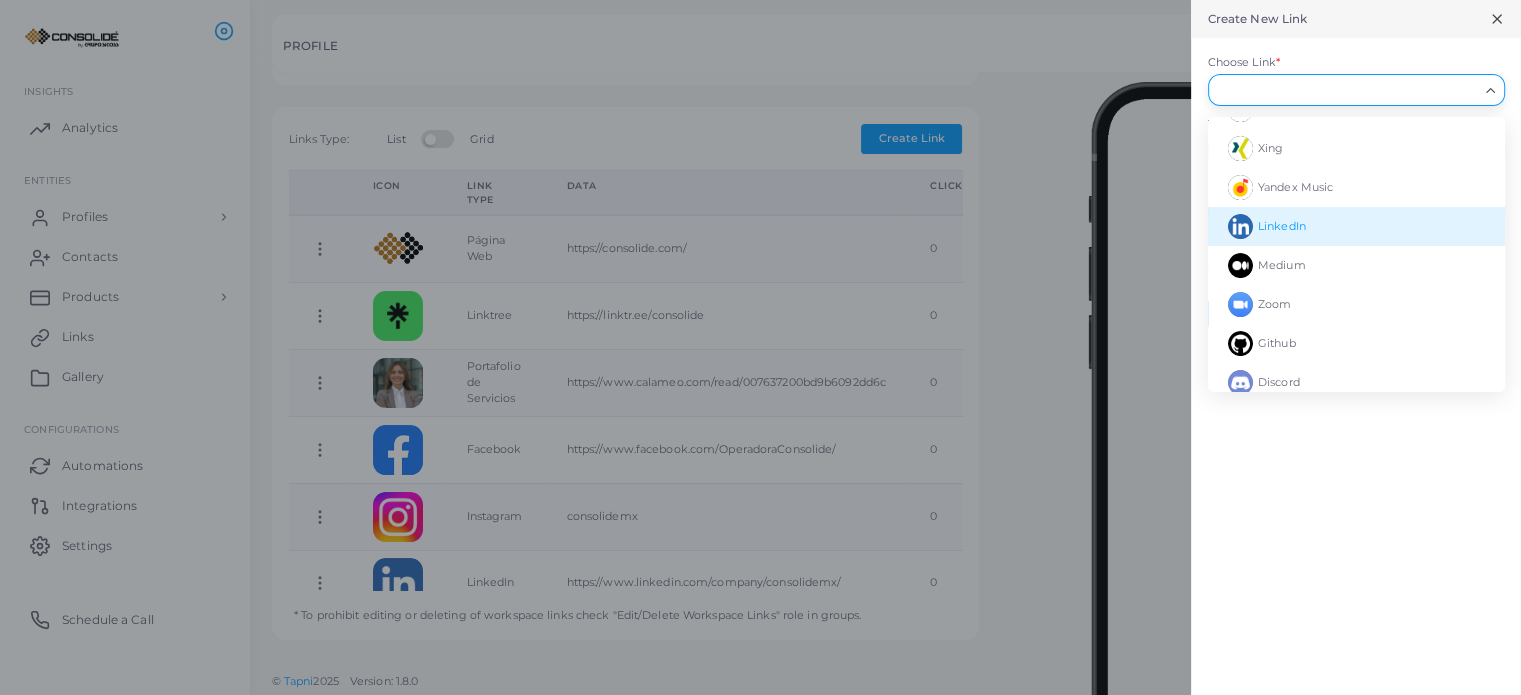 click on "LinkedIn" at bounding box center [1282, 226] 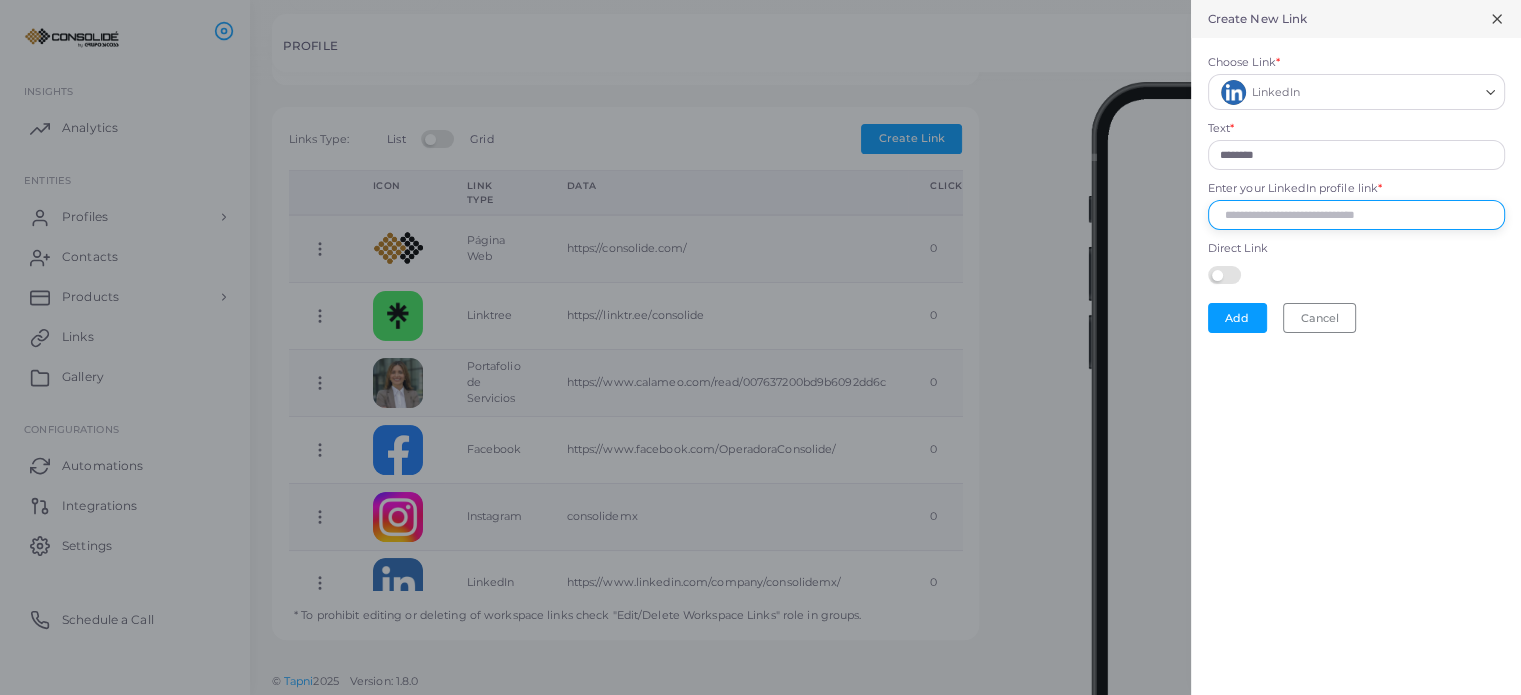 click on "Enter your LinkedIn profile link  *" at bounding box center (1356, 215) 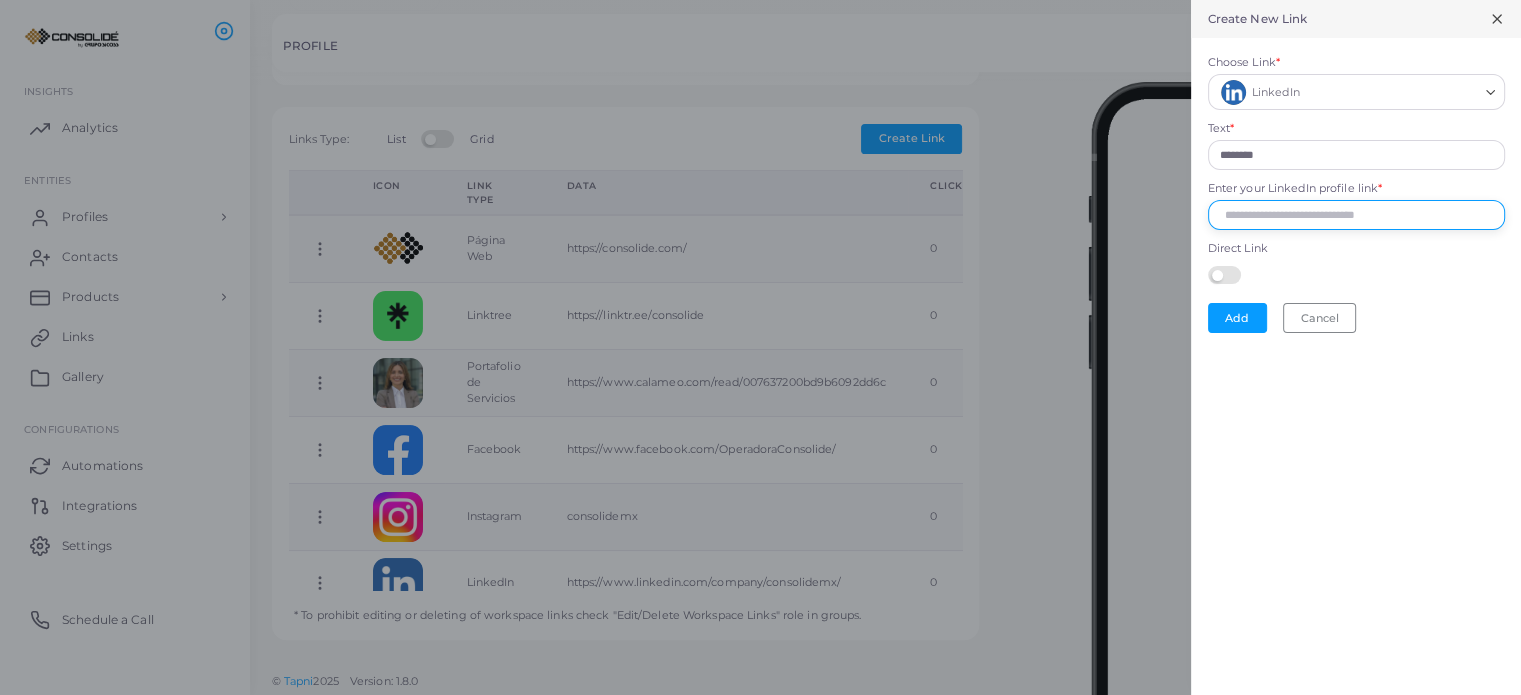paste on "**********" 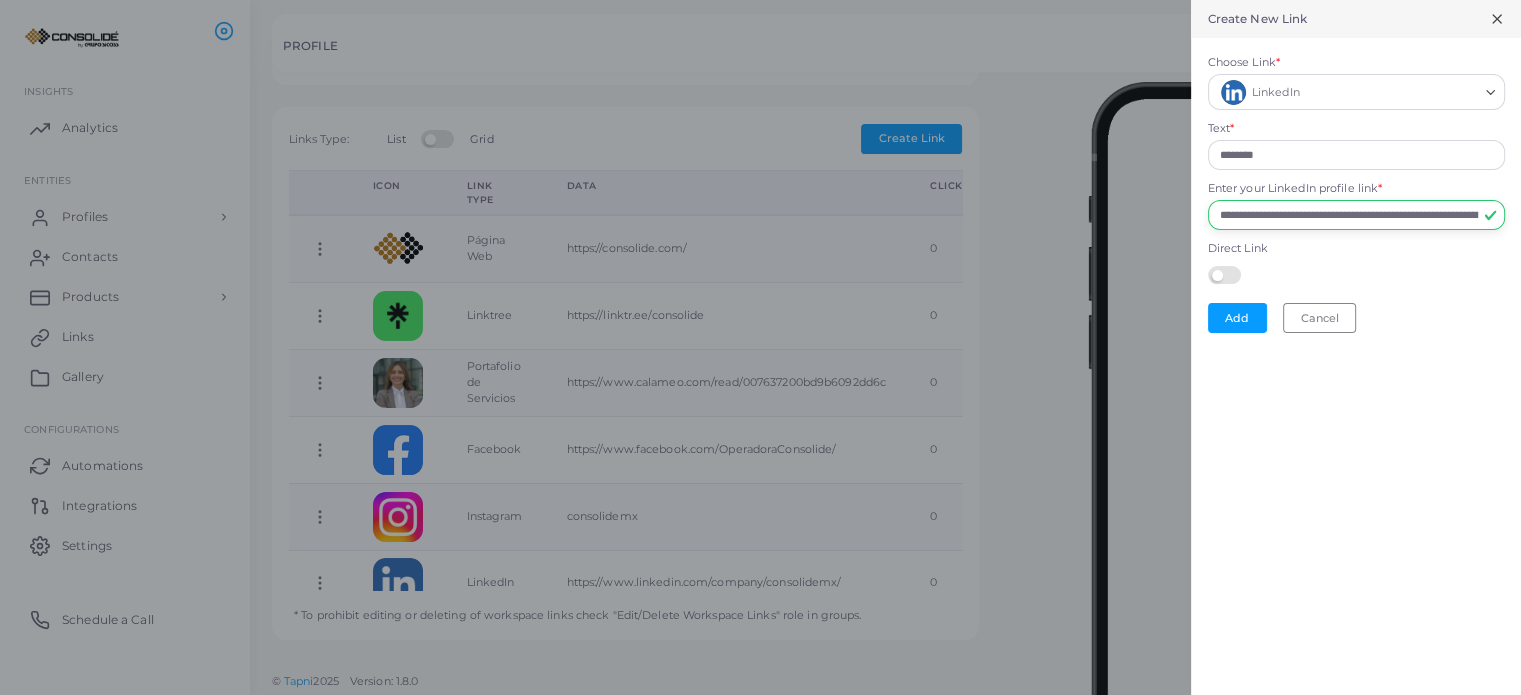 scroll, scrollTop: 0, scrollLeft: 569, axis: horizontal 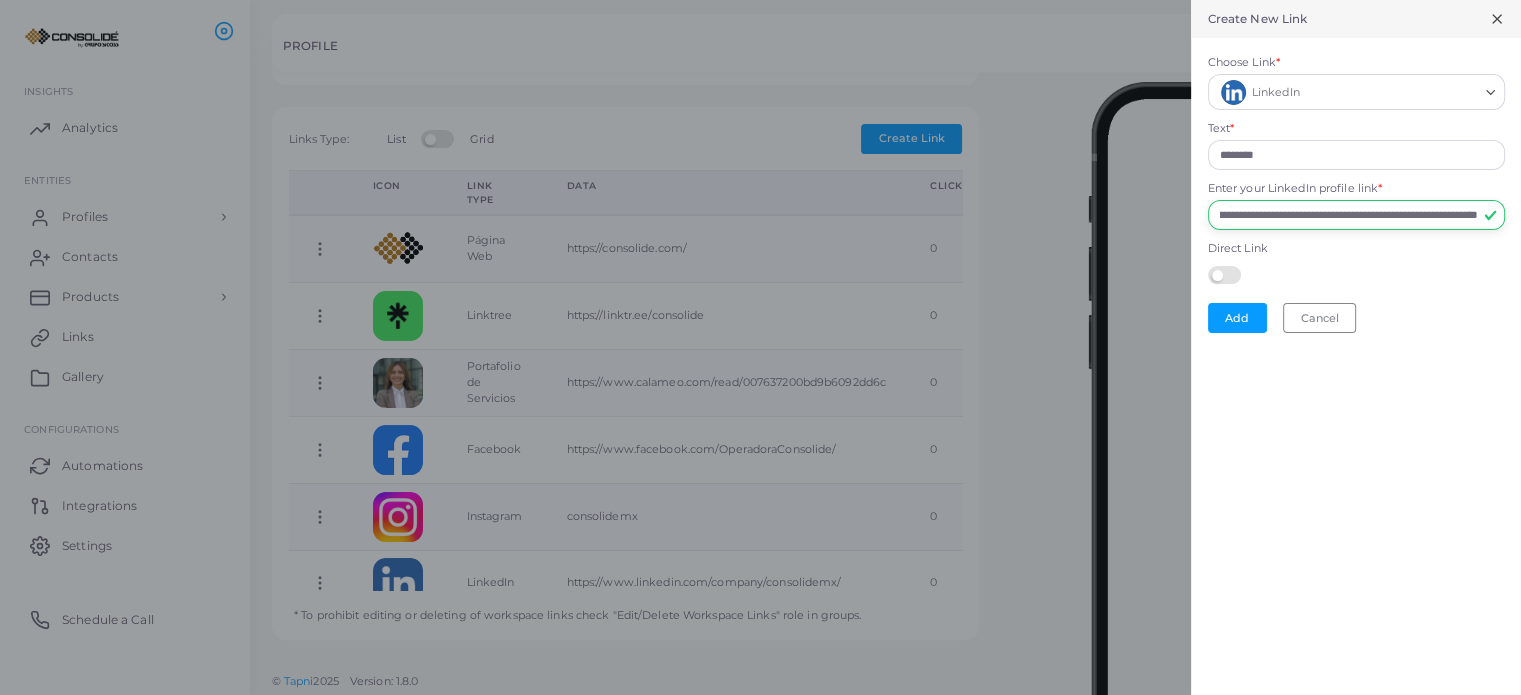 type on "**********" 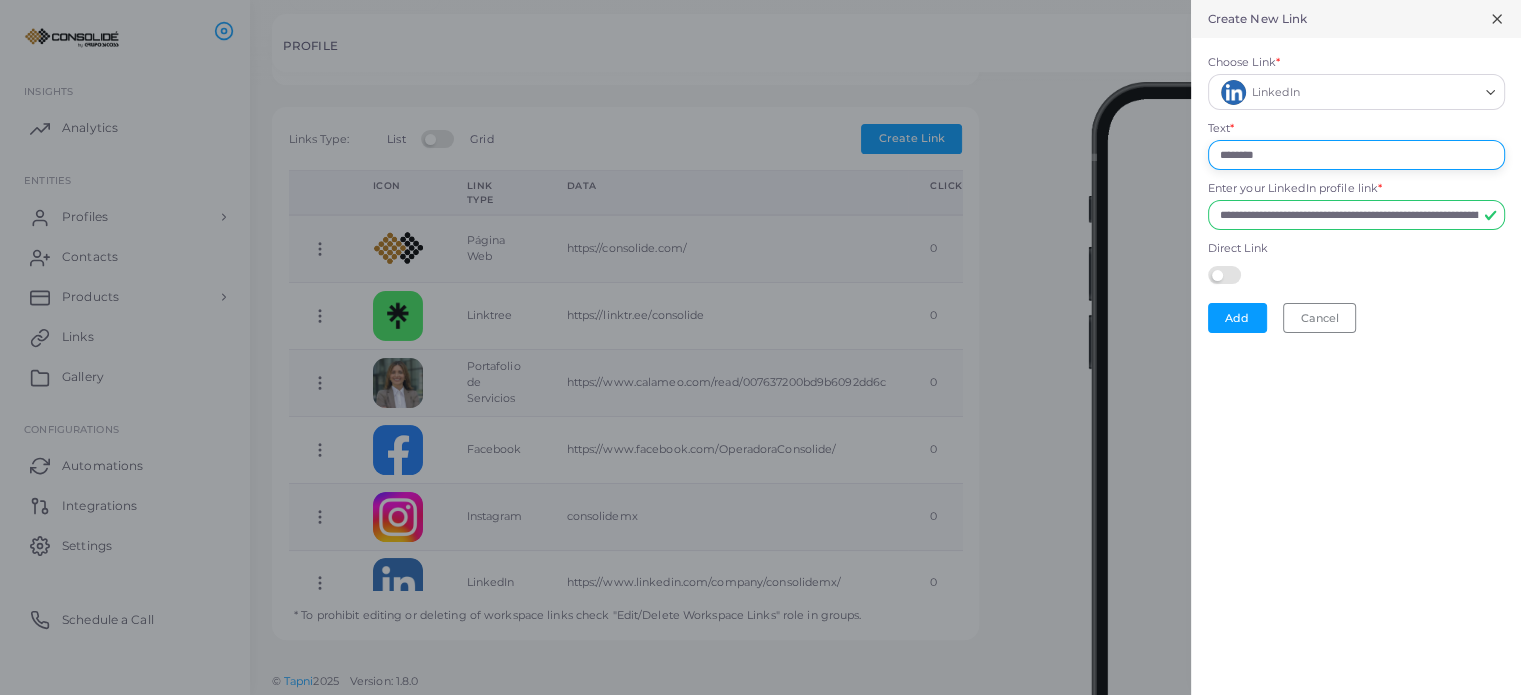 click on "********" at bounding box center [1356, 155] 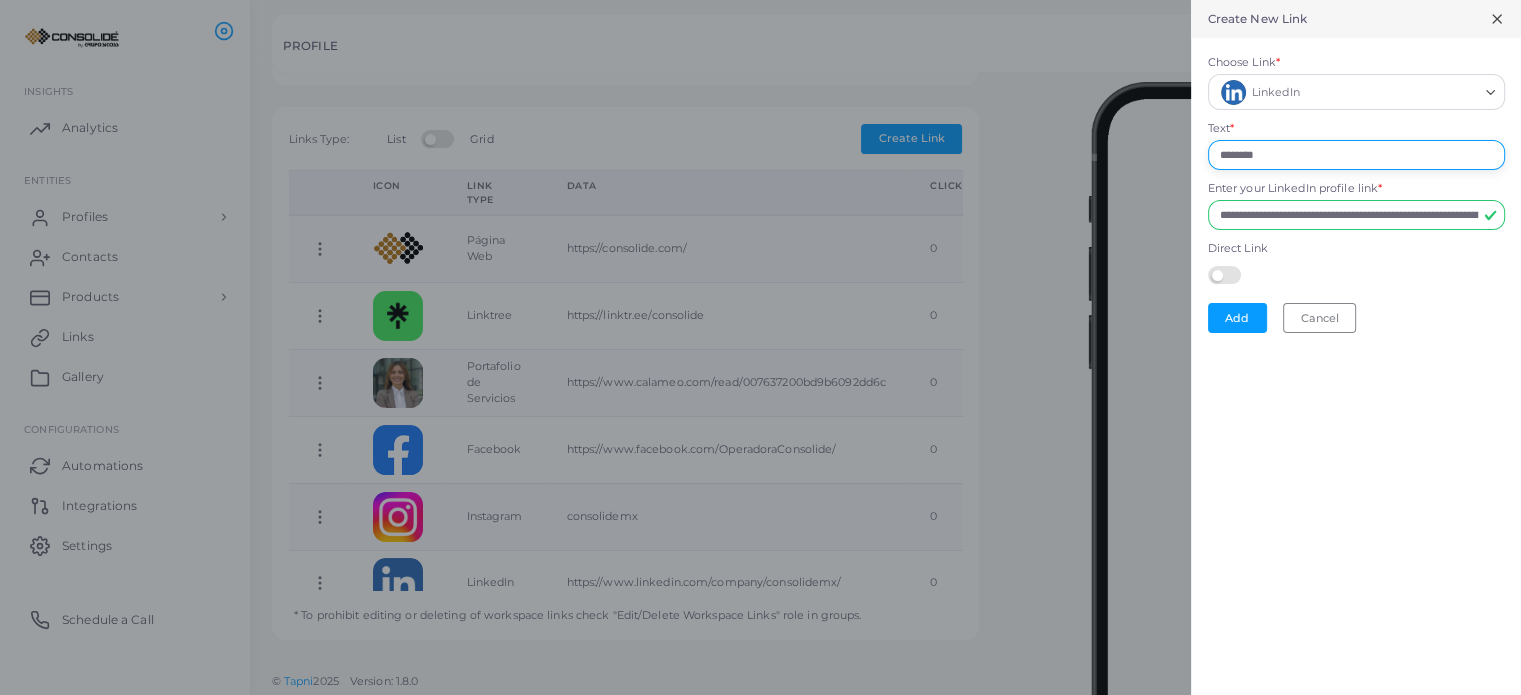 click on "********" at bounding box center [1356, 155] 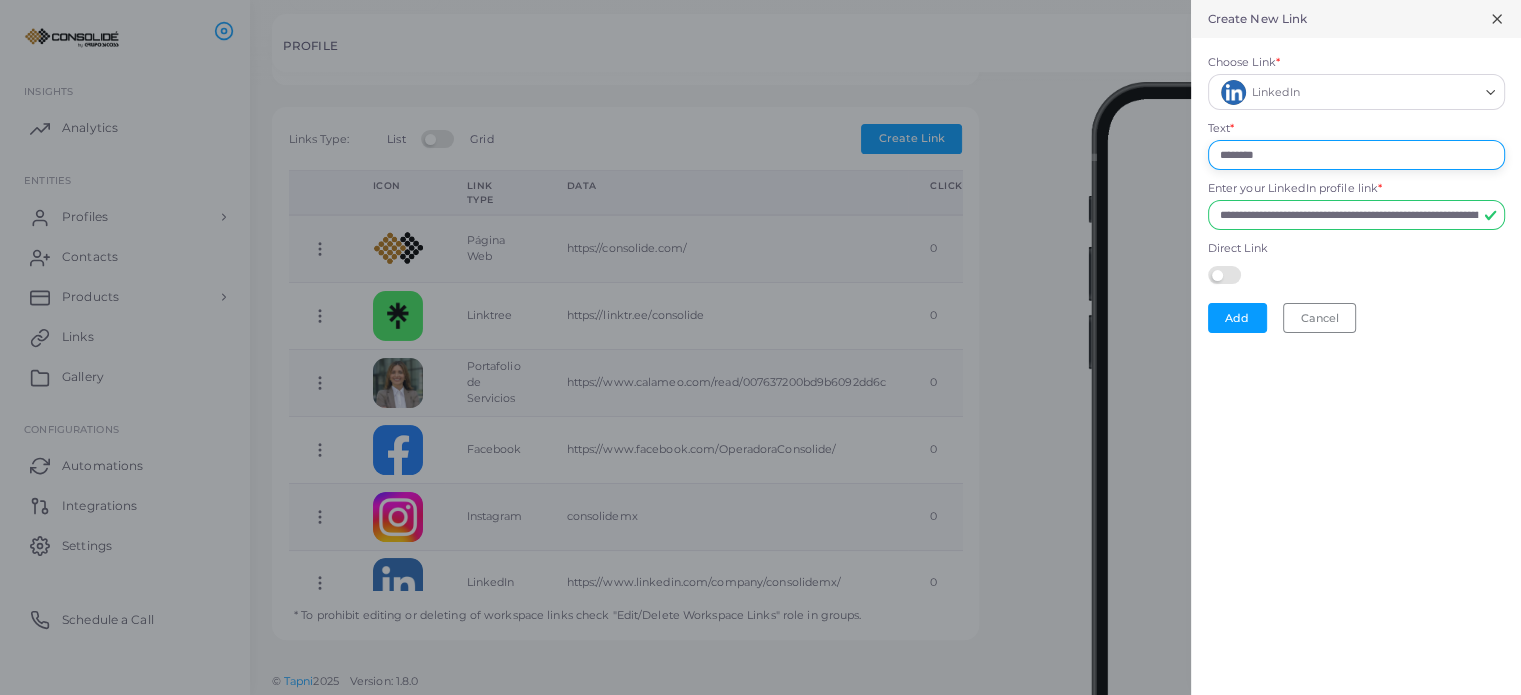 click on "********" at bounding box center (1356, 155) 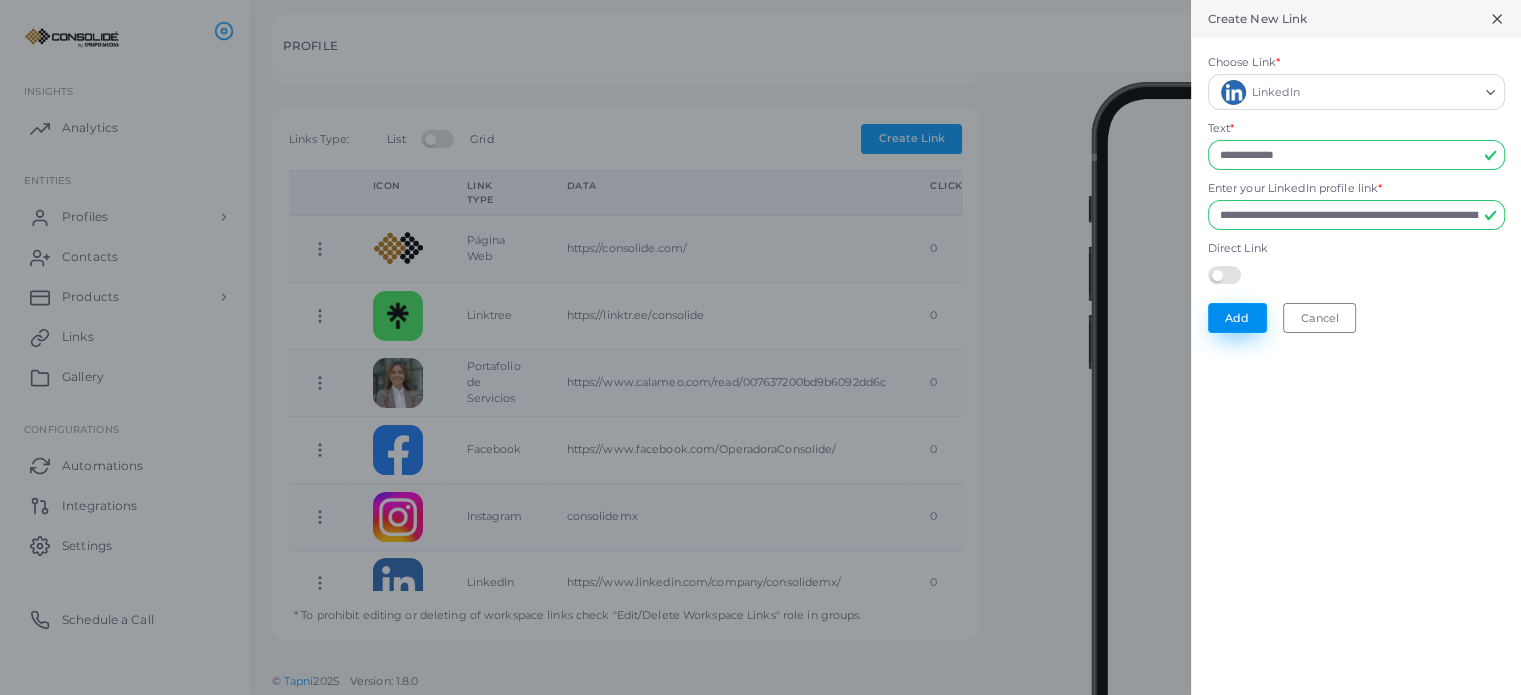 type on "**********" 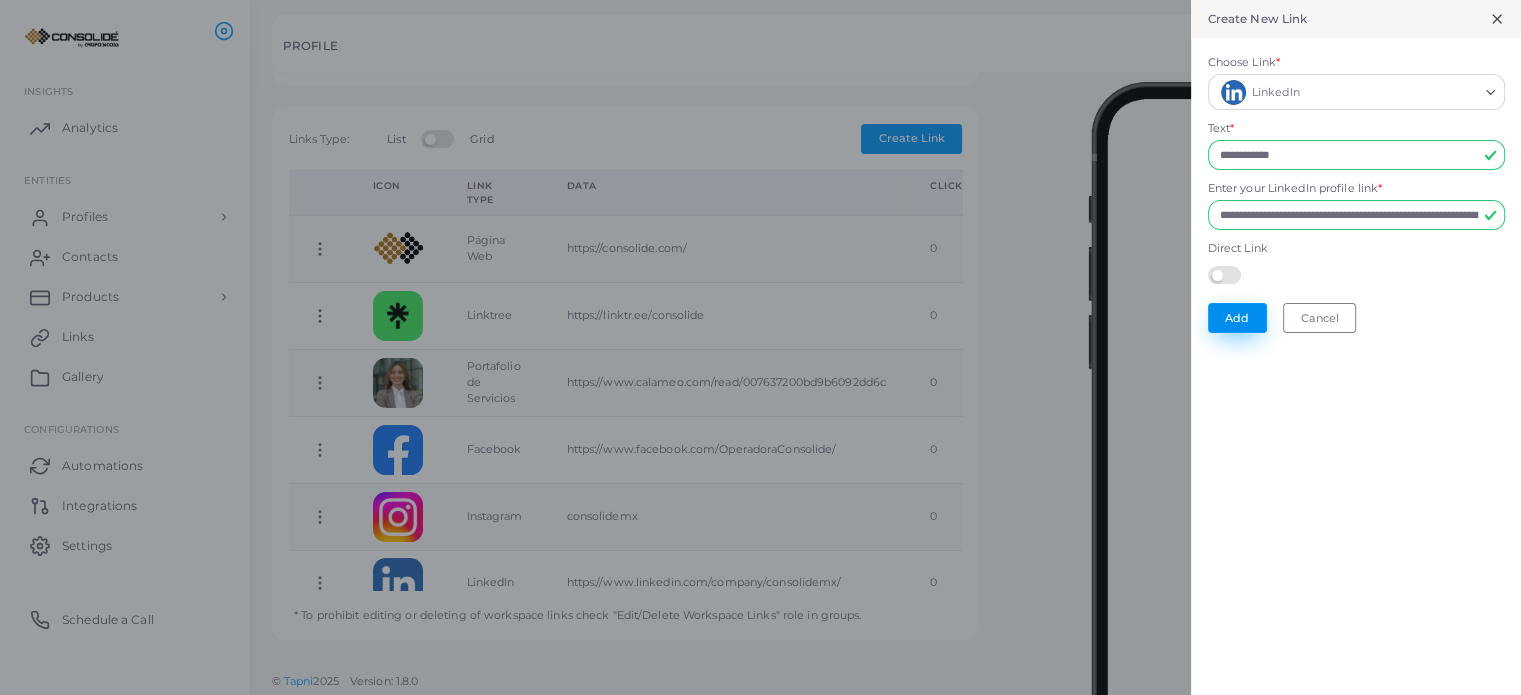 click on "Add" at bounding box center (1237, 318) 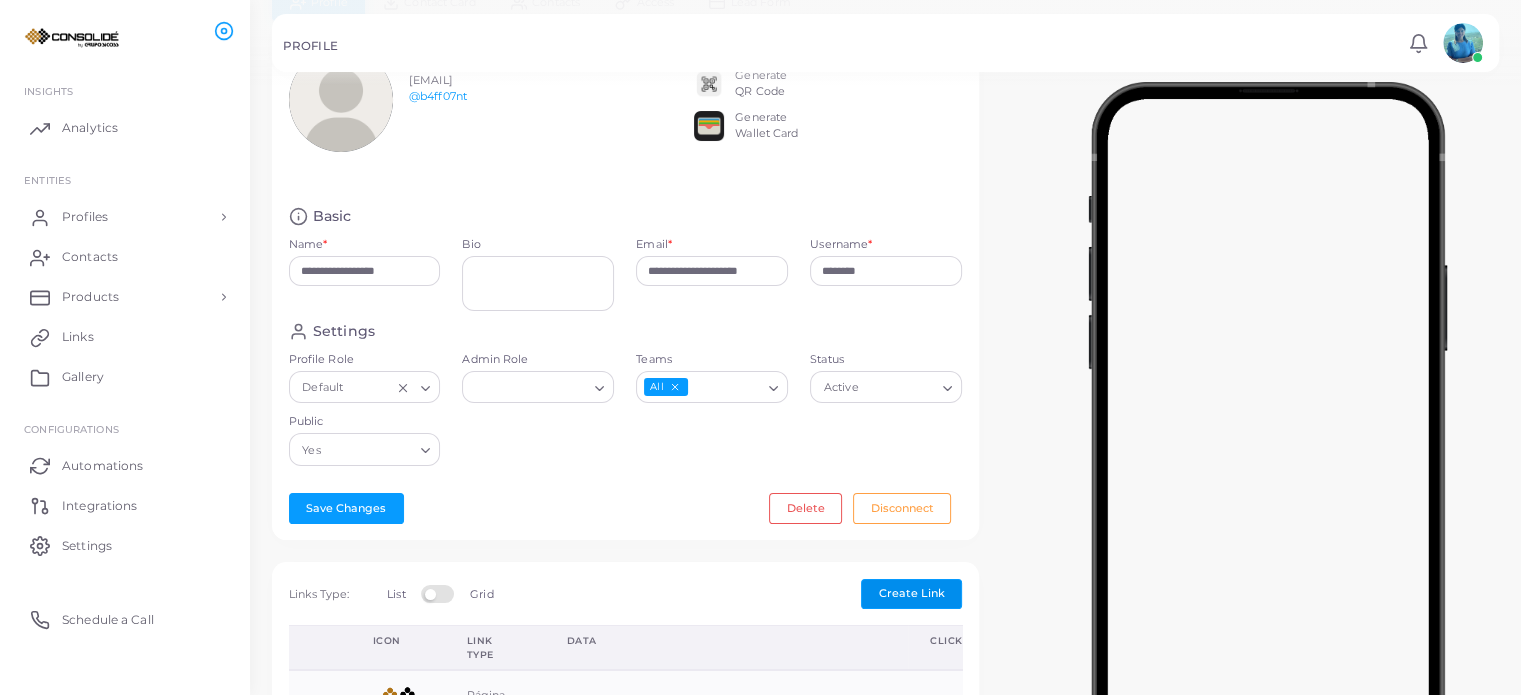 scroll, scrollTop: 0, scrollLeft: 0, axis: both 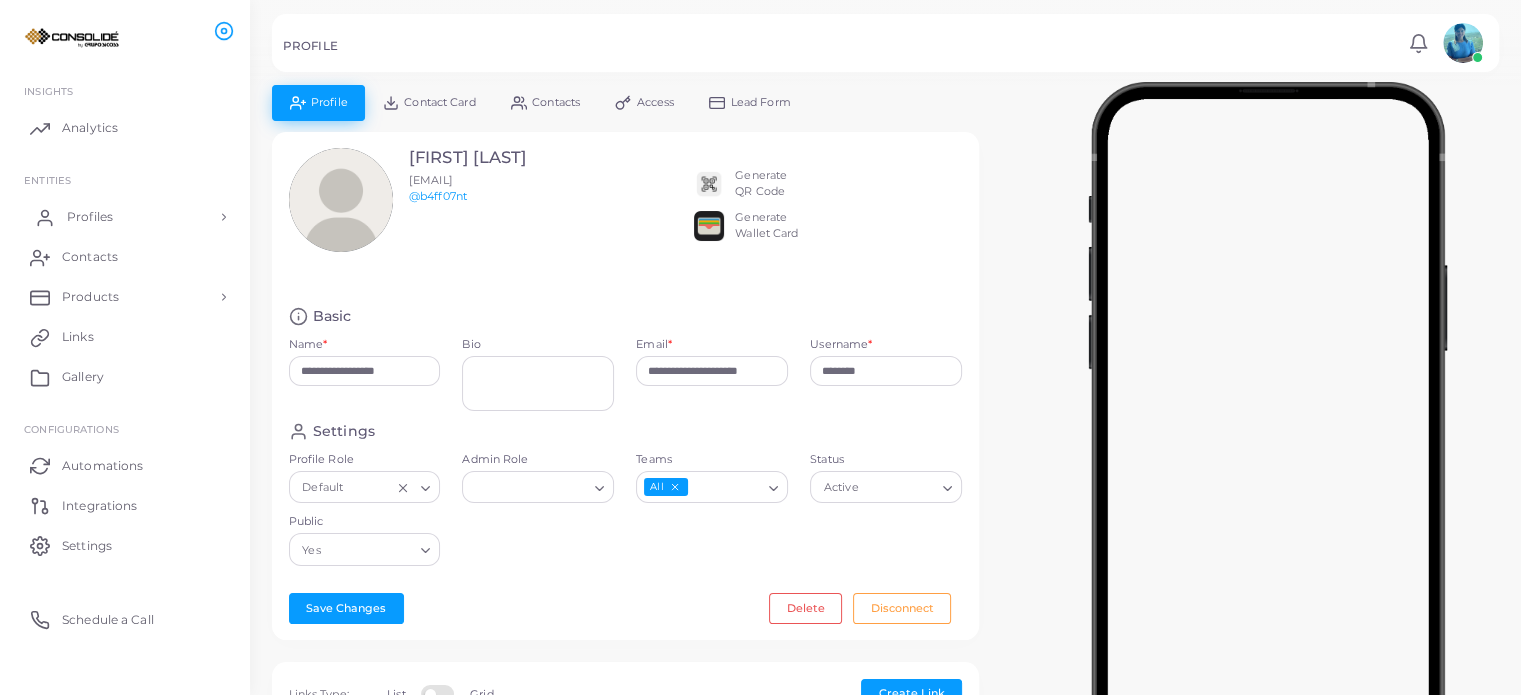 click on "Profiles" at bounding box center [90, 217] 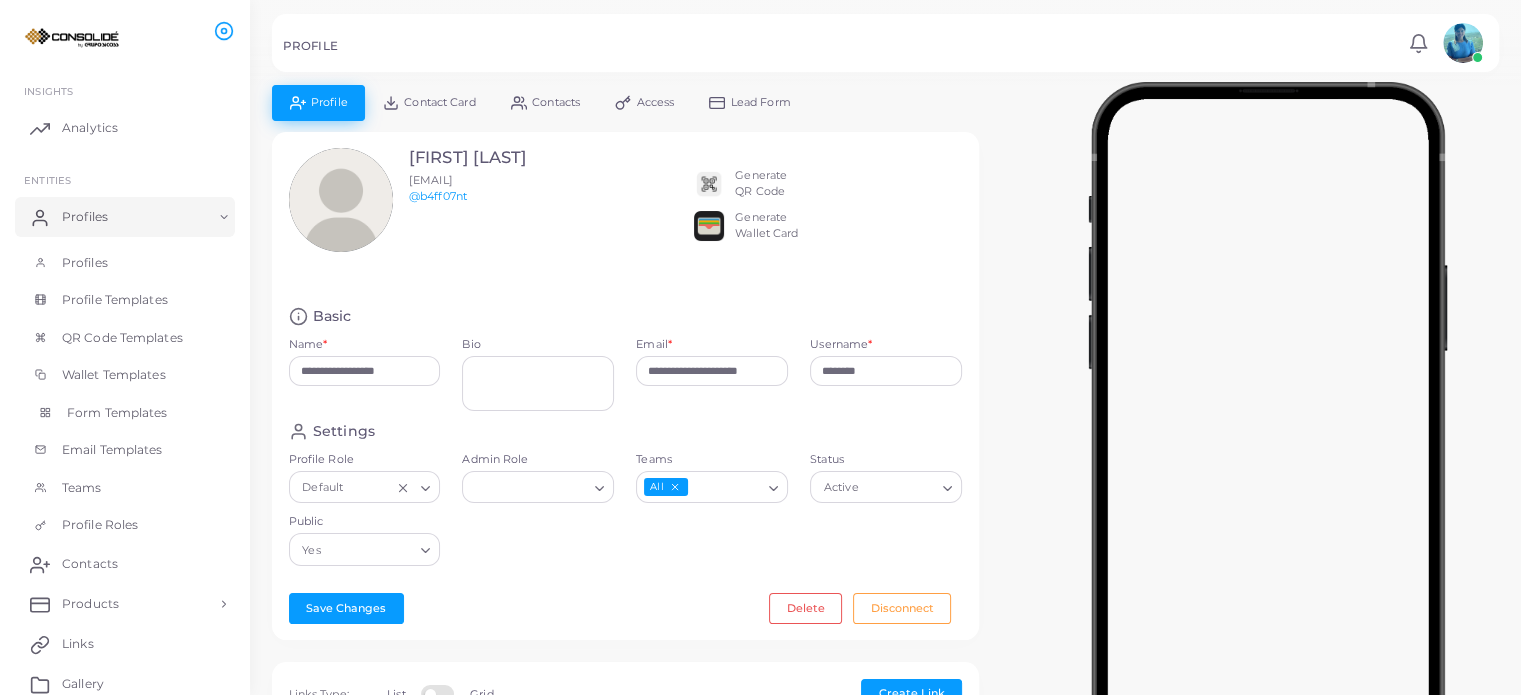 click on "Form Templates" at bounding box center (117, 413) 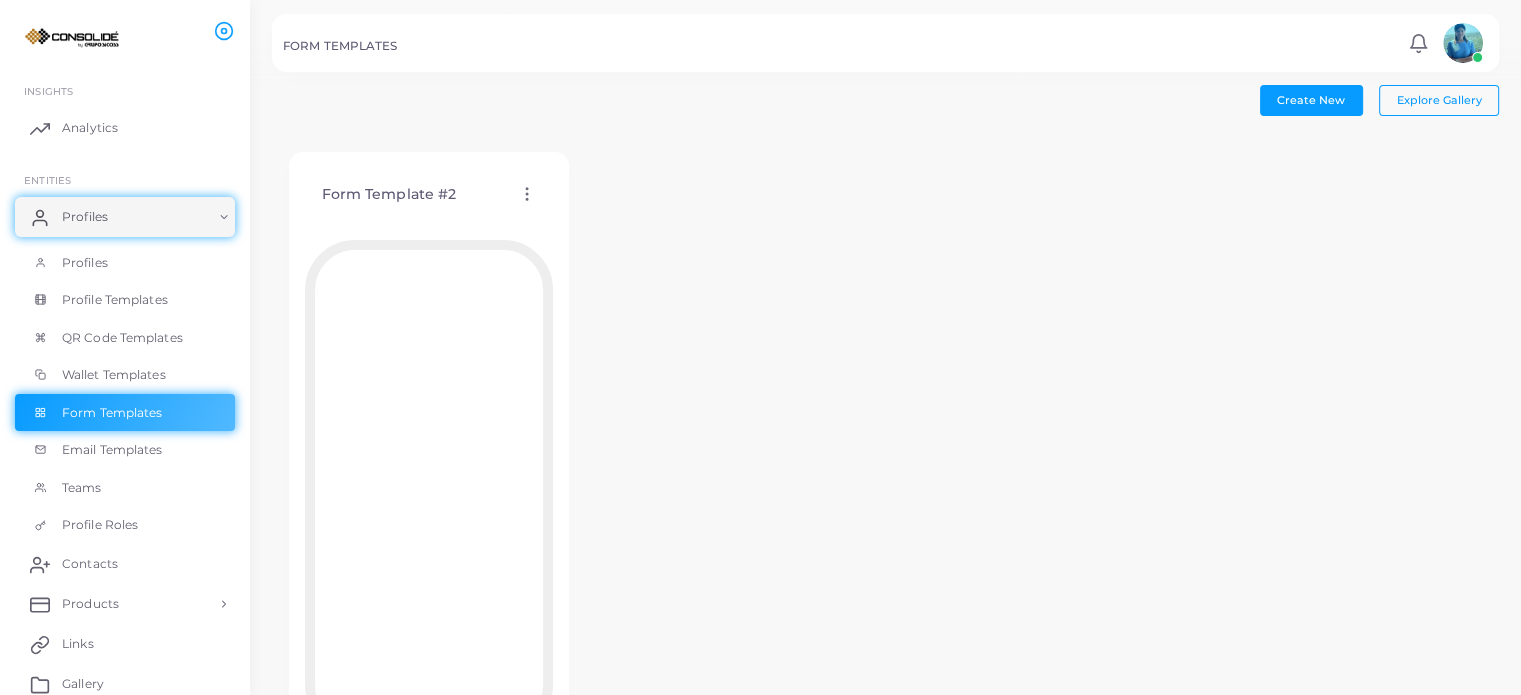 click on "Form Template #2 Edit Template Assign template Duplicate Template Delete Template Copy Template ID" at bounding box center (885, 464) 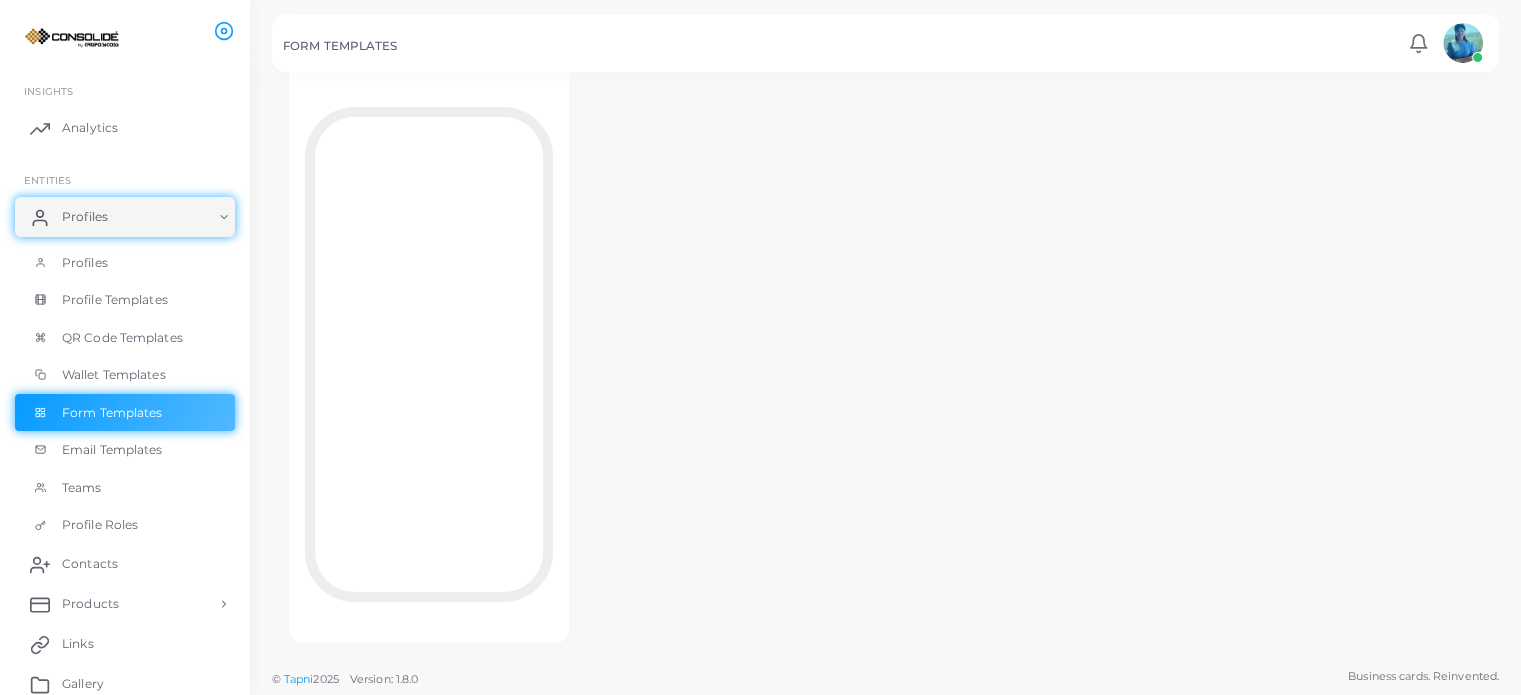 scroll, scrollTop: 0, scrollLeft: 0, axis: both 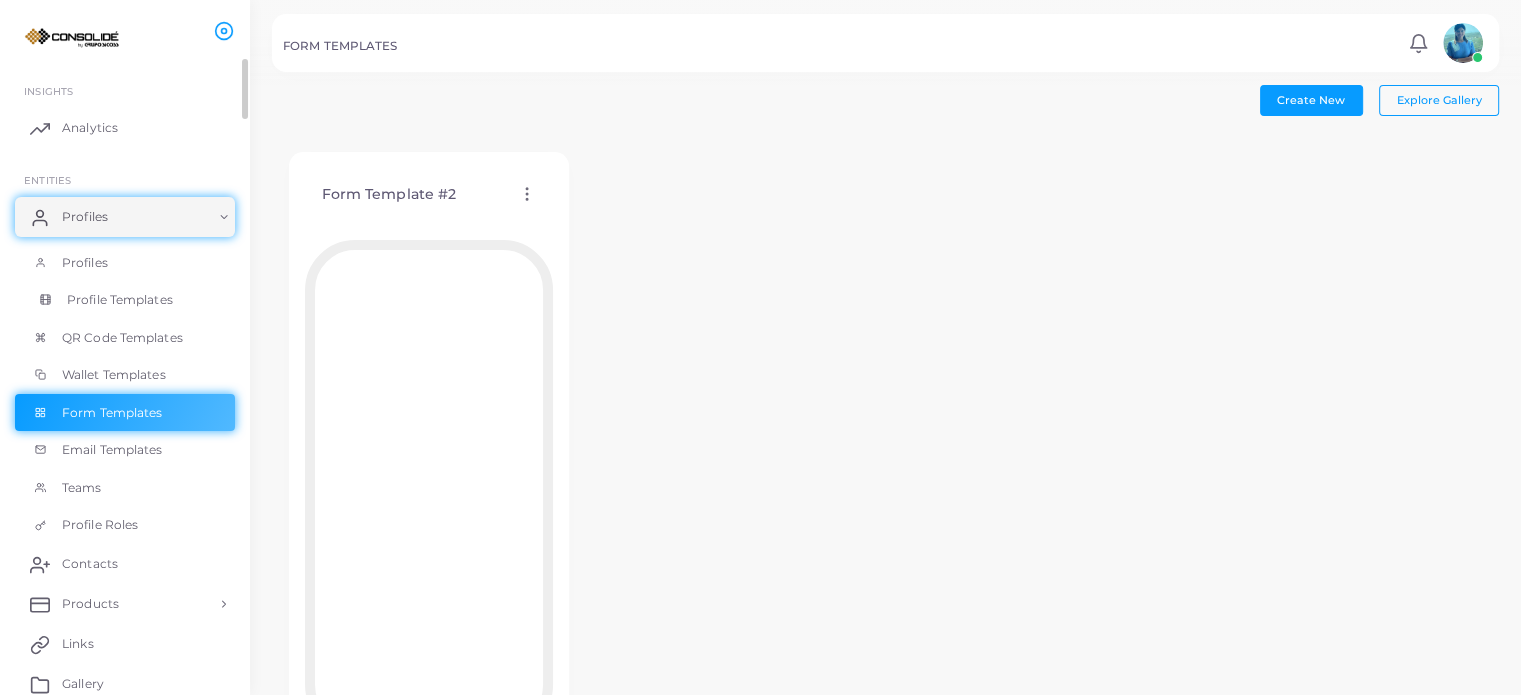 click on "Profile Templates" at bounding box center [120, 300] 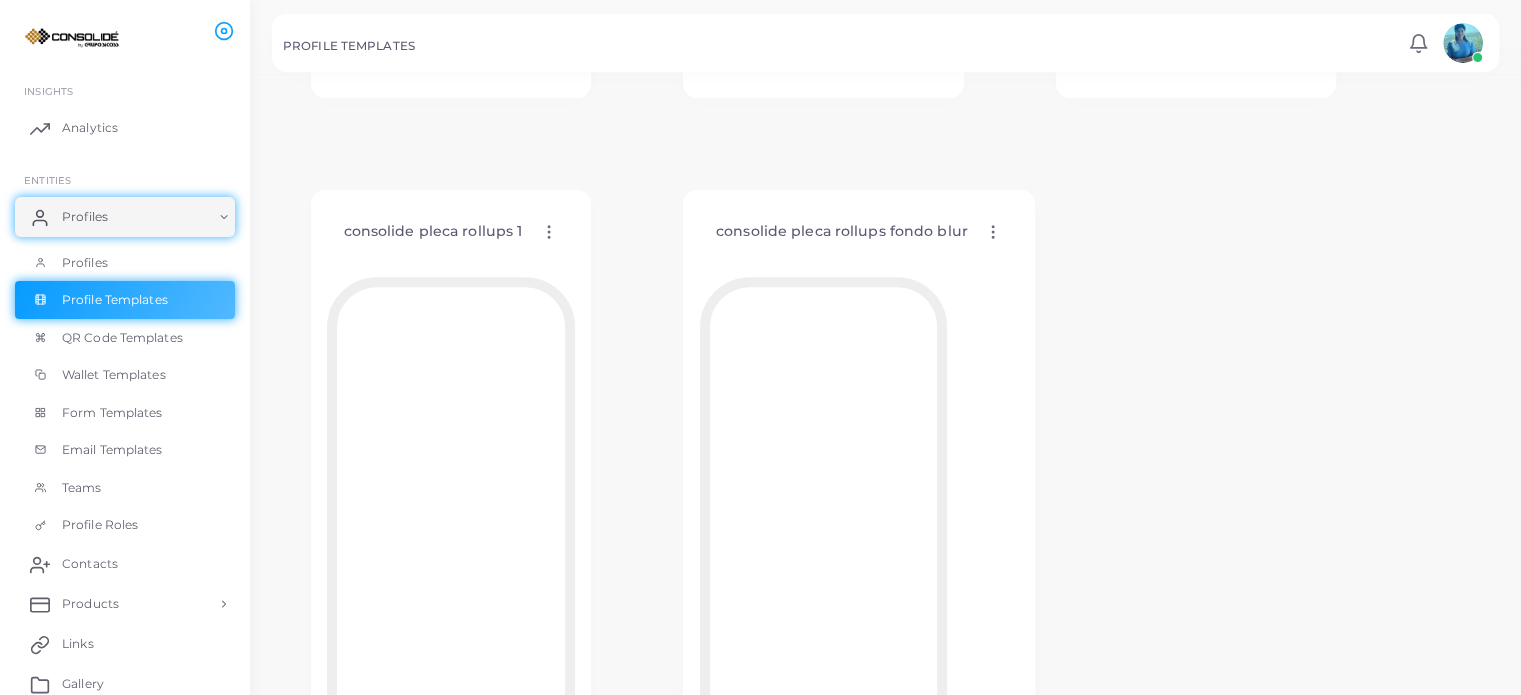 scroll, scrollTop: 100, scrollLeft: 0, axis: vertical 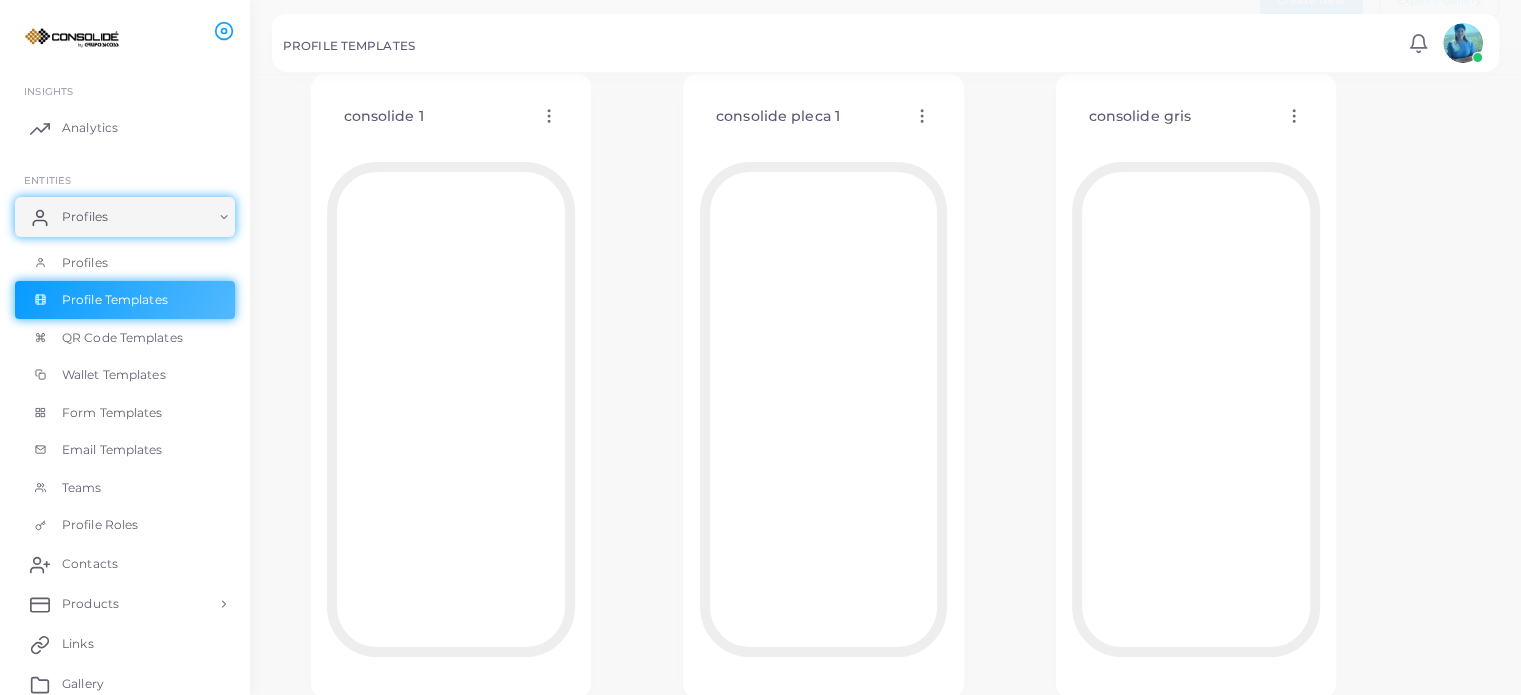click 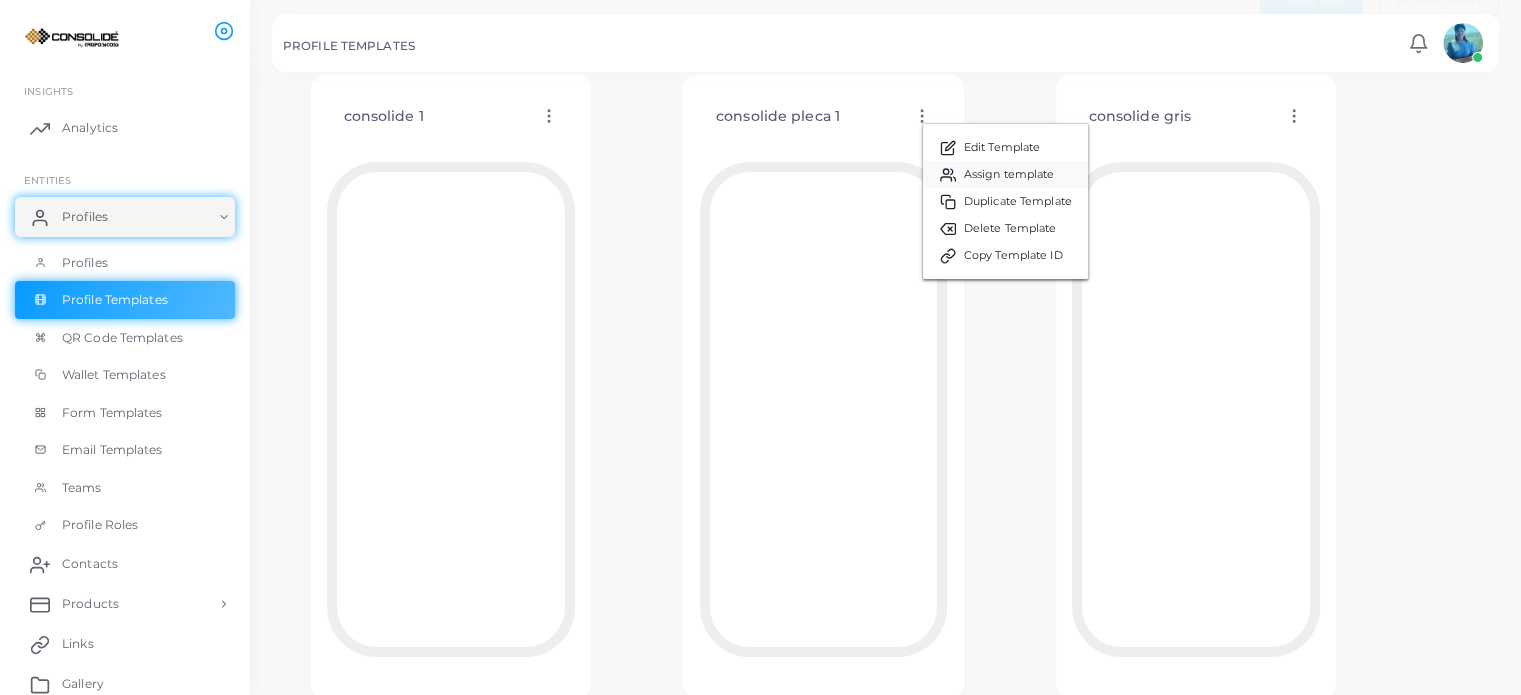 click on "Assign template" at bounding box center [1009, 175] 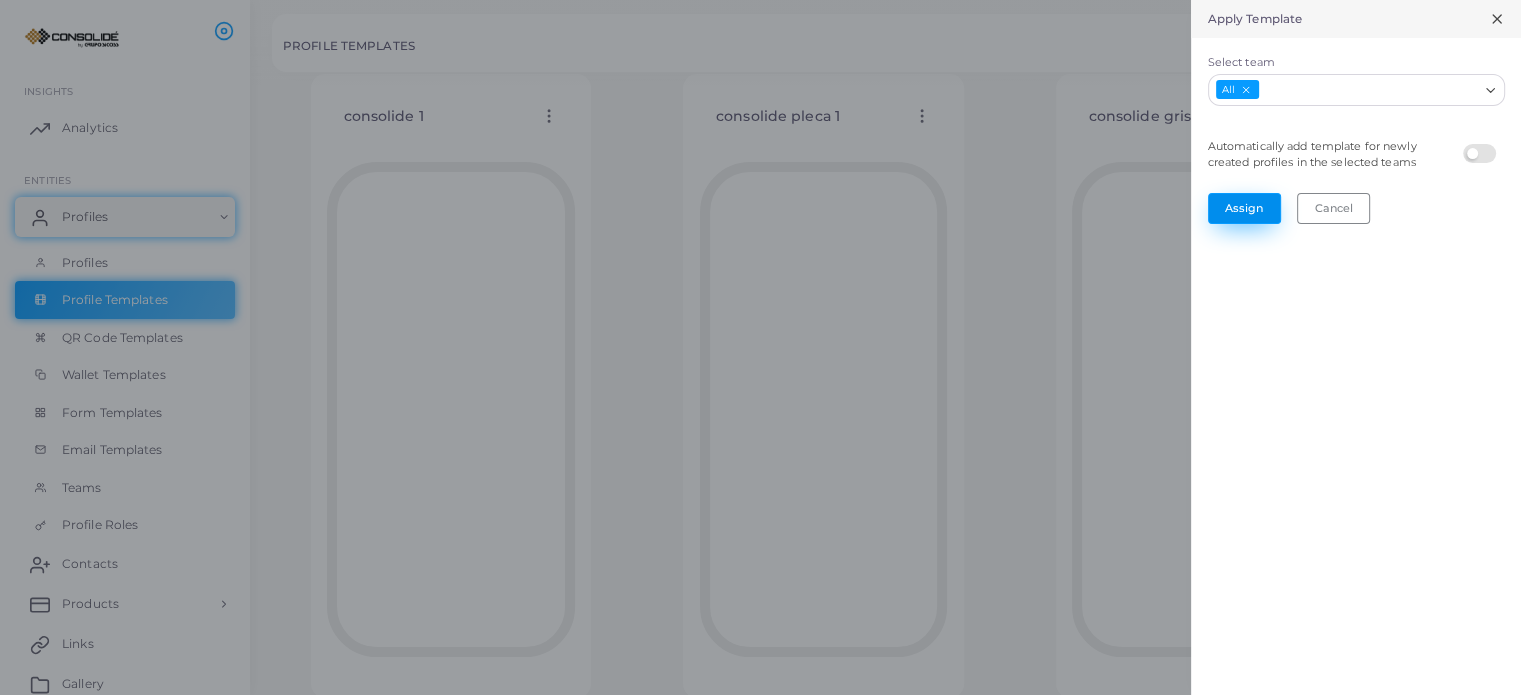 click on "Assign" at bounding box center (1244, 208) 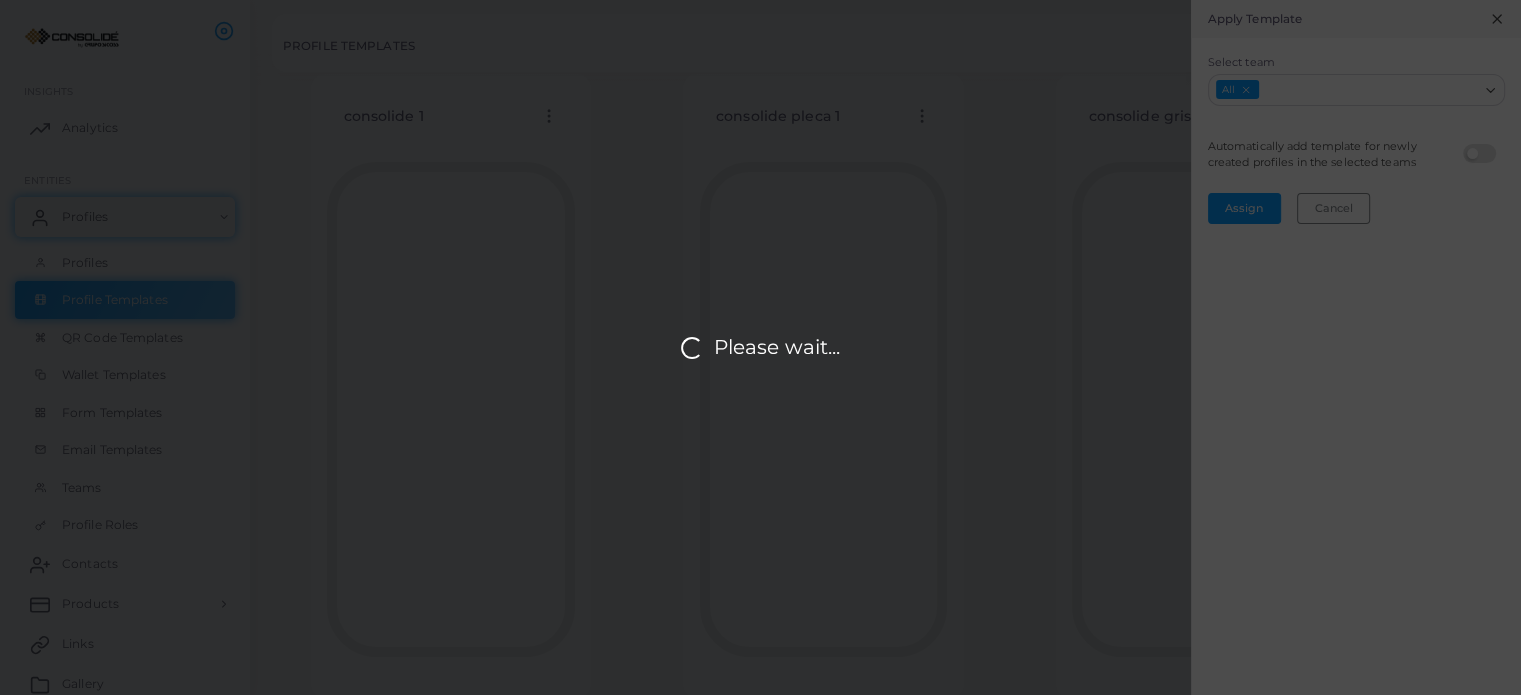 scroll, scrollTop: 0, scrollLeft: 0, axis: both 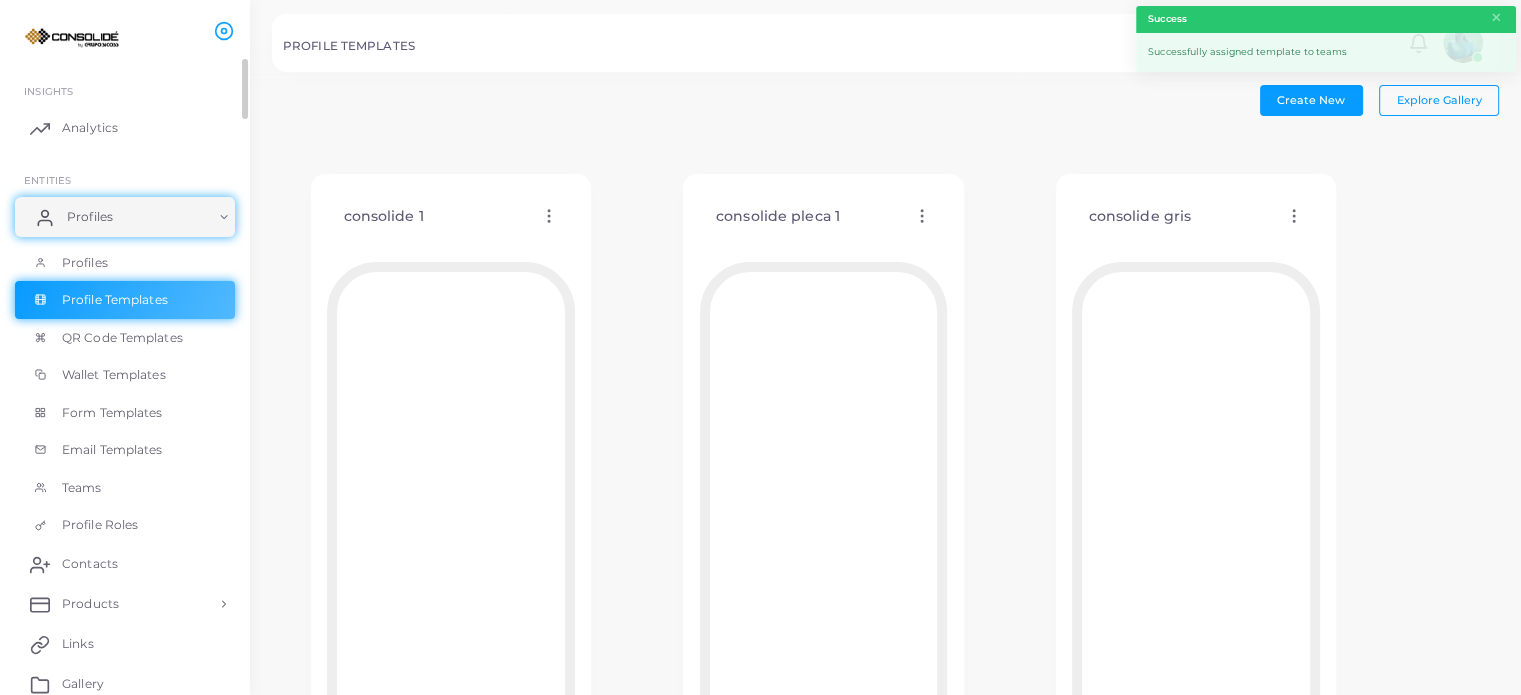 click on "Profiles" at bounding box center [90, 217] 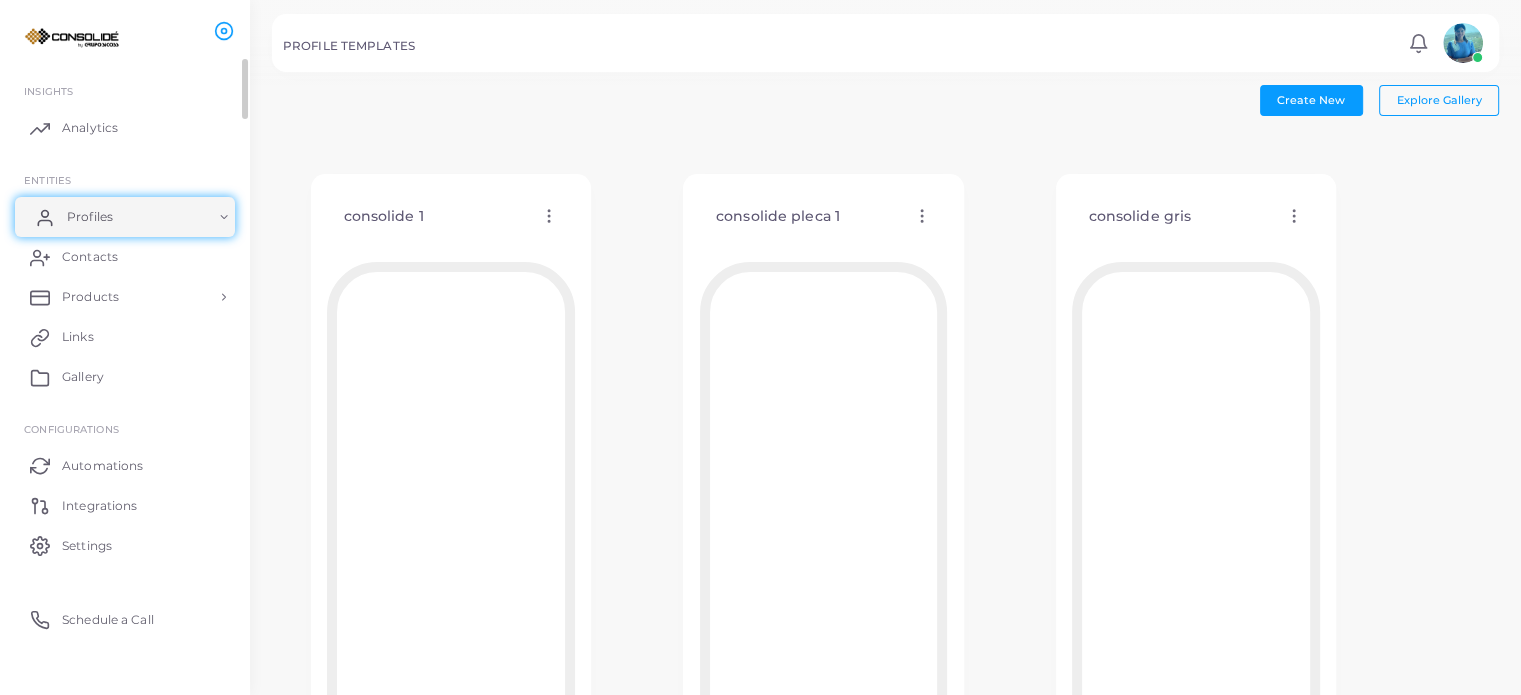 click on "Profiles" at bounding box center [90, 217] 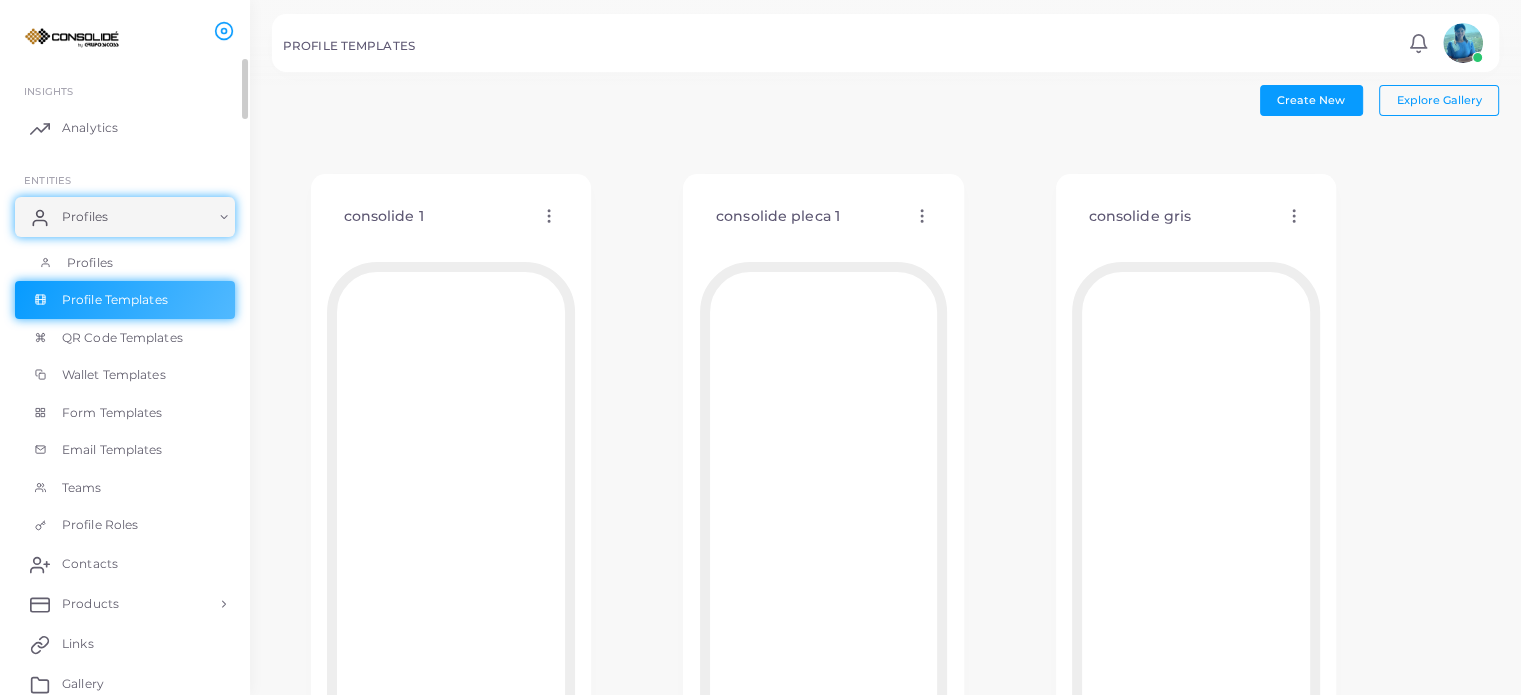 click on "Profiles" at bounding box center (90, 263) 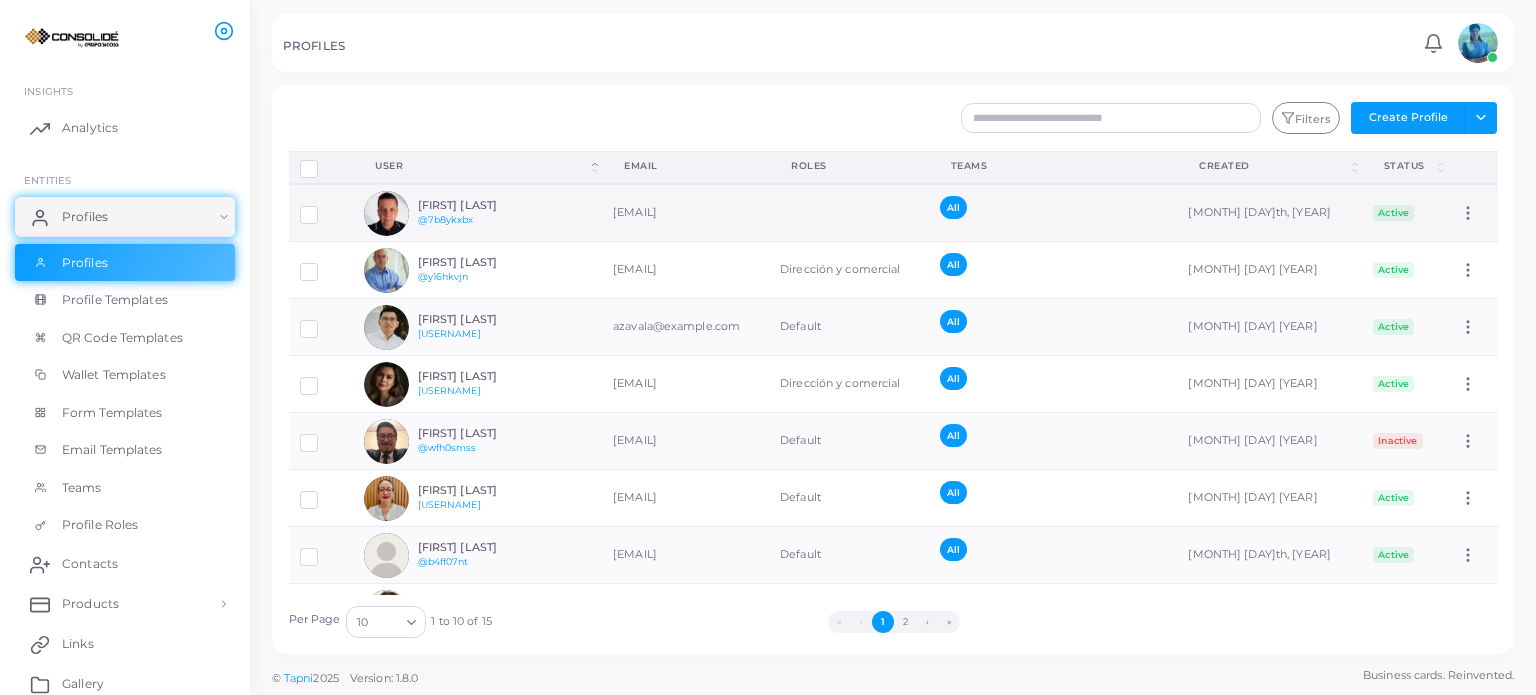click on "[FIRST] [LAST]" at bounding box center (491, 205) 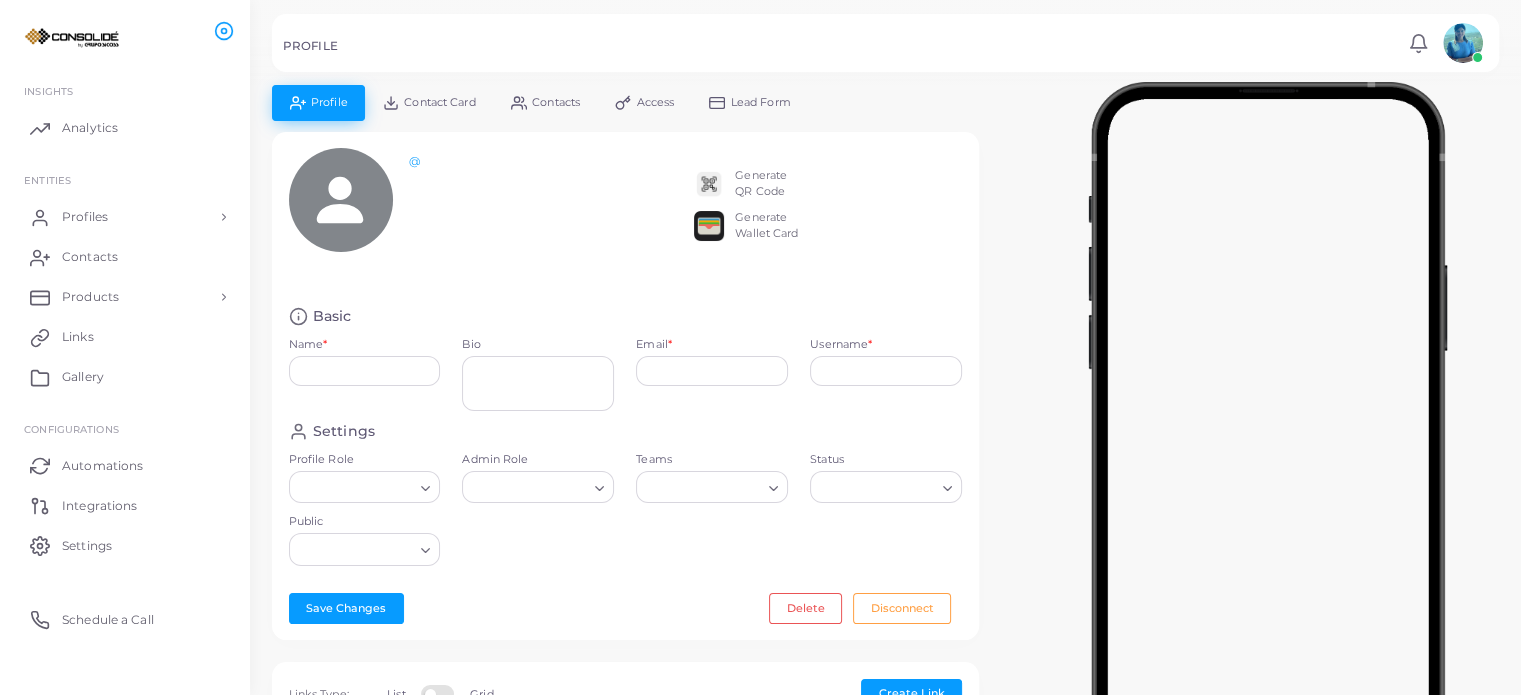 type on "**********" 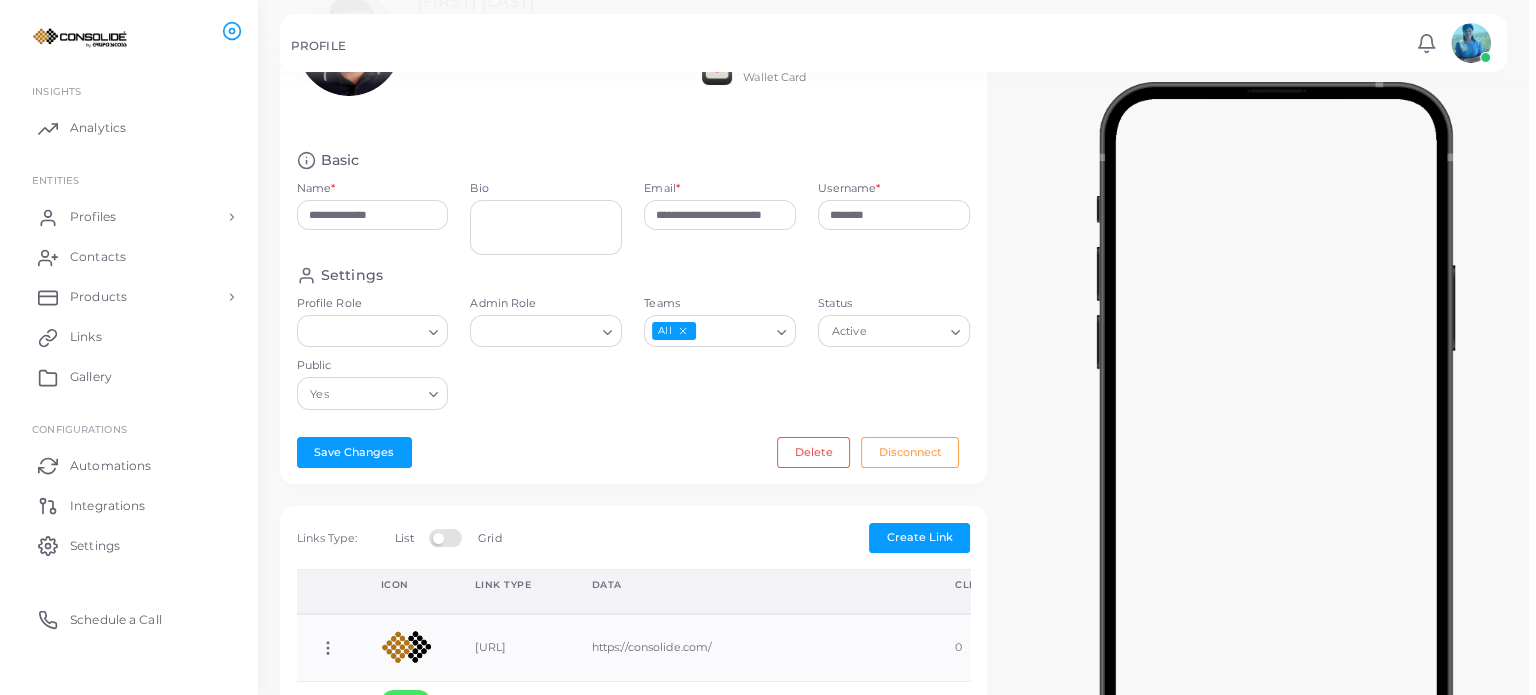 scroll, scrollTop: 0, scrollLeft: 0, axis: both 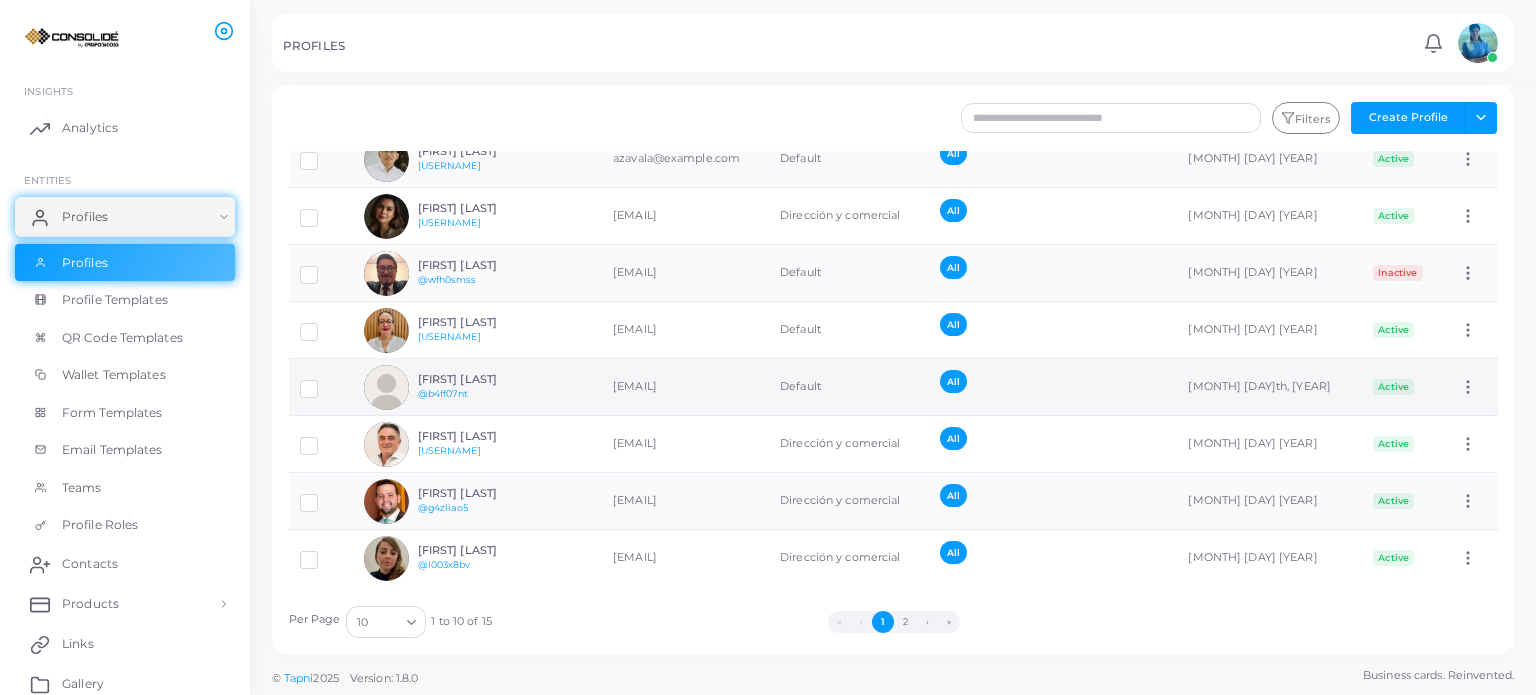 click on "[FIRST] [LAST]" at bounding box center (491, 379) 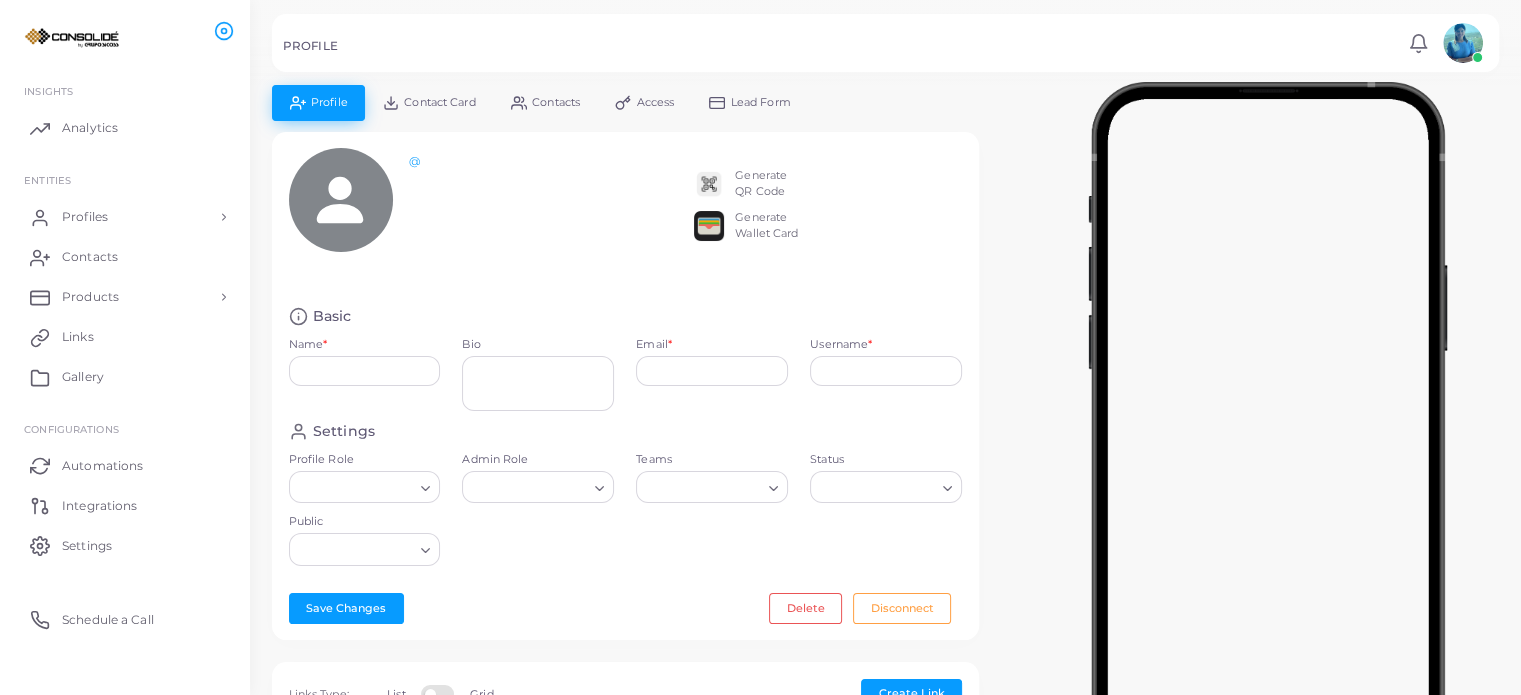 type on "**********" 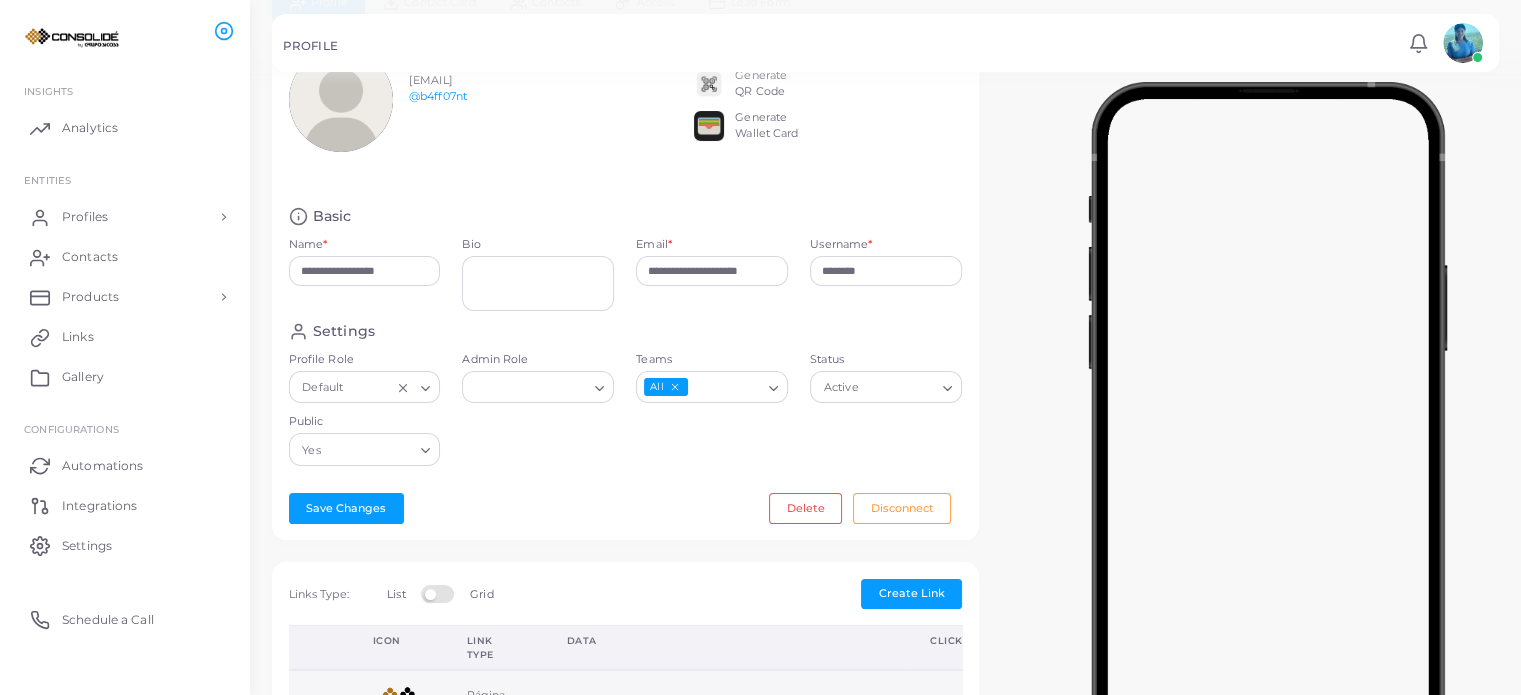scroll, scrollTop: 300, scrollLeft: 0, axis: vertical 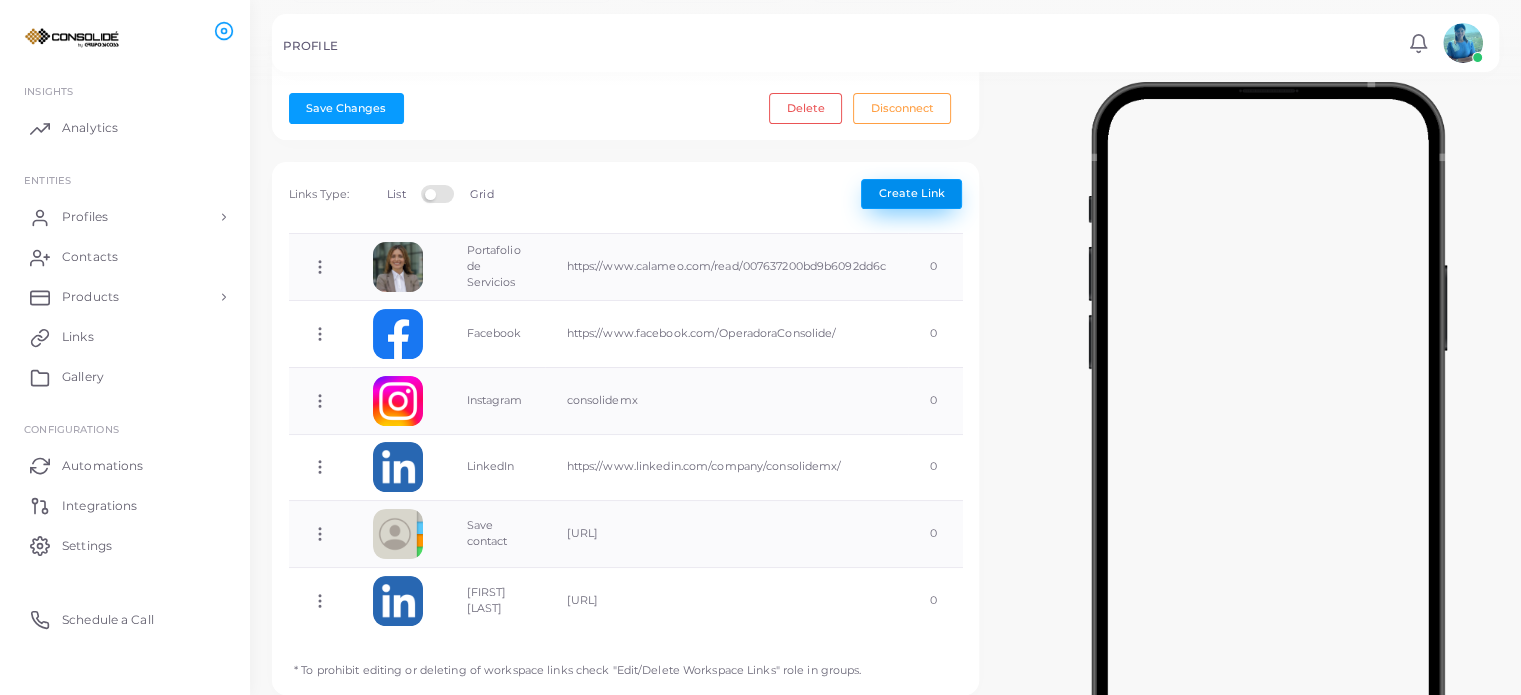 click on "Create Link" at bounding box center [912, 193] 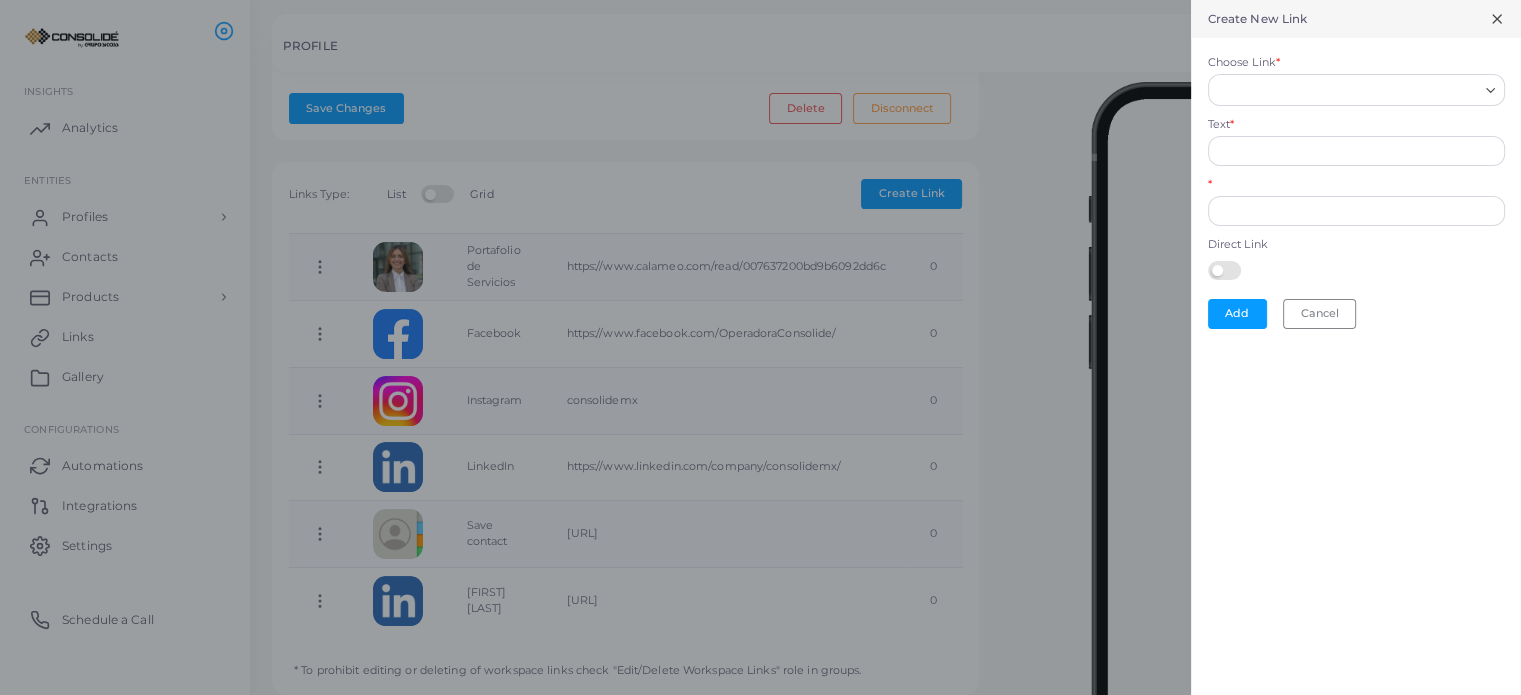 click on "Choose Link  *" at bounding box center [1347, 90] 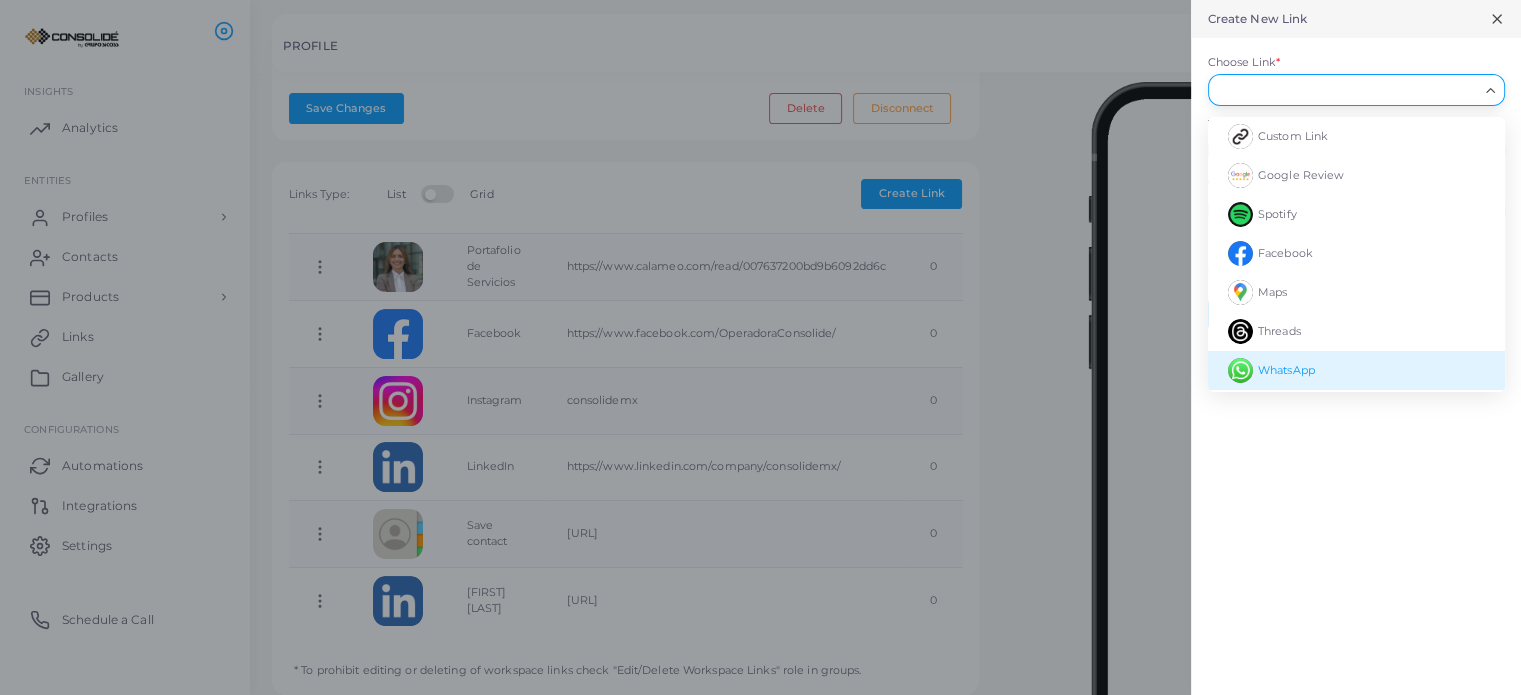 click on "WhatsApp" at bounding box center [1286, 370] 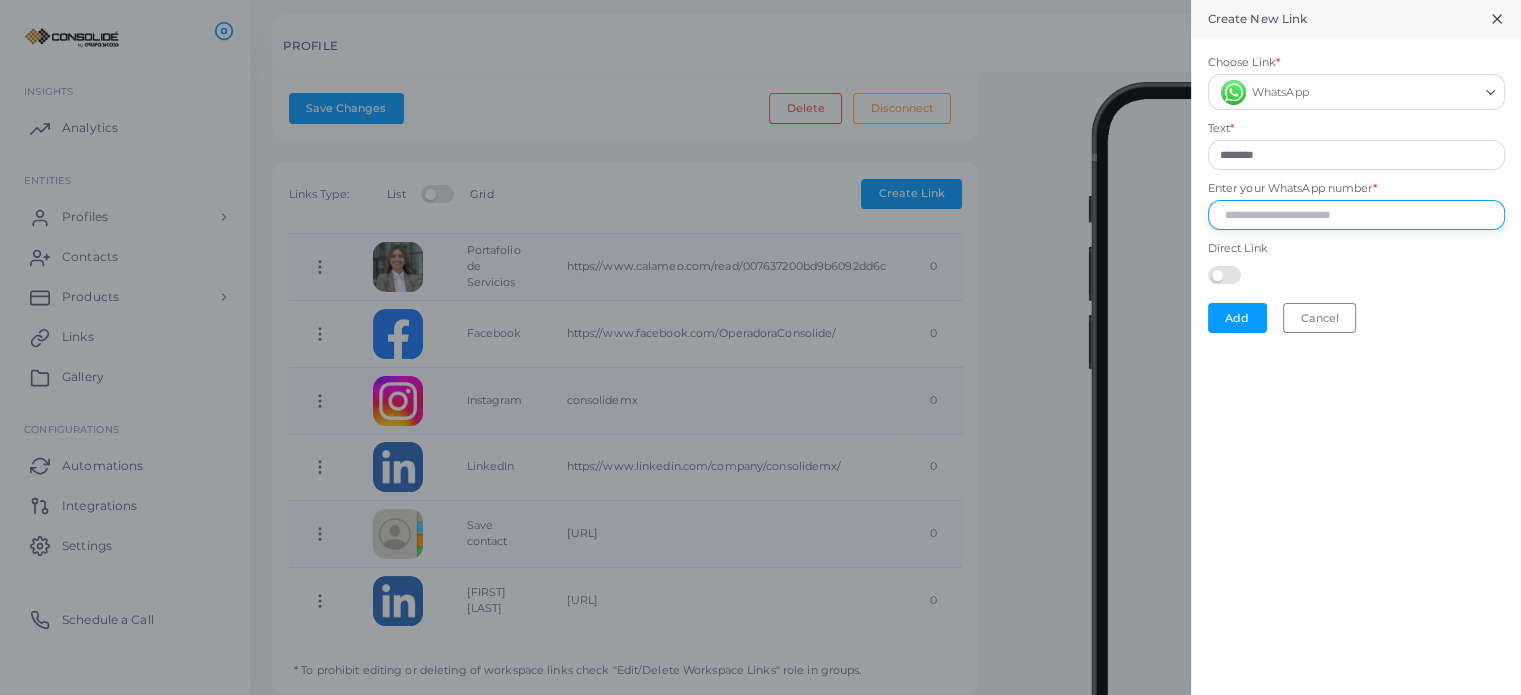 click on "Enter your WhatsApp number" at bounding box center (1356, 215) 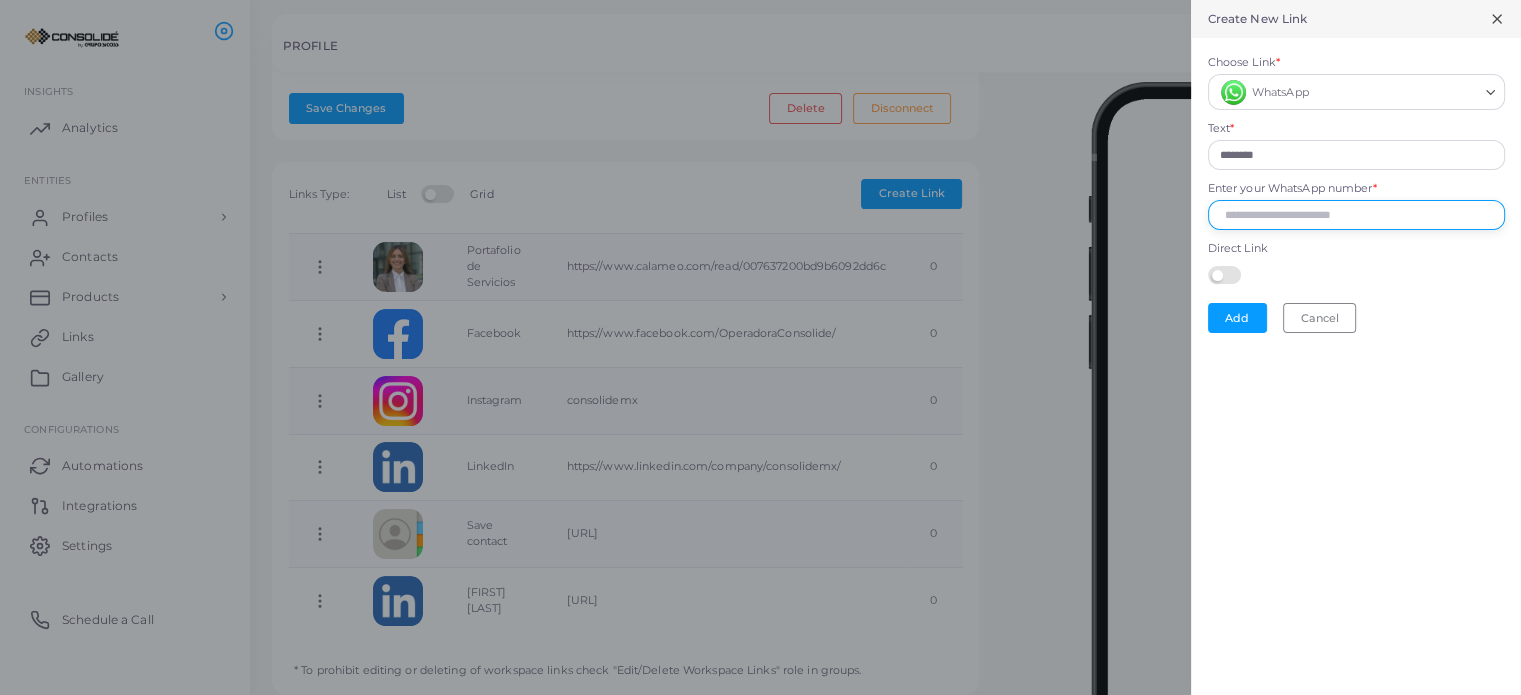 paste on "**********" 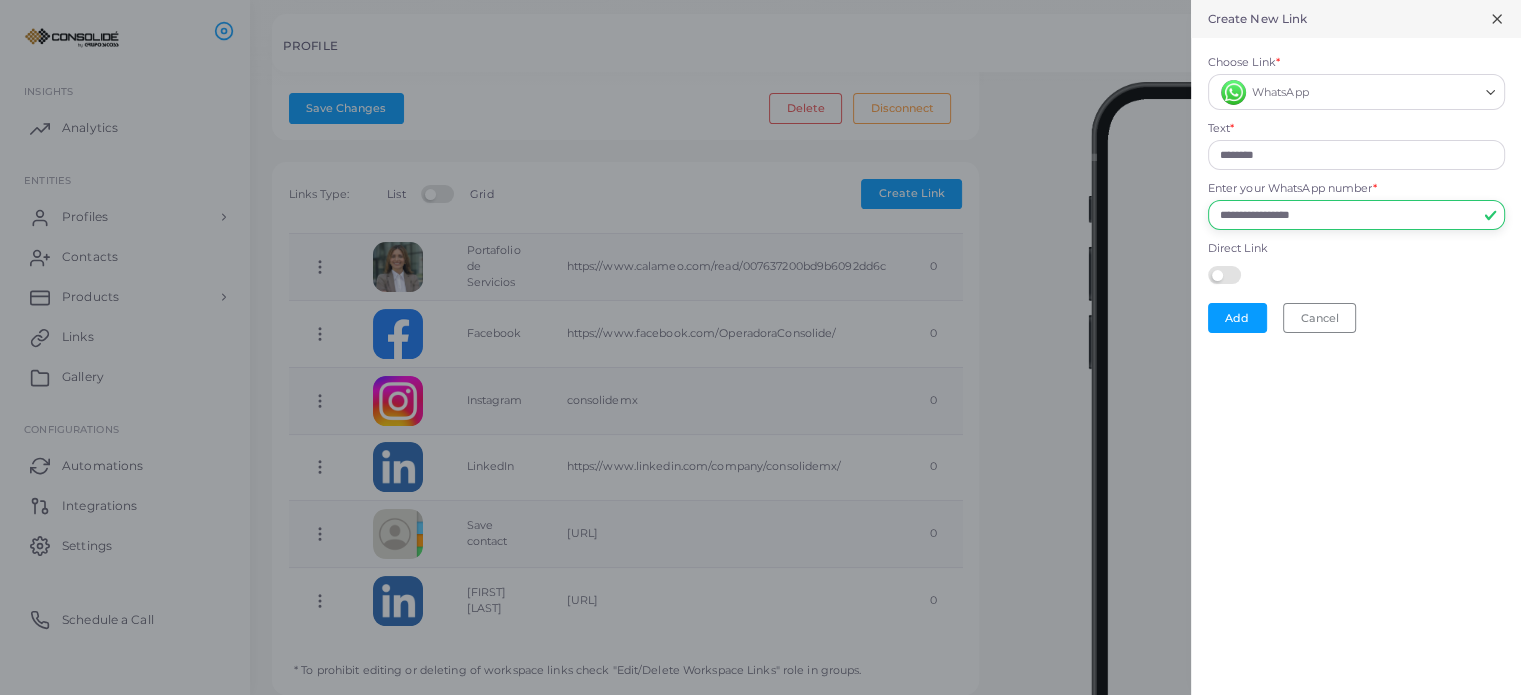 click on "**********" at bounding box center (1356, 215) 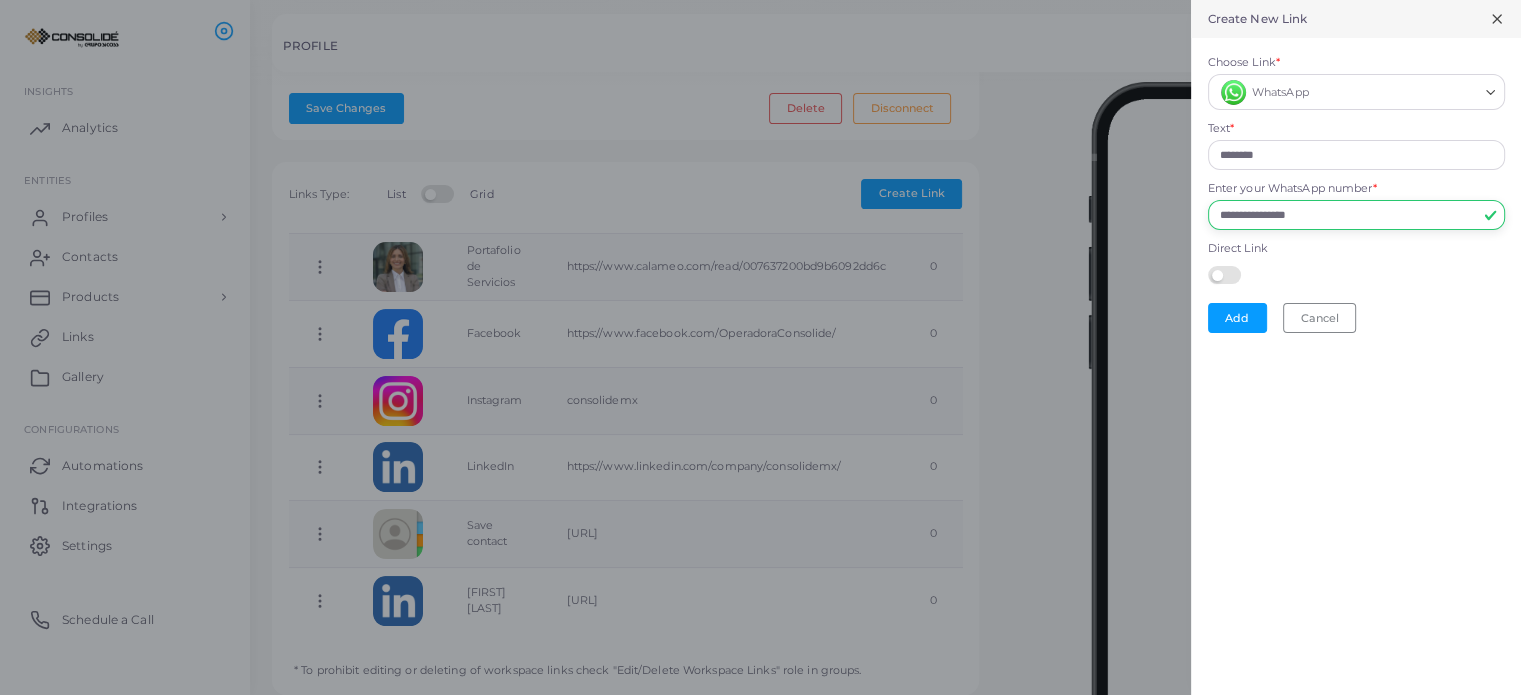 click on "**********" at bounding box center [1356, 215] 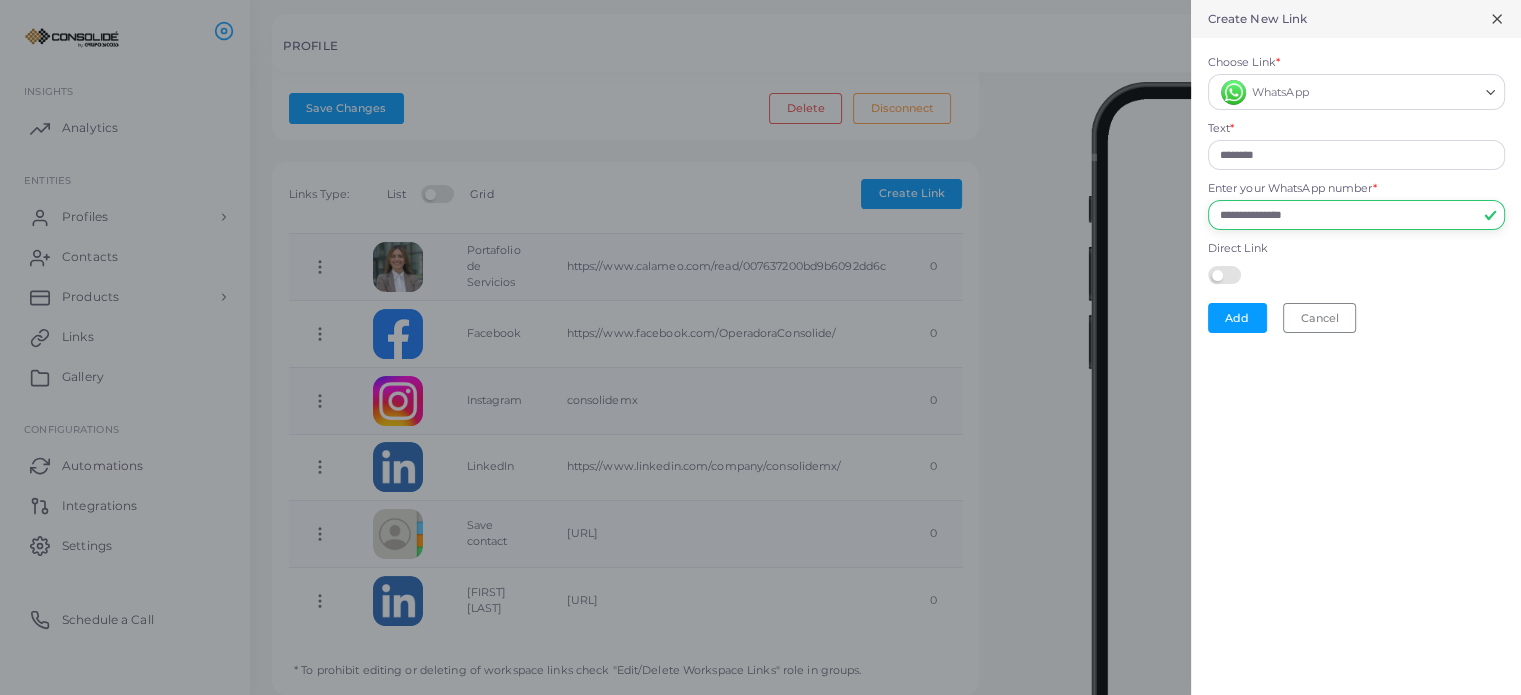 click on "**********" at bounding box center [1356, 215] 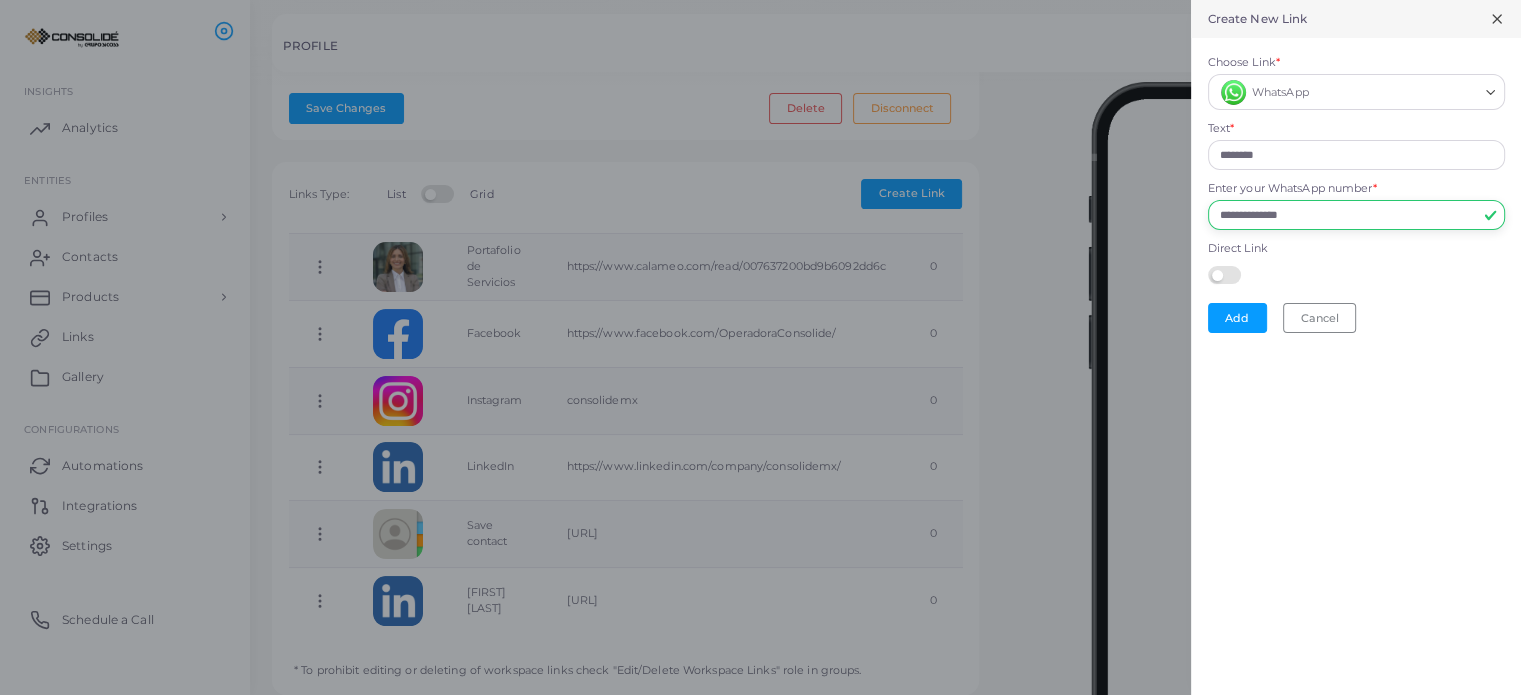 click on "**********" at bounding box center (1356, 215) 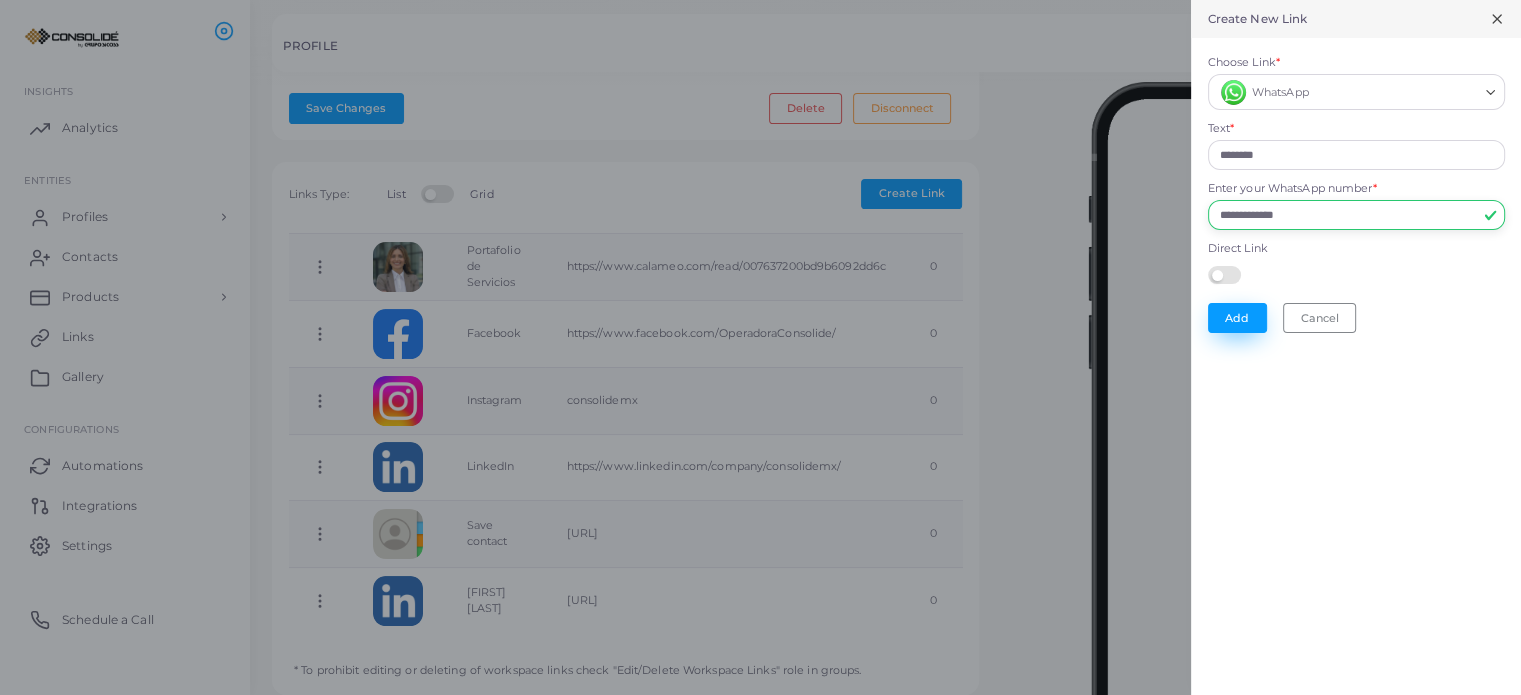 type on "**********" 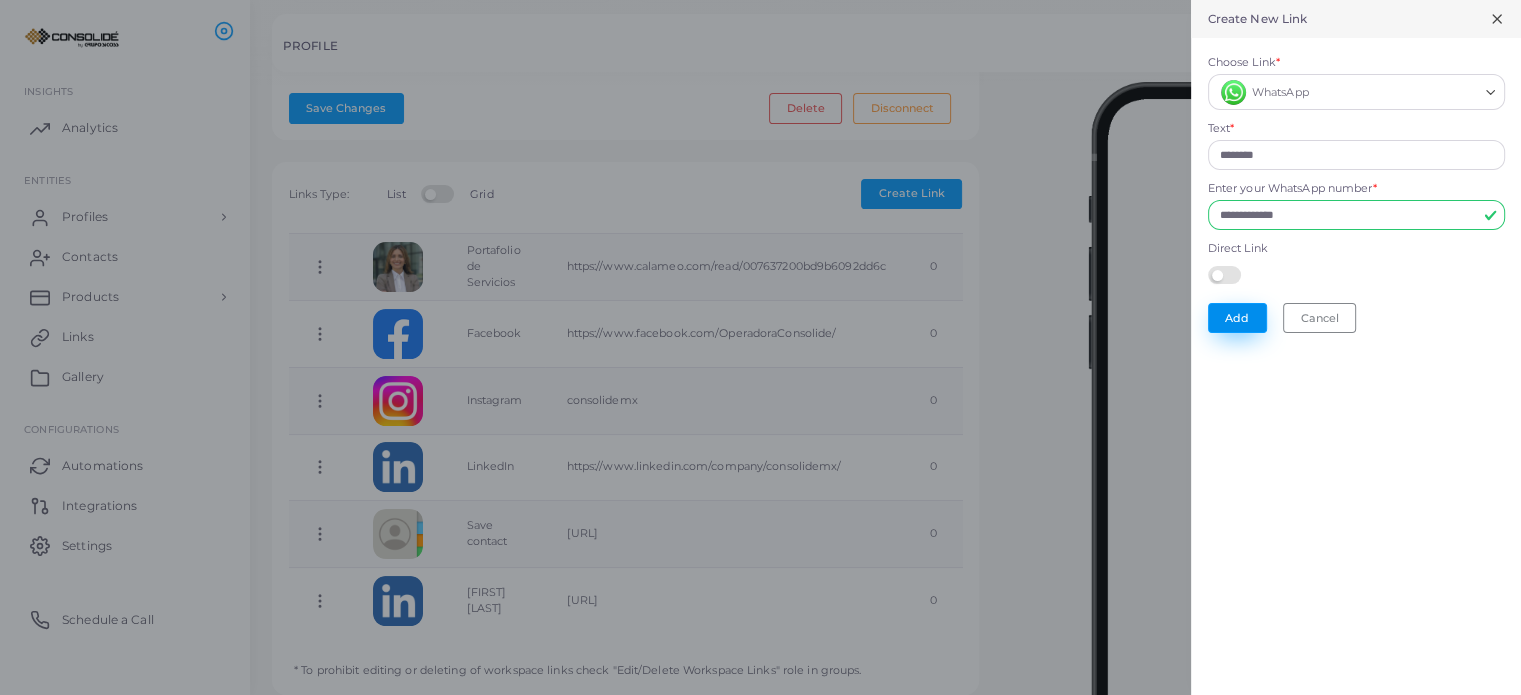 click on "Add" at bounding box center [1237, 318] 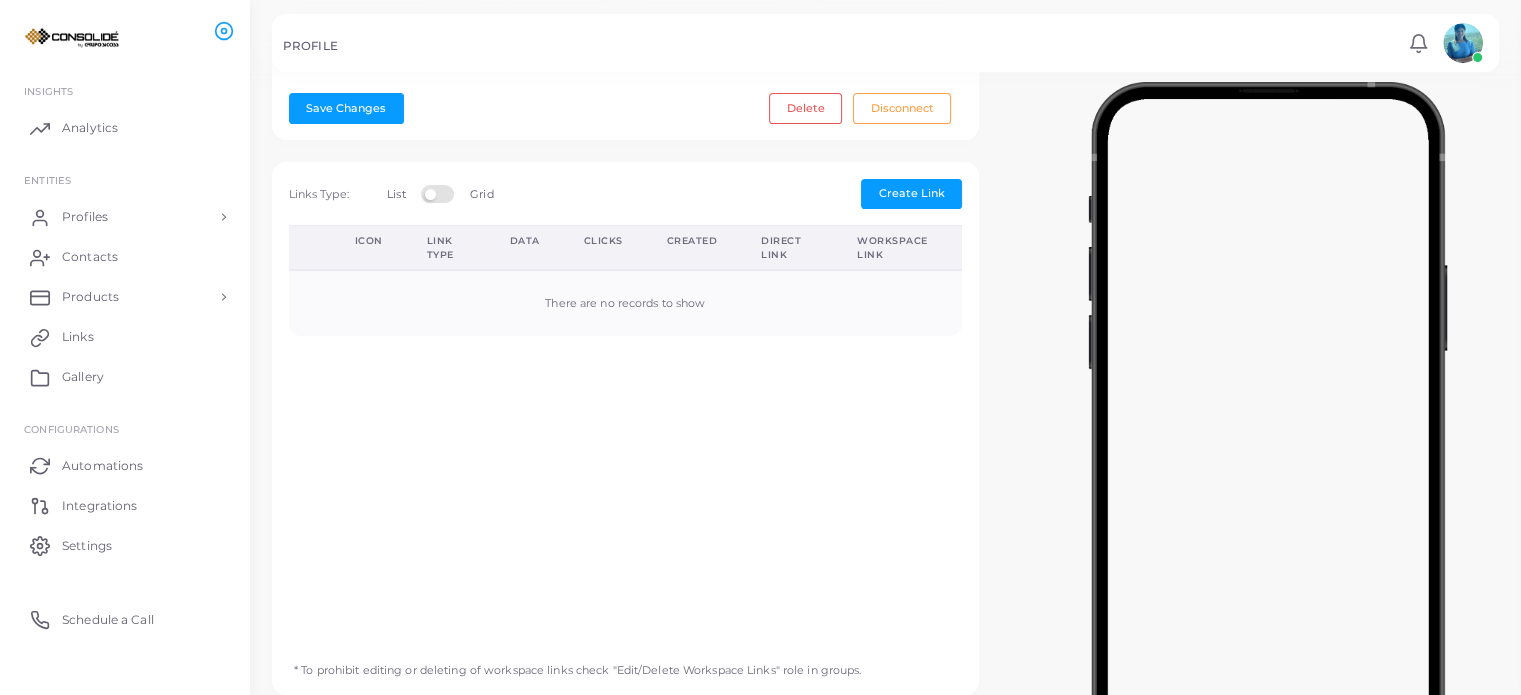 scroll, scrollTop: 0, scrollLeft: 0, axis: both 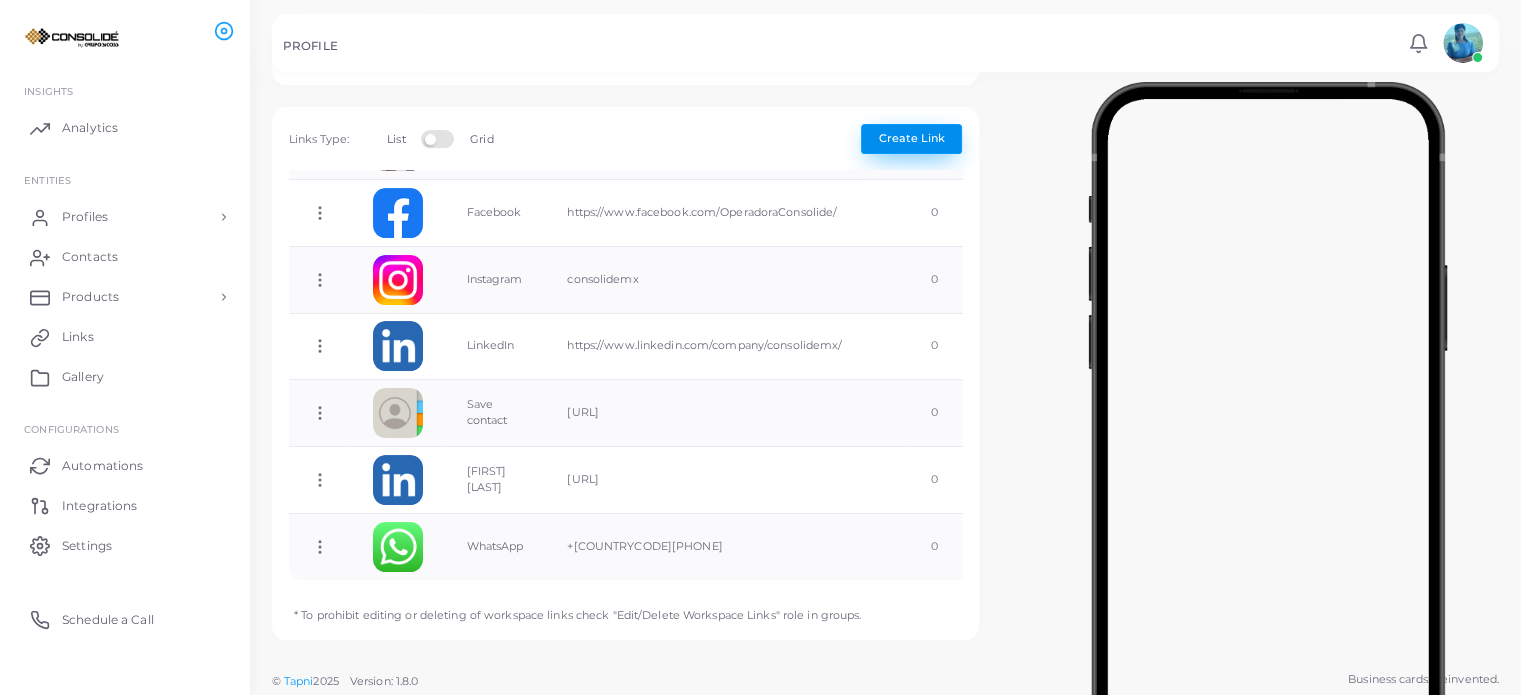 click on "Create Link" at bounding box center (912, 138) 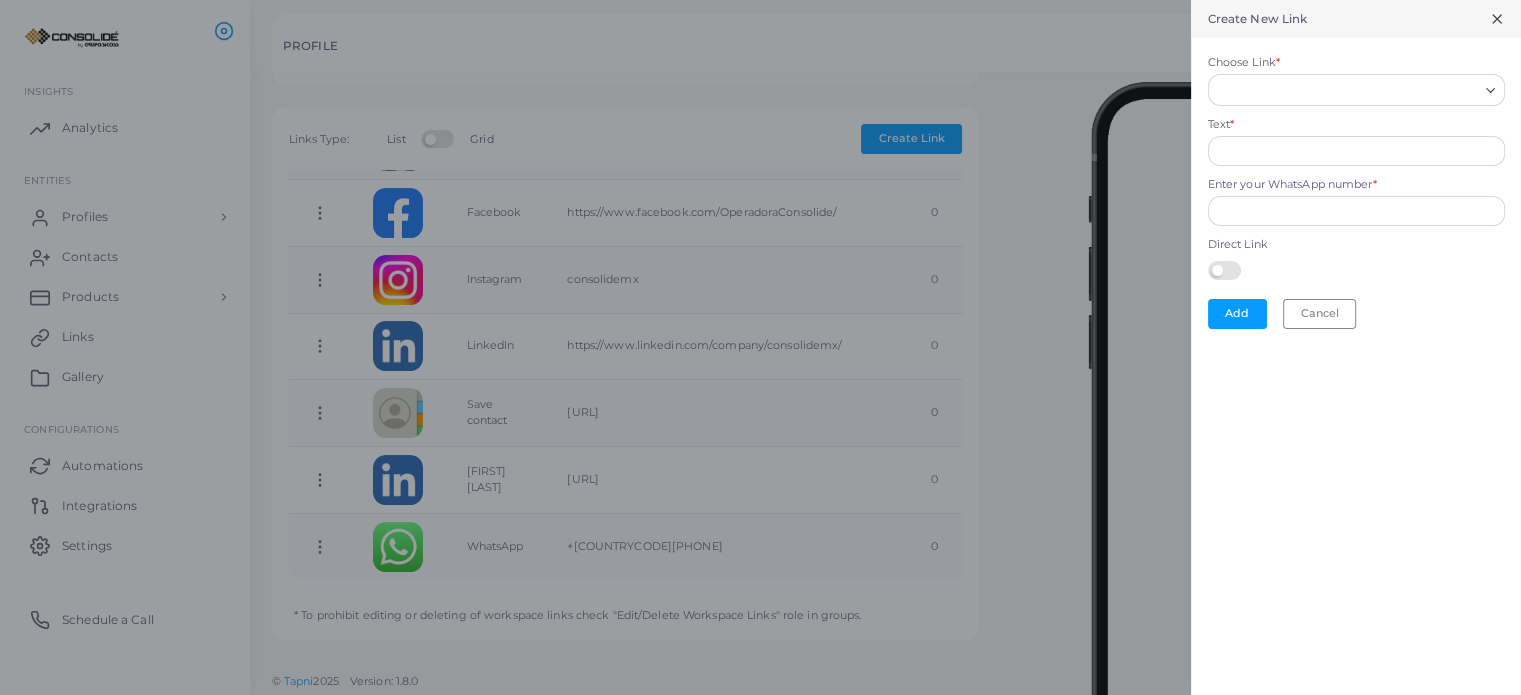 click on "Choose Link  *" at bounding box center (1347, 90) 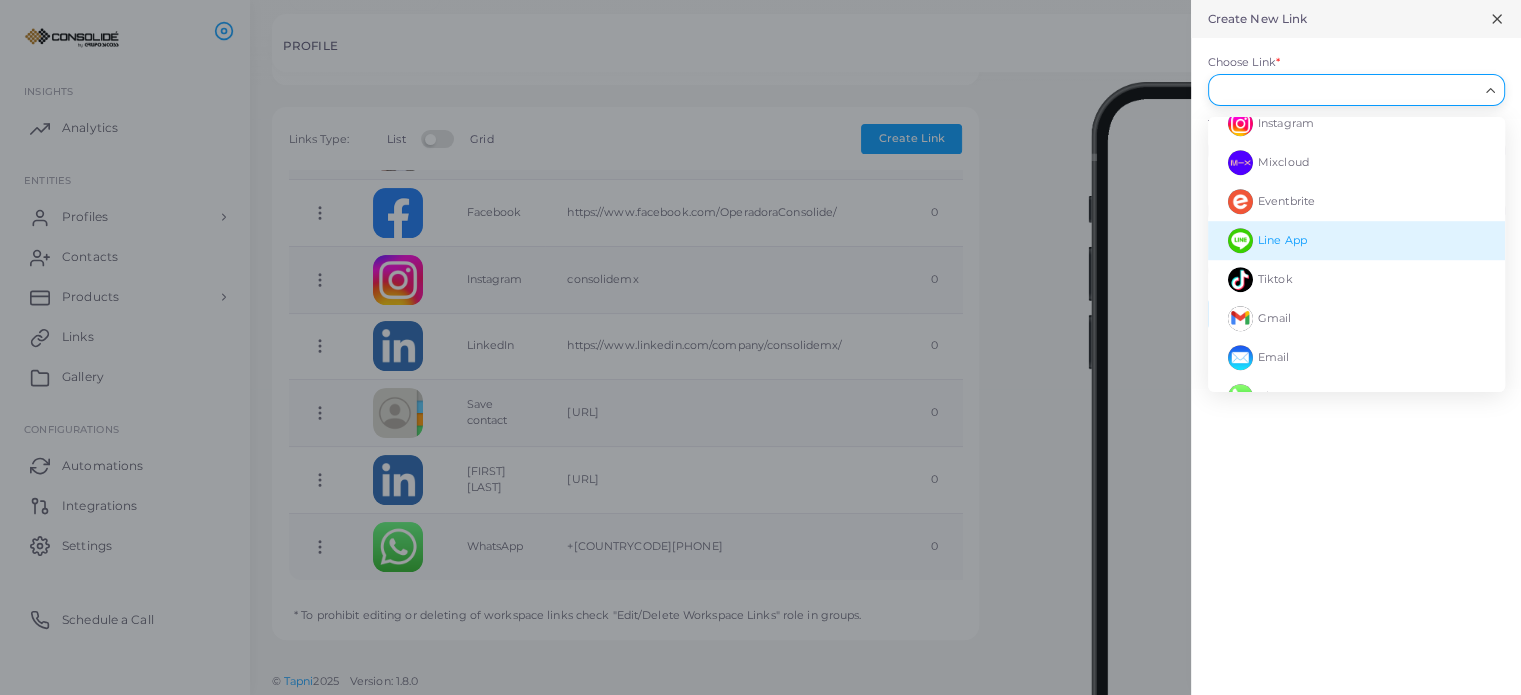 scroll, scrollTop: 1400, scrollLeft: 0, axis: vertical 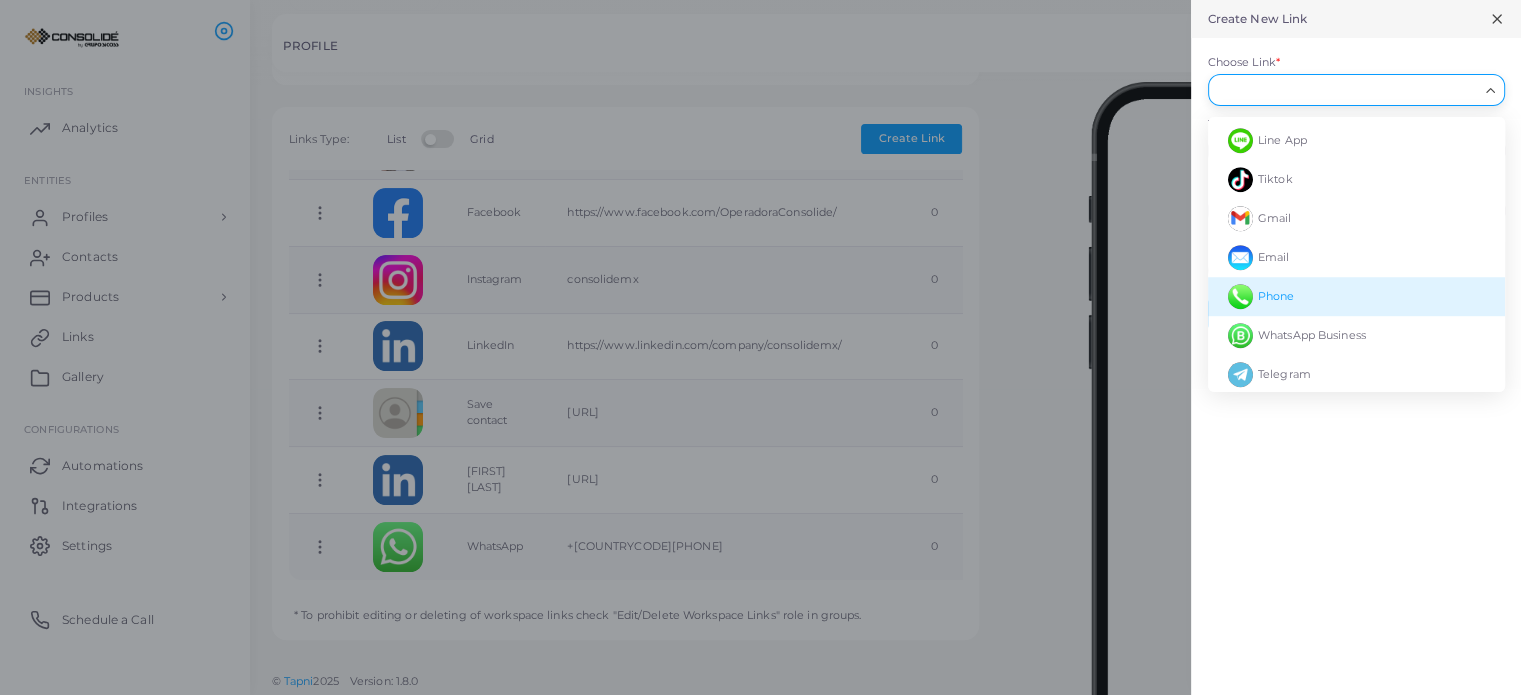 click on "Phone" at bounding box center [1276, 296] 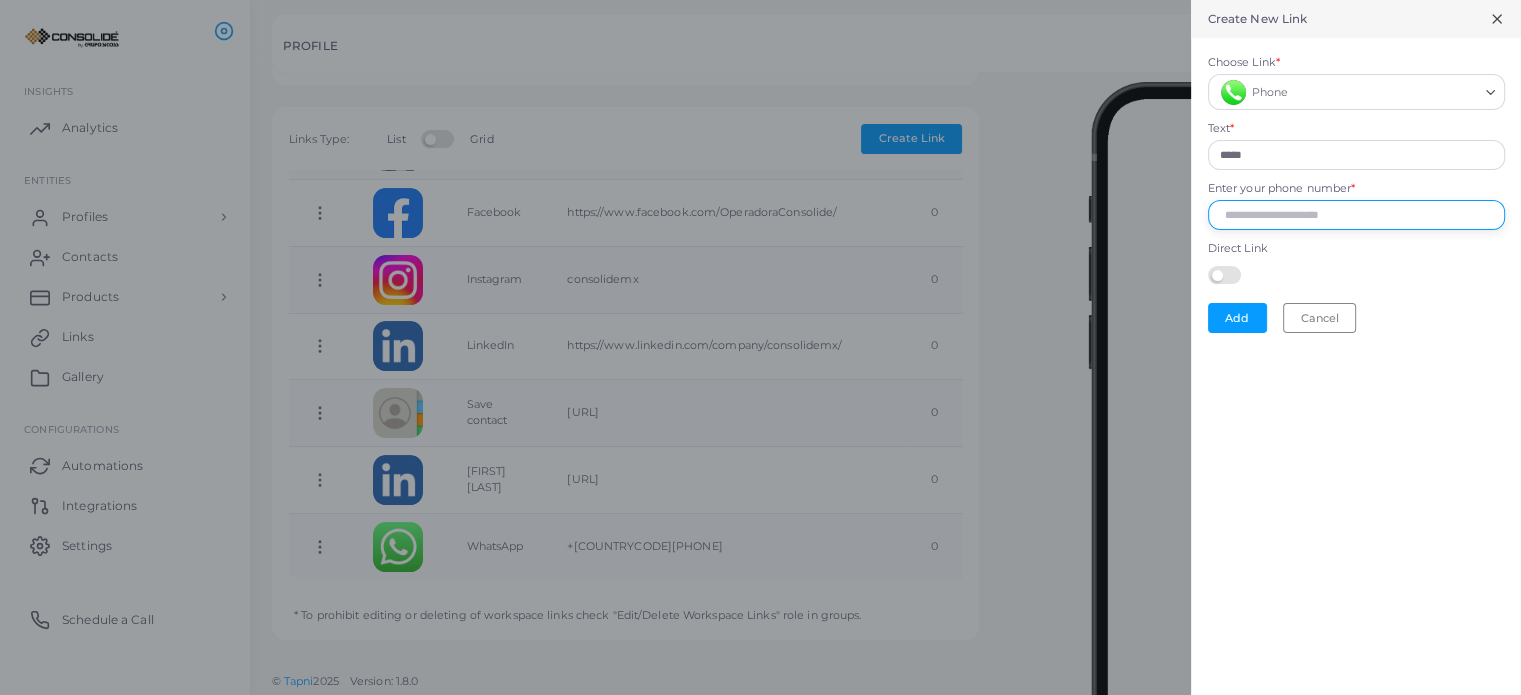 click on "Enter your phone number  *" at bounding box center (1356, 215) 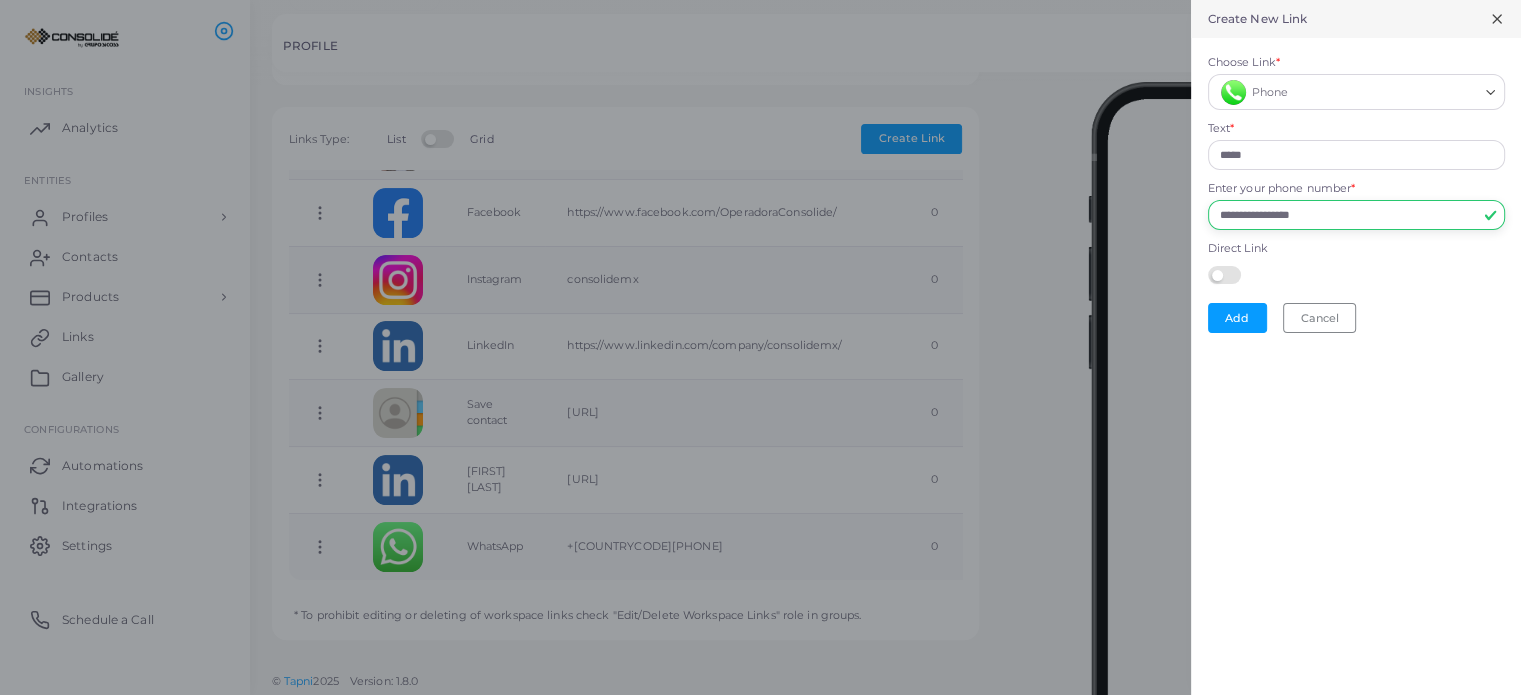 click on "**********" at bounding box center [1356, 215] 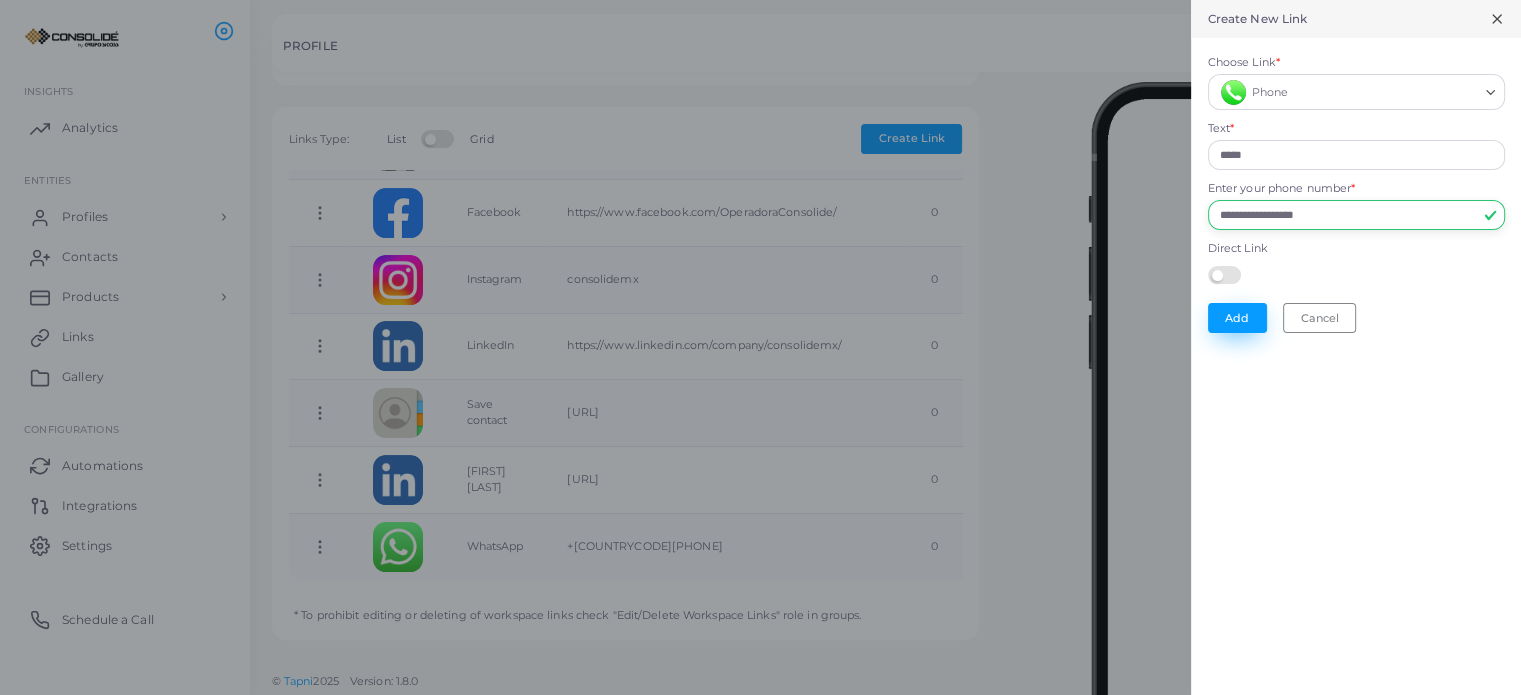 type on "**********" 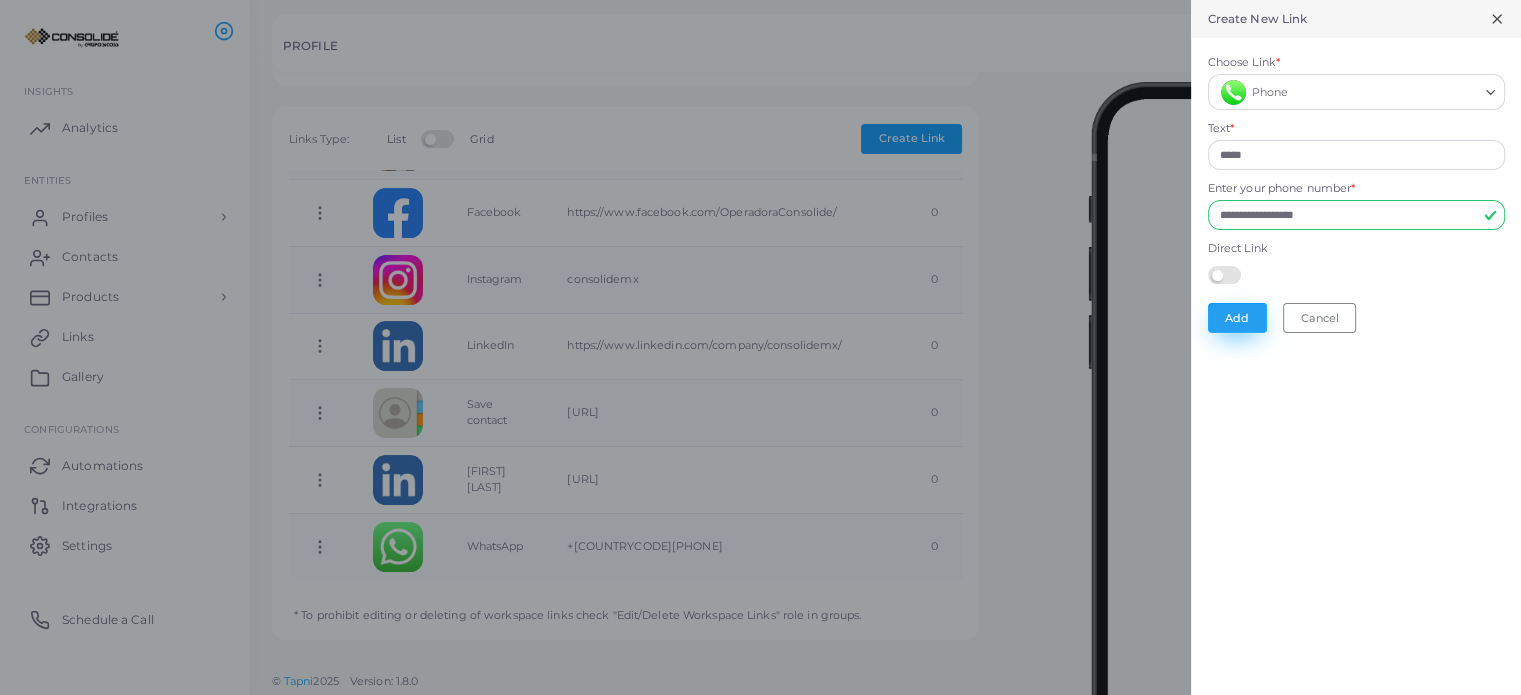 click on "Add" at bounding box center (1237, 318) 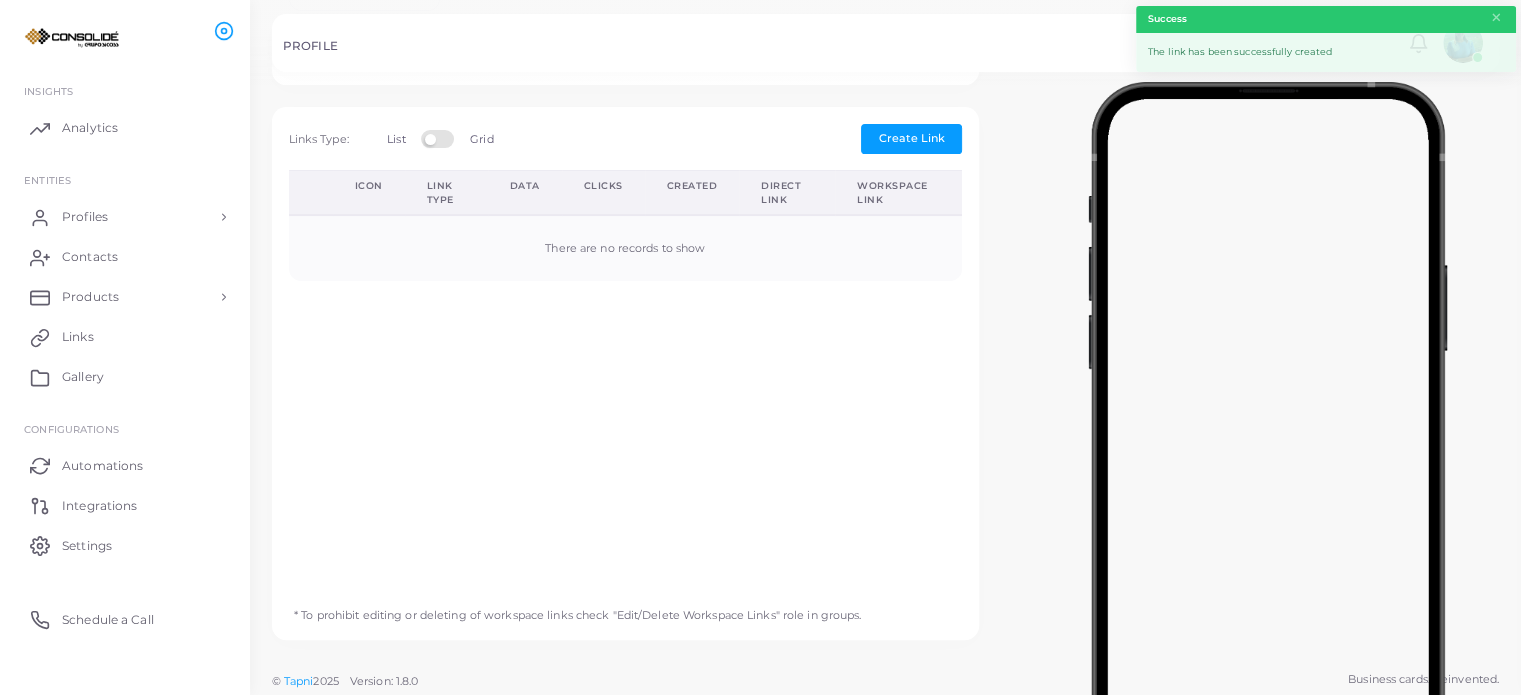 scroll, scrollTop: 0, scrollLeft: 0, axis: both 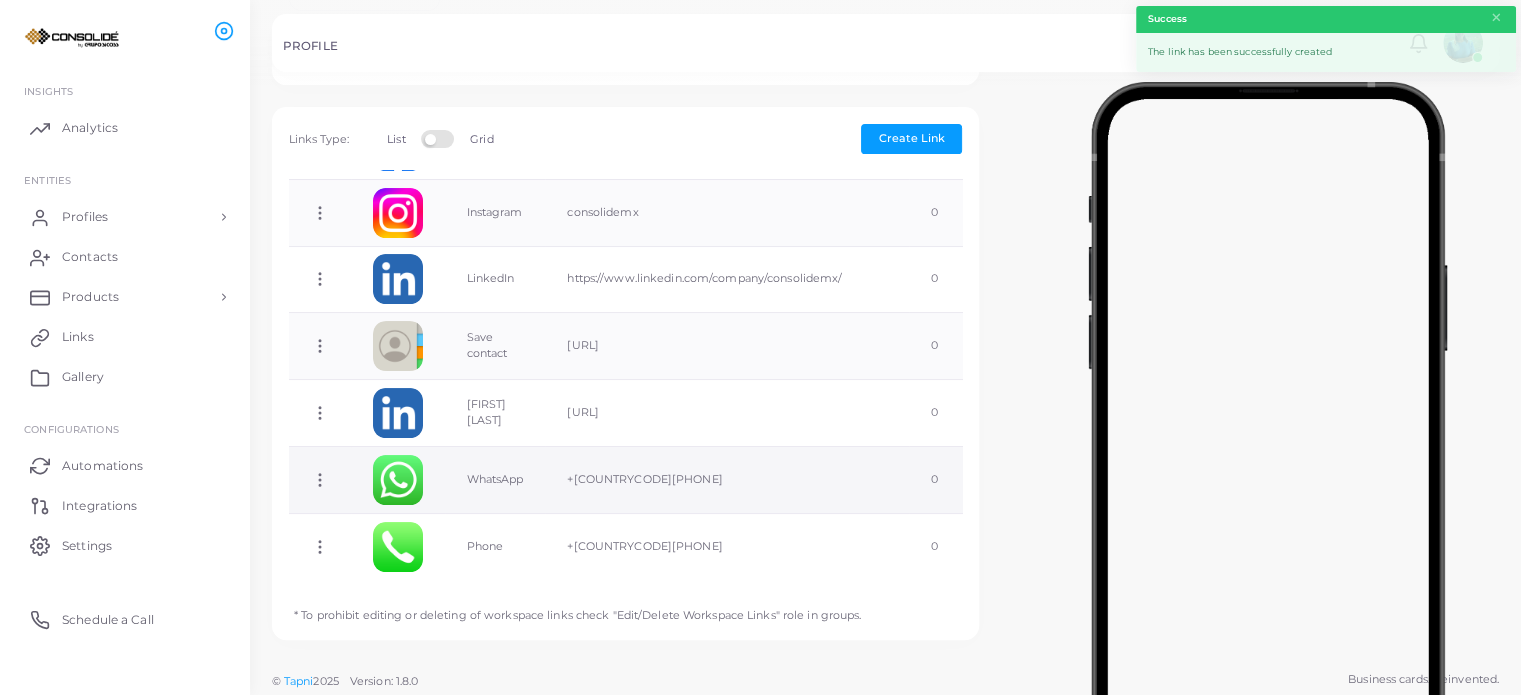 click on "+[COUNTRYCODE][PHONE]" at bounding box center [727, 479] 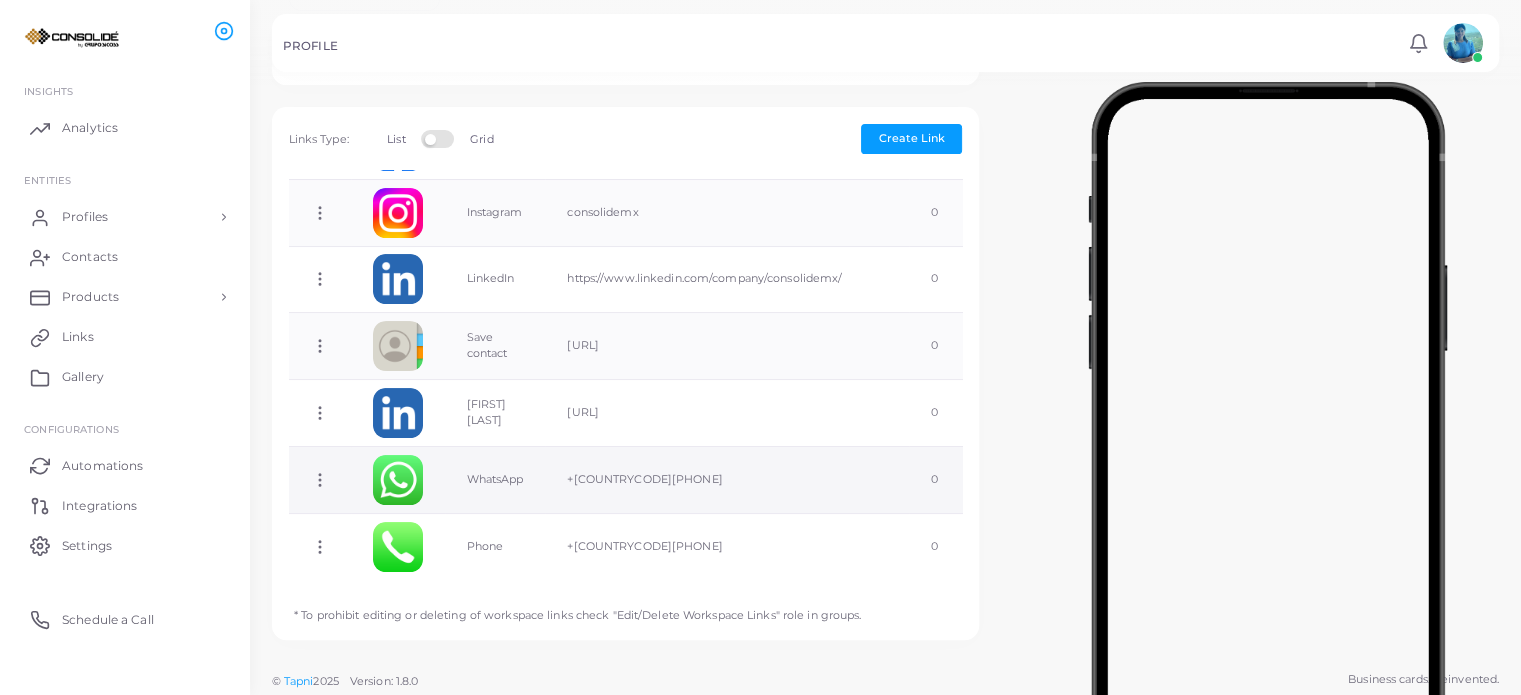 click on "Copy Link Edit Link Delete Link Toggle Direct Link" at bounding box center (320, 479) 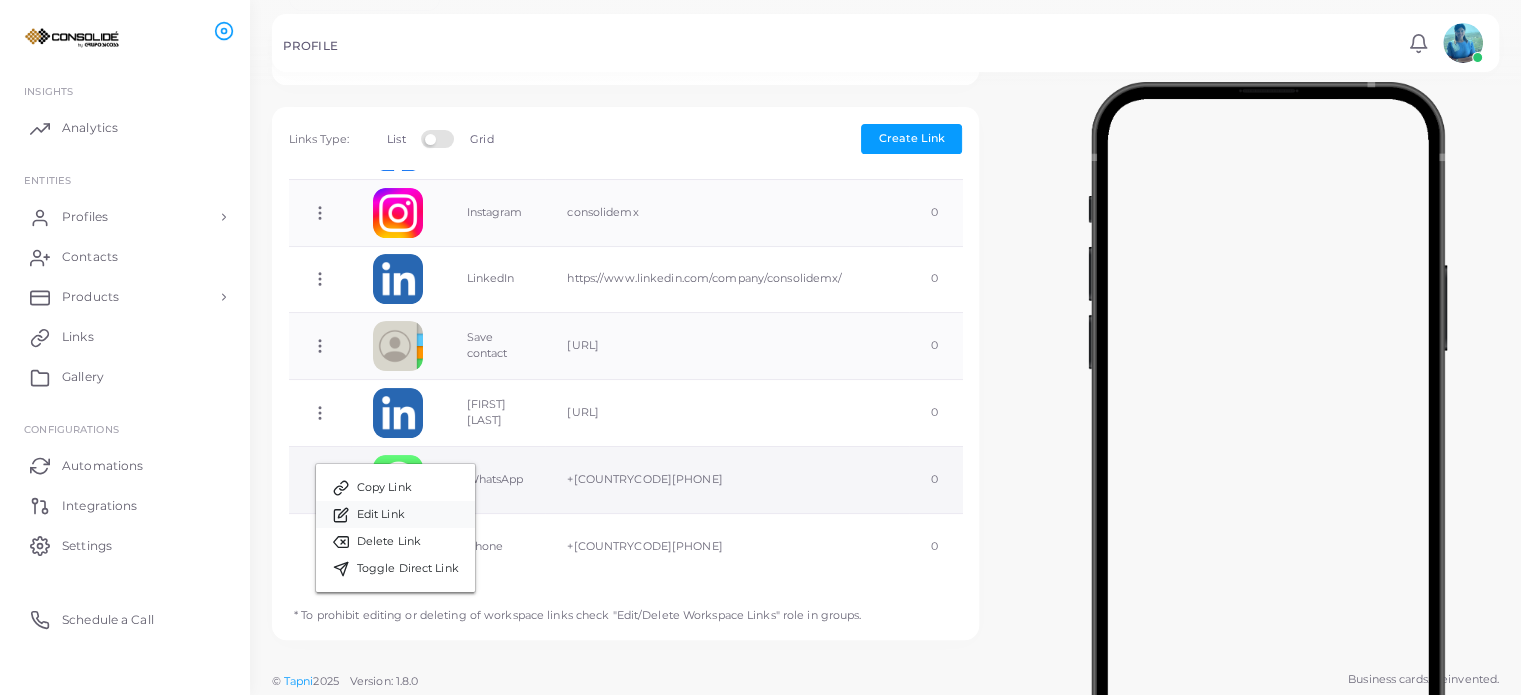 click on "Edit Link" at bounding box center (395, 514) 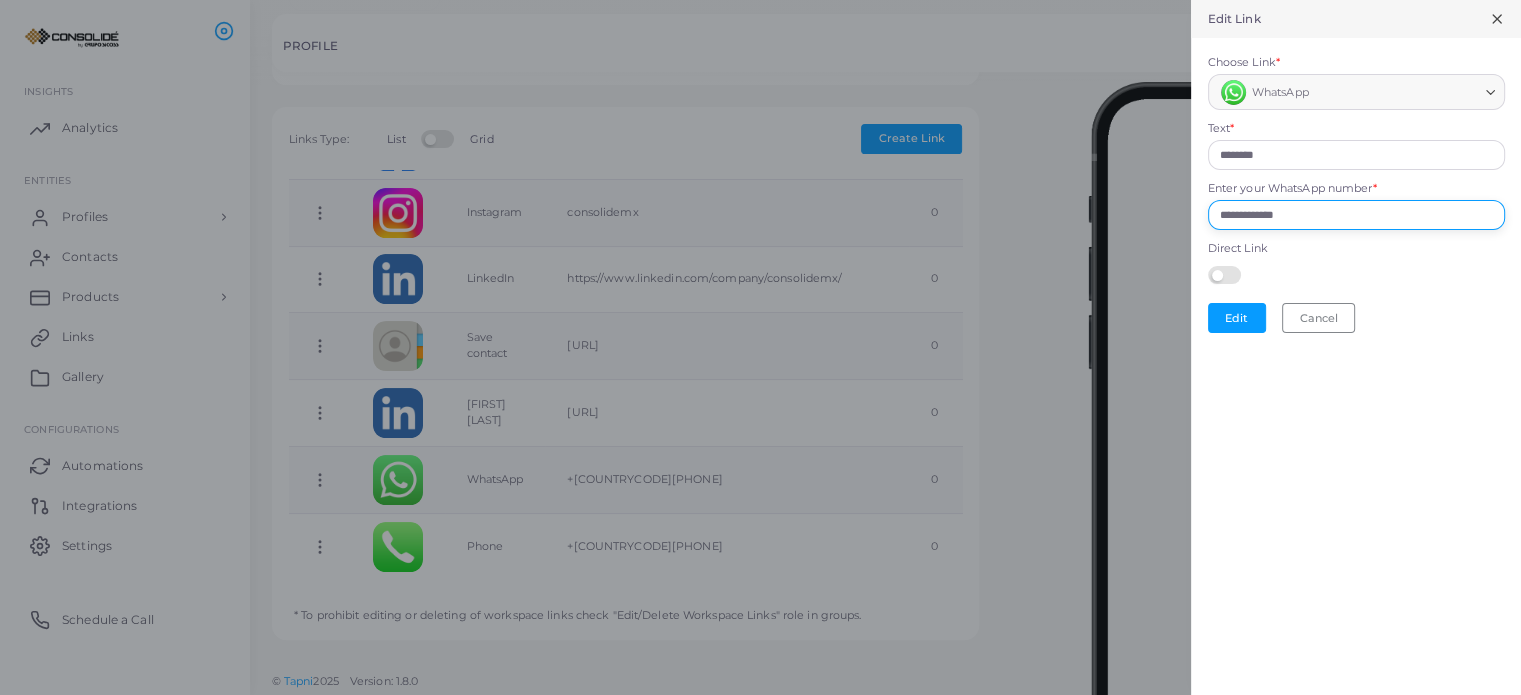 click on "**********" at bounding box center [1356, 215] 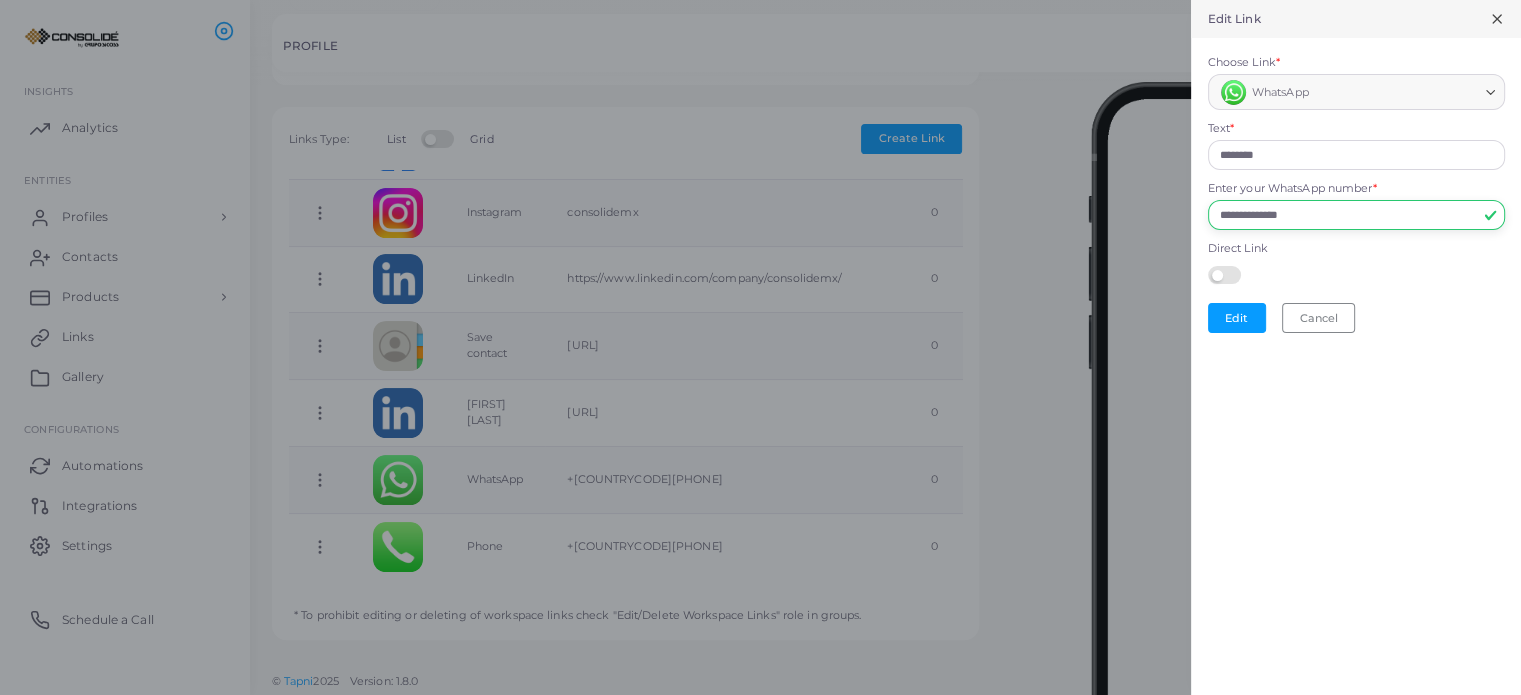 type on "**********" 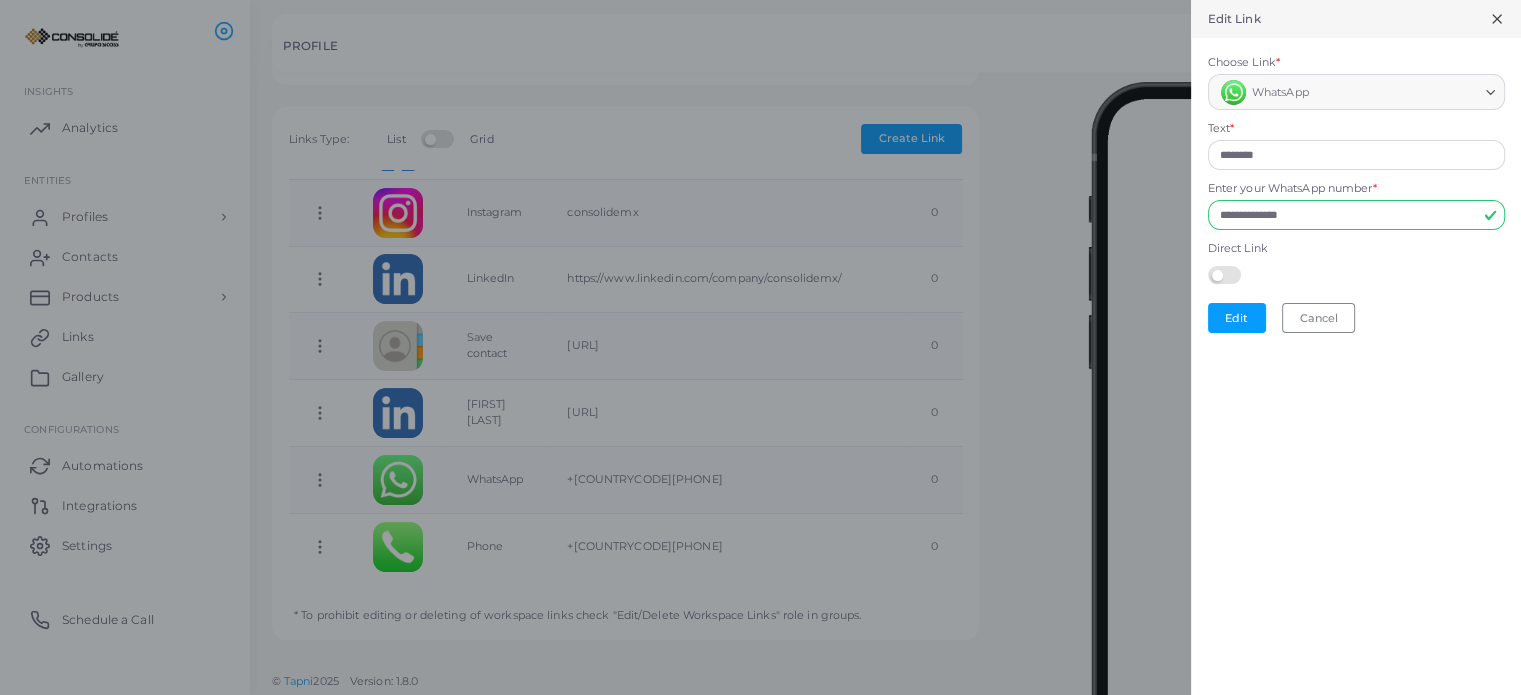 click on "**********" at bounding box center (1356, 194) 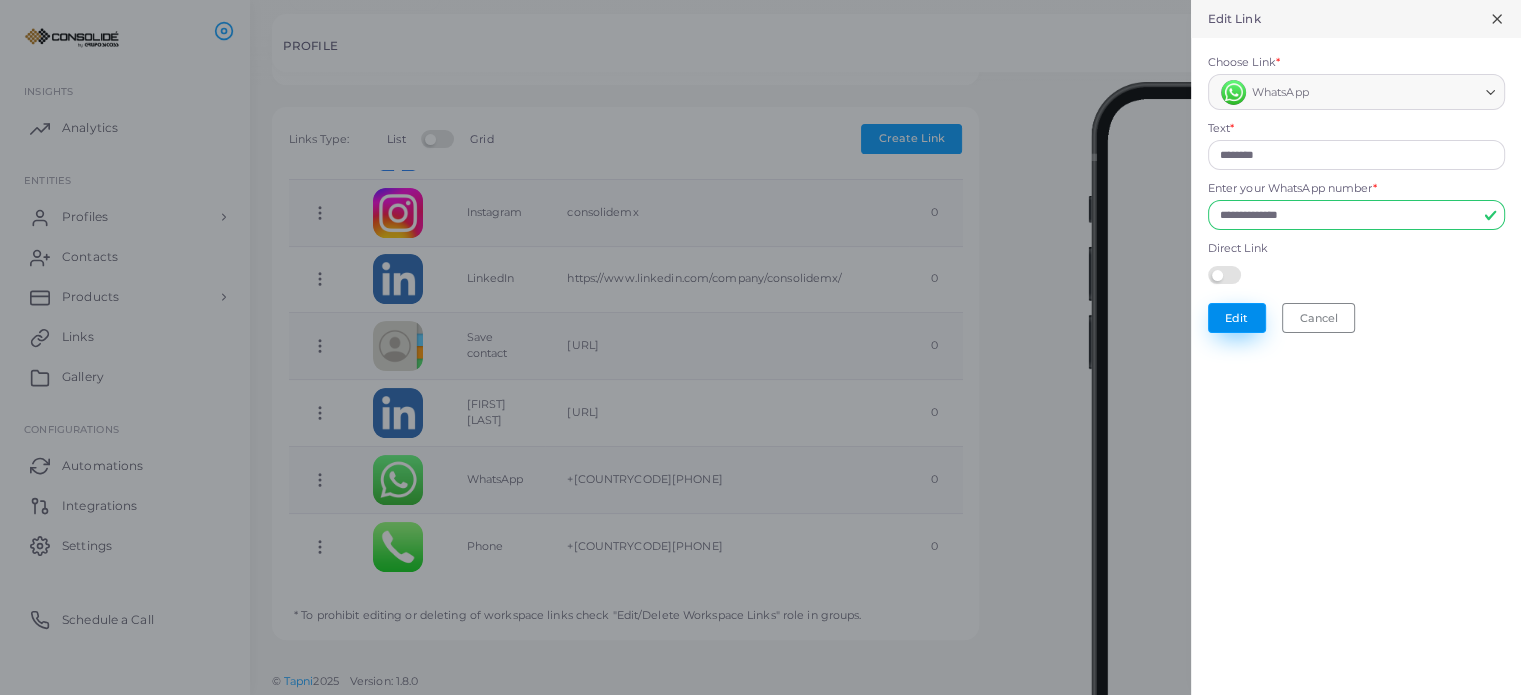 click on "Edit" at bounding box center (1237, 318) 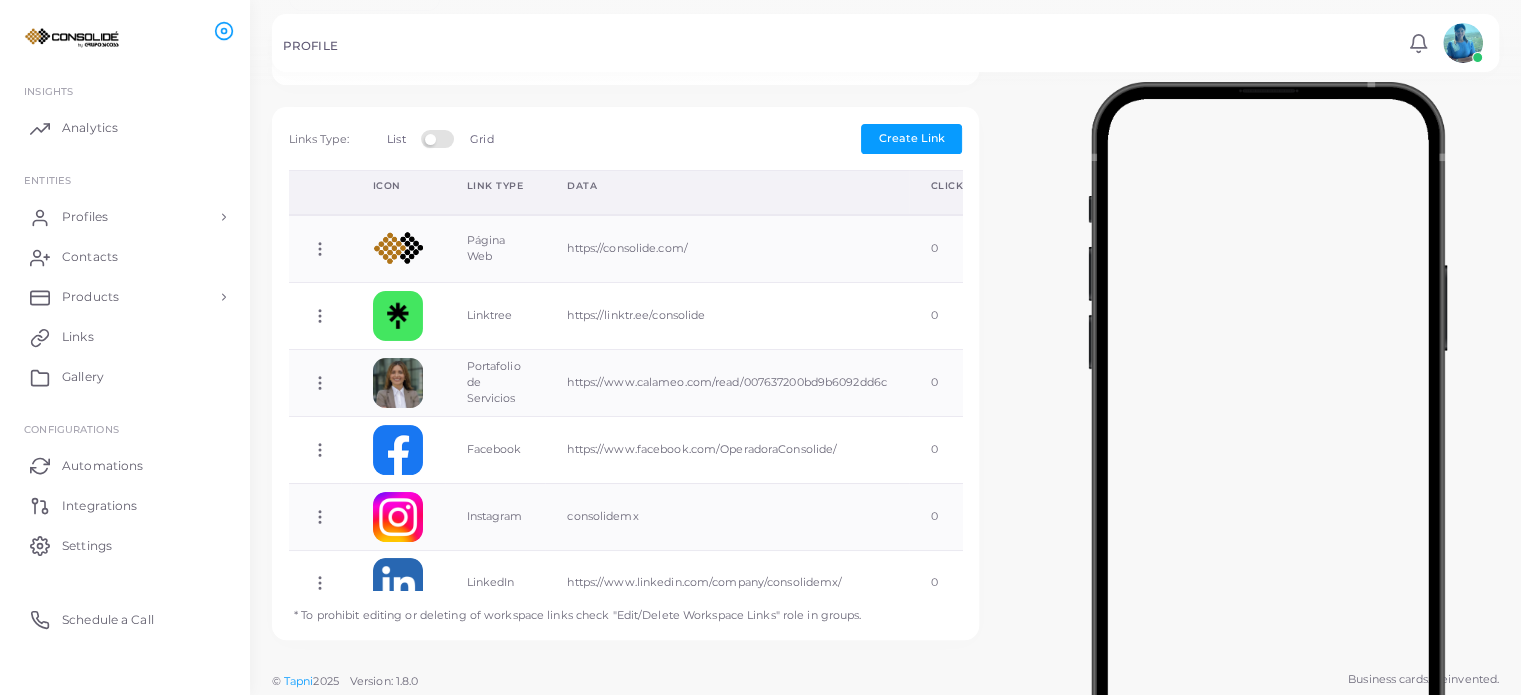scroll, scrollTop: 316, scrollLeft: 0, axis: vertical 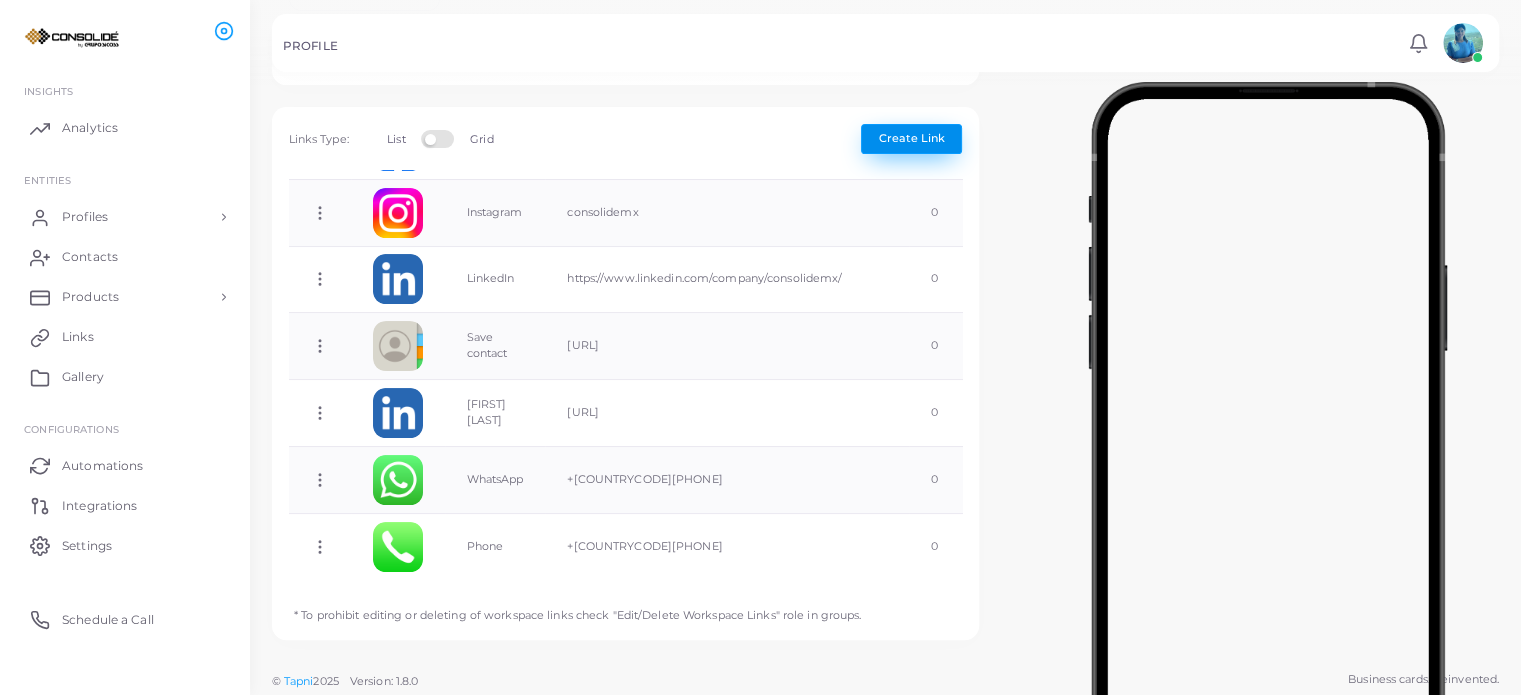 click on "Create Link" at bounding box center [912, 138] 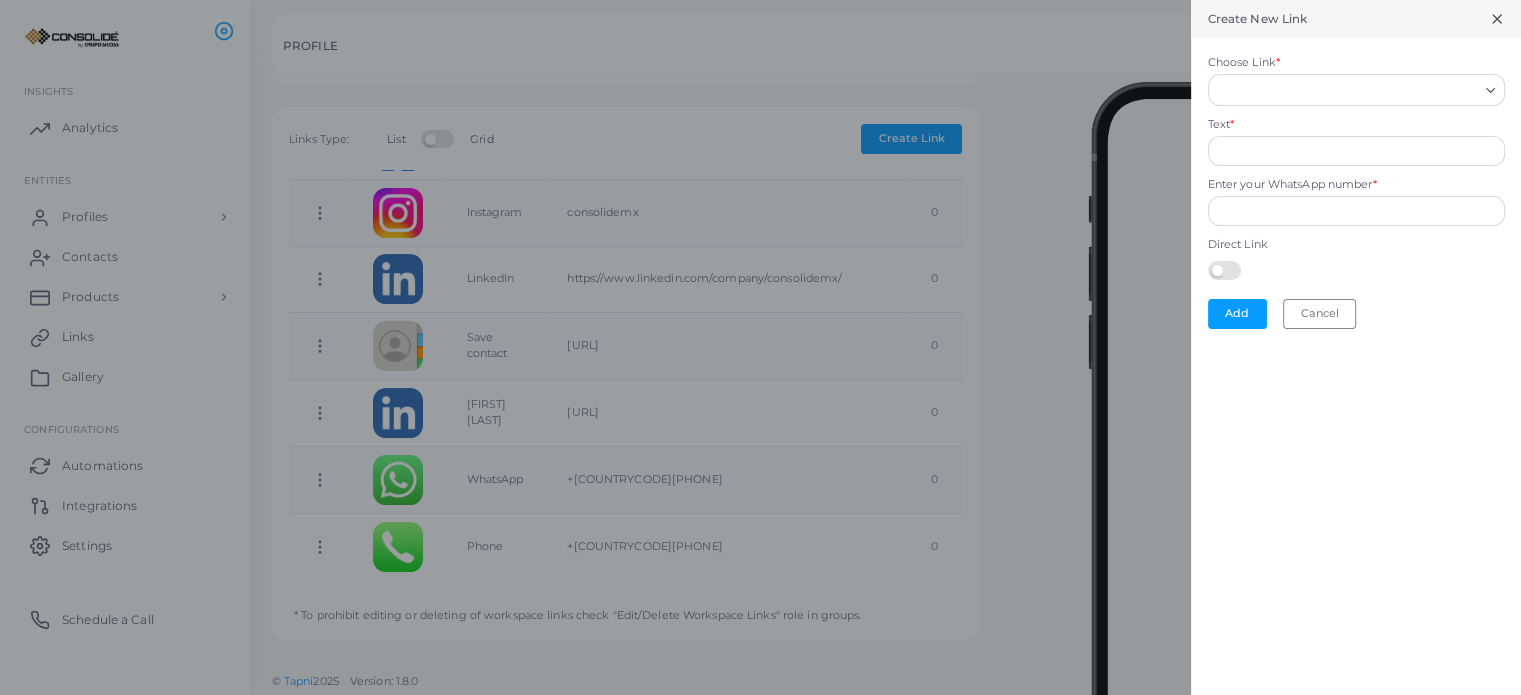 click on "Choose Link  *" at bounding box center (1347, 90) 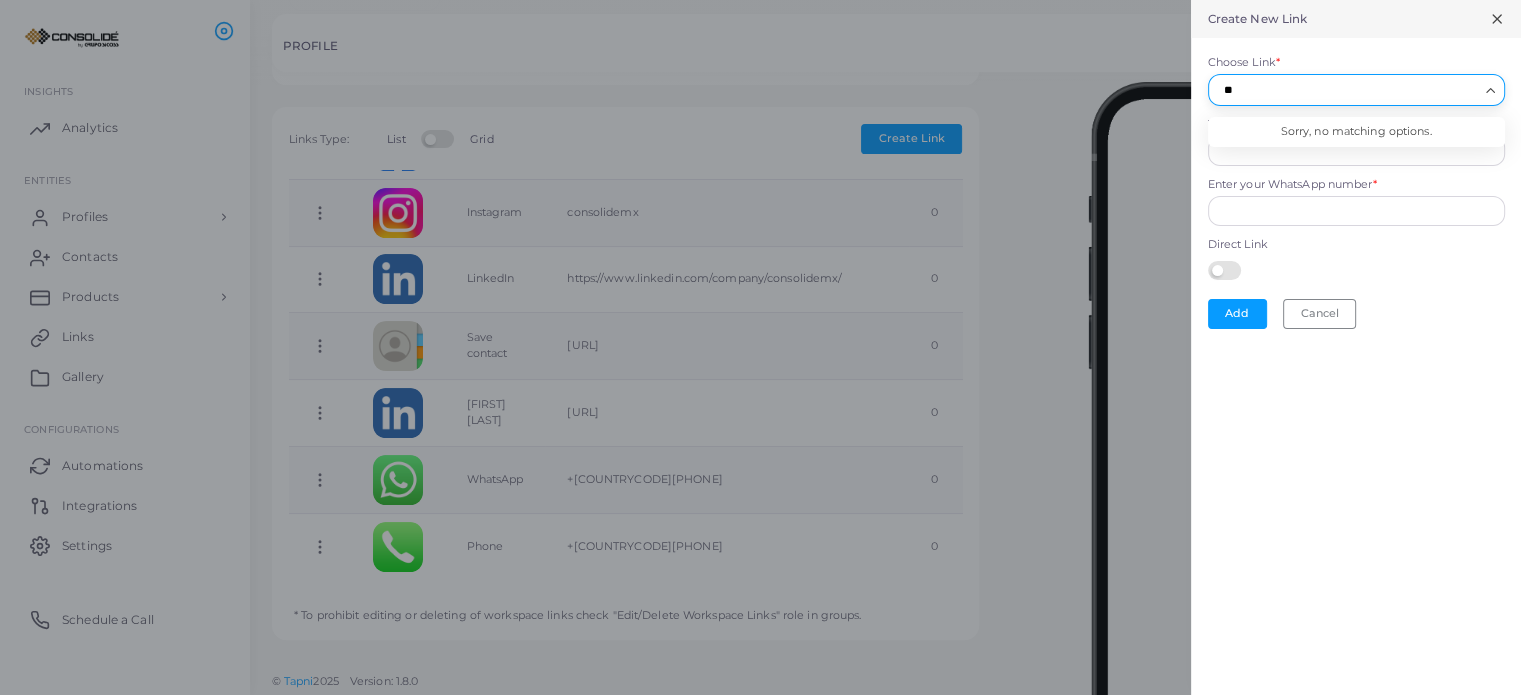type on "*" 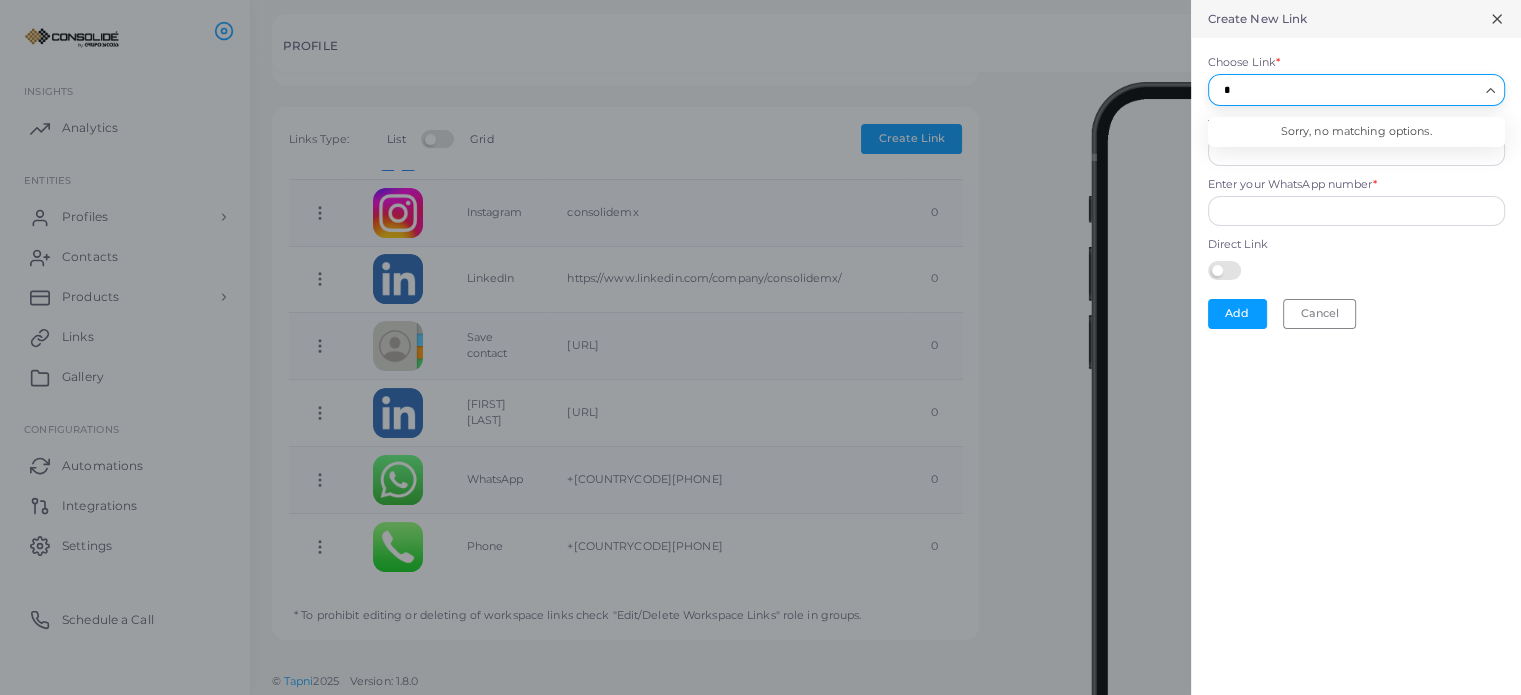type 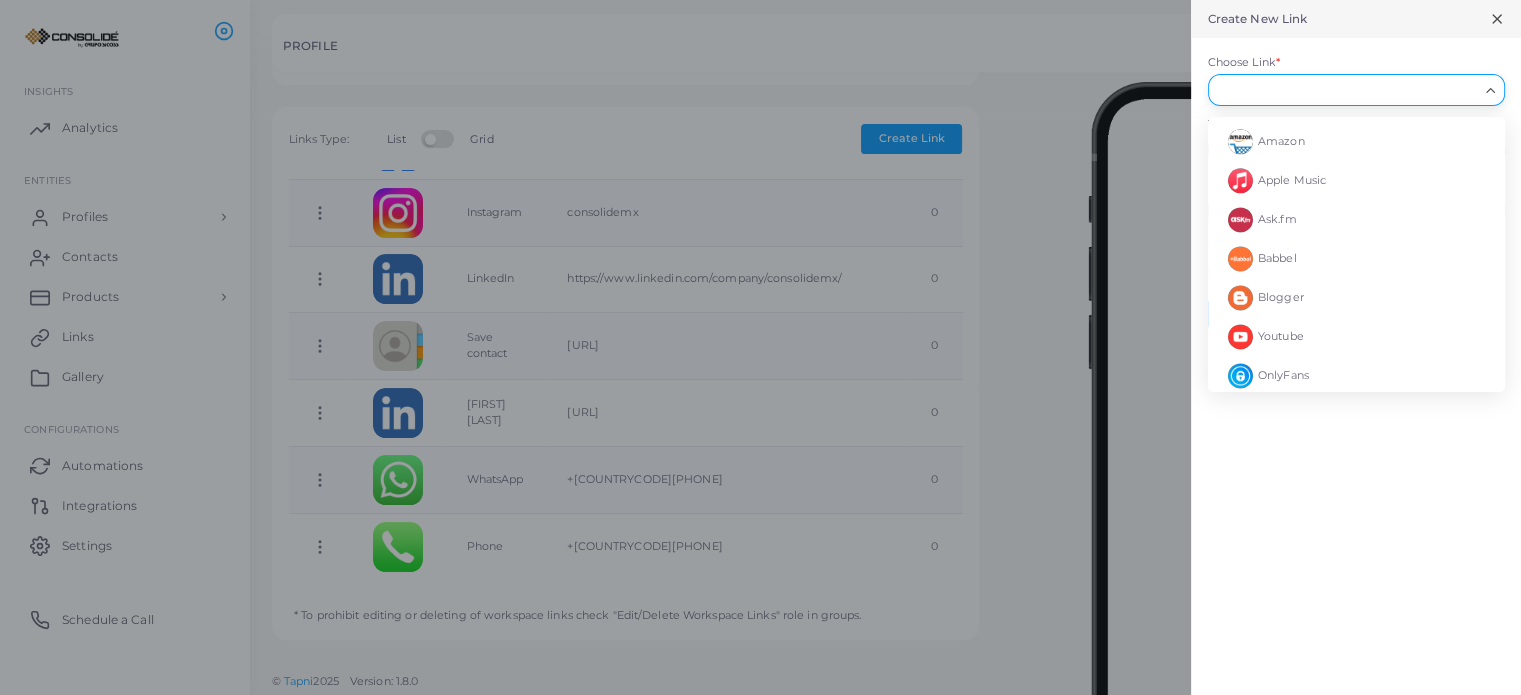 scroll, scrollTop: 2767, scrollLeft: 0, axis: vertical 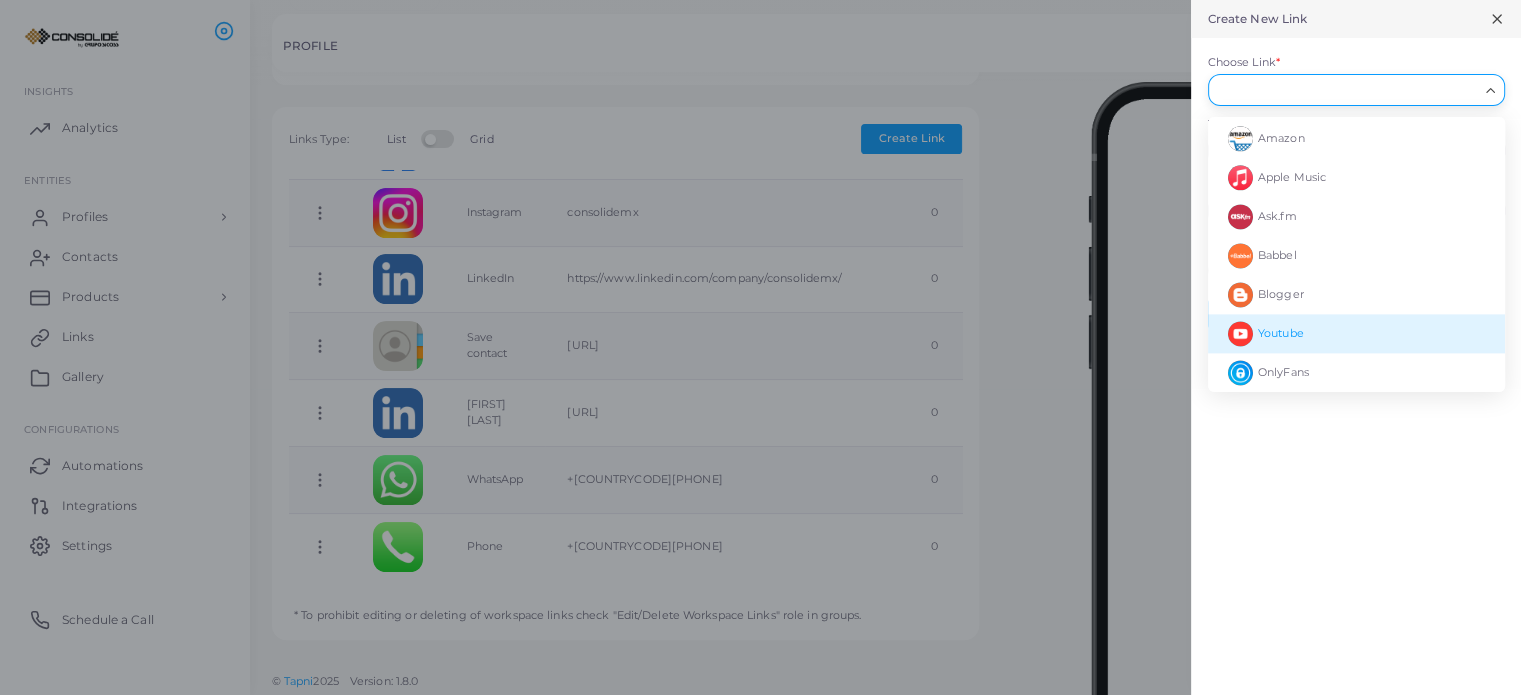 click at bounding box center (760, 347) 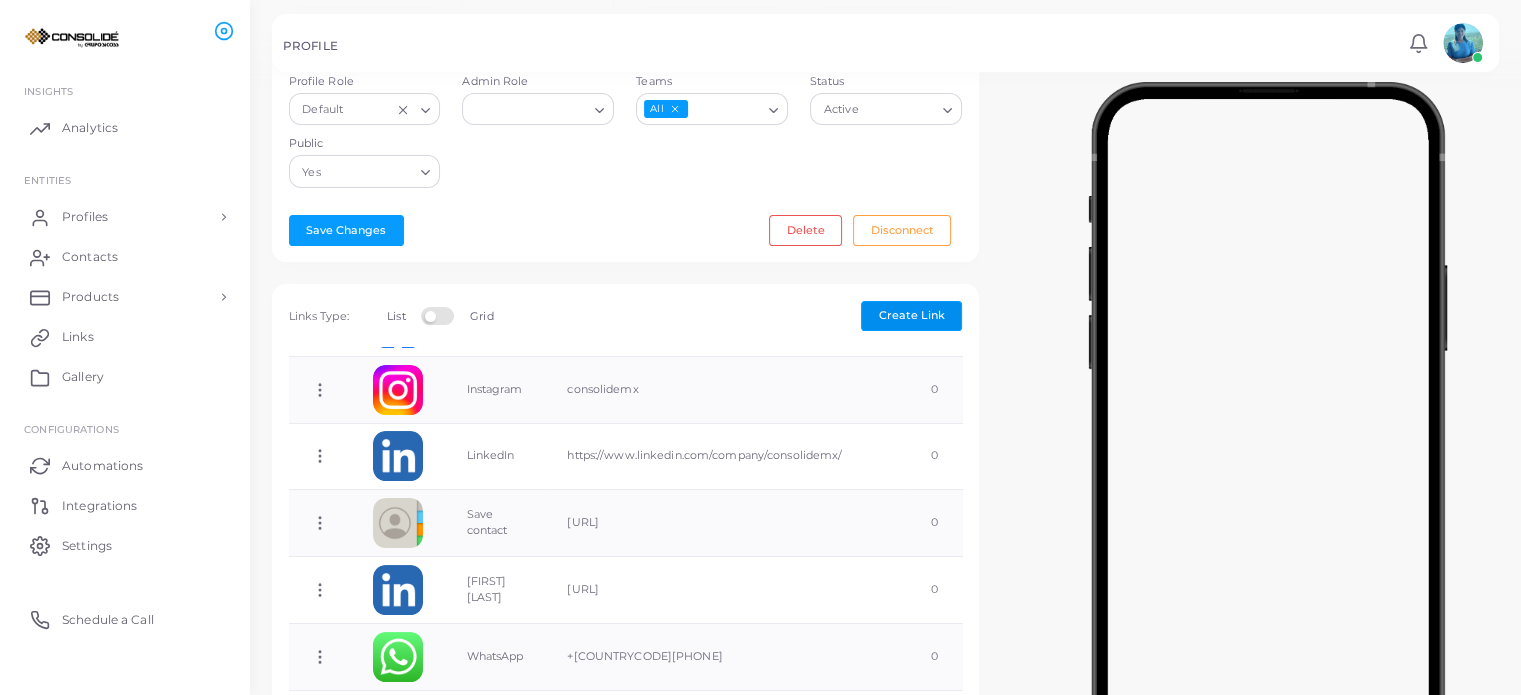 scroll, scrollTop: 400, scrollLeft: 0, axis: vertical 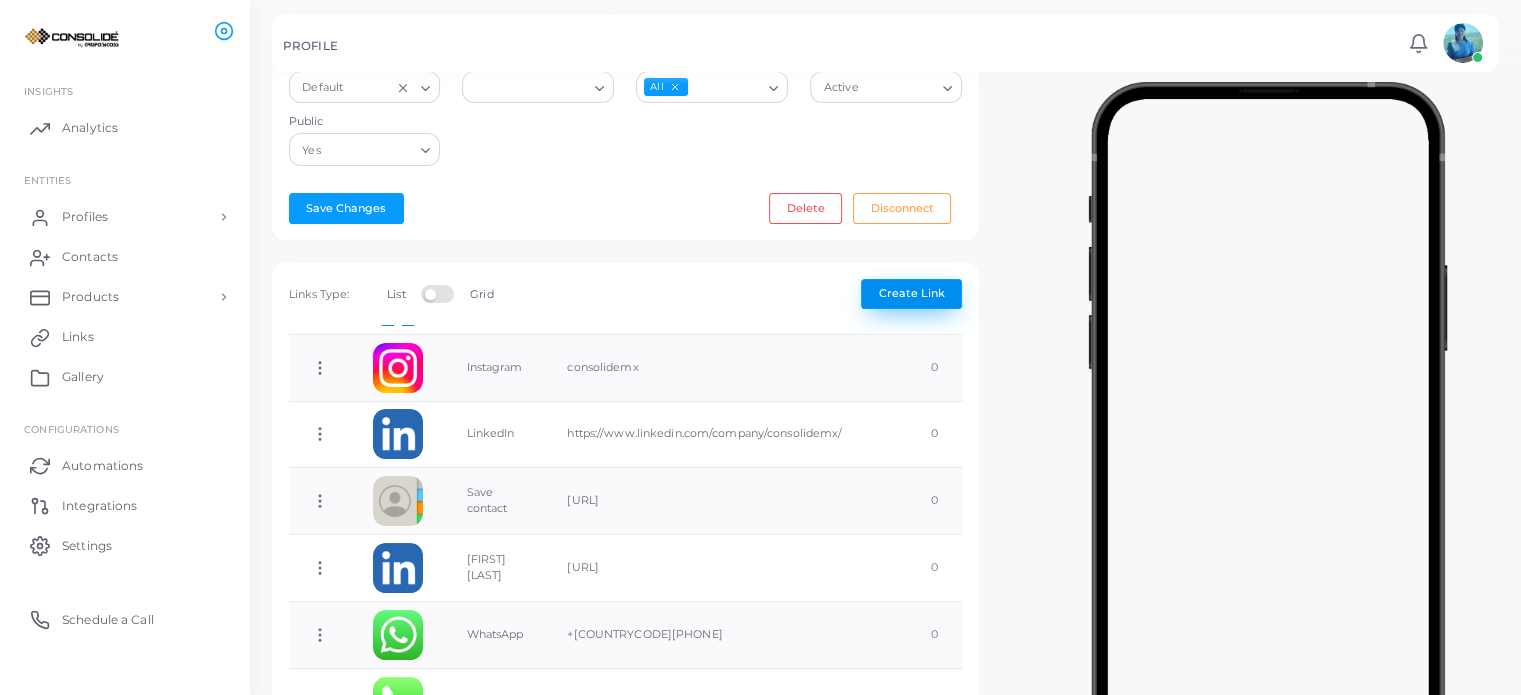 click on "Create Link" at bounding box center [912, 293] 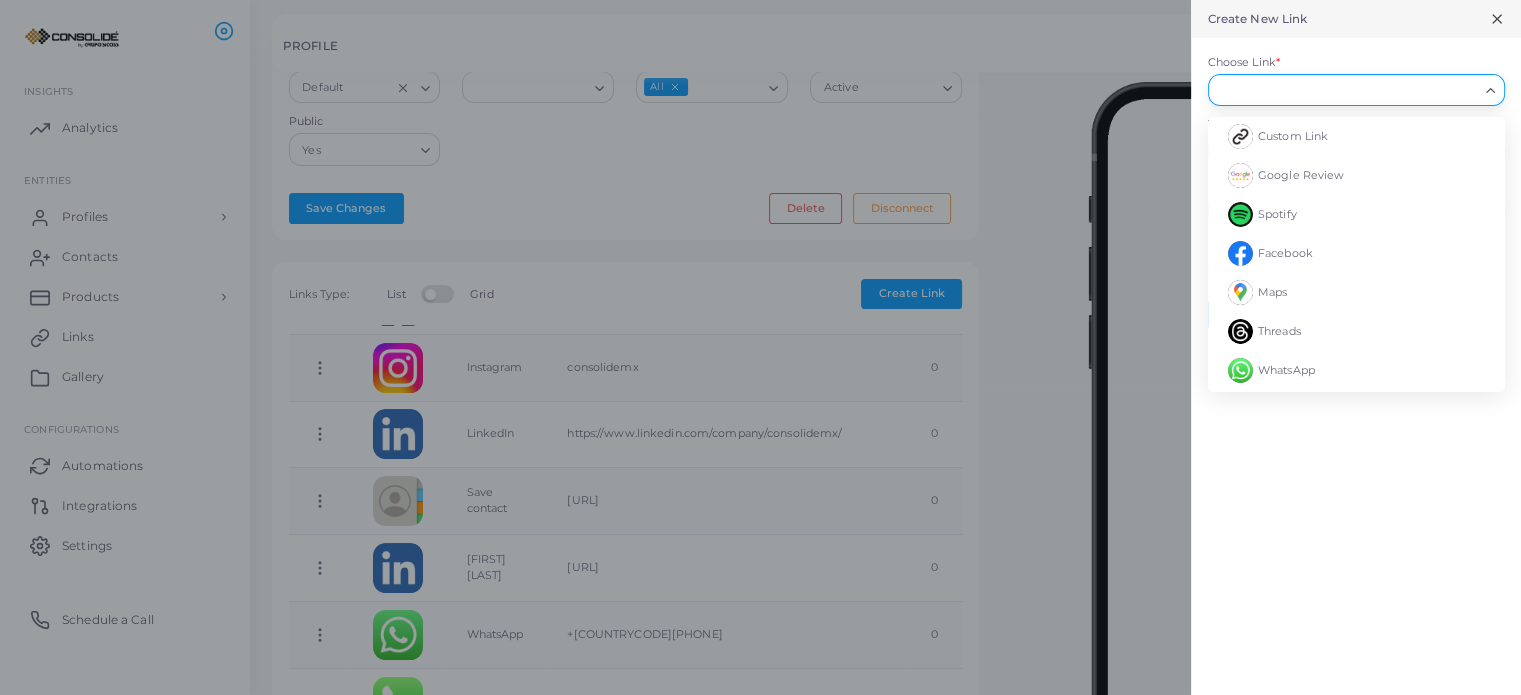 click at bounding box center [1347, 88] 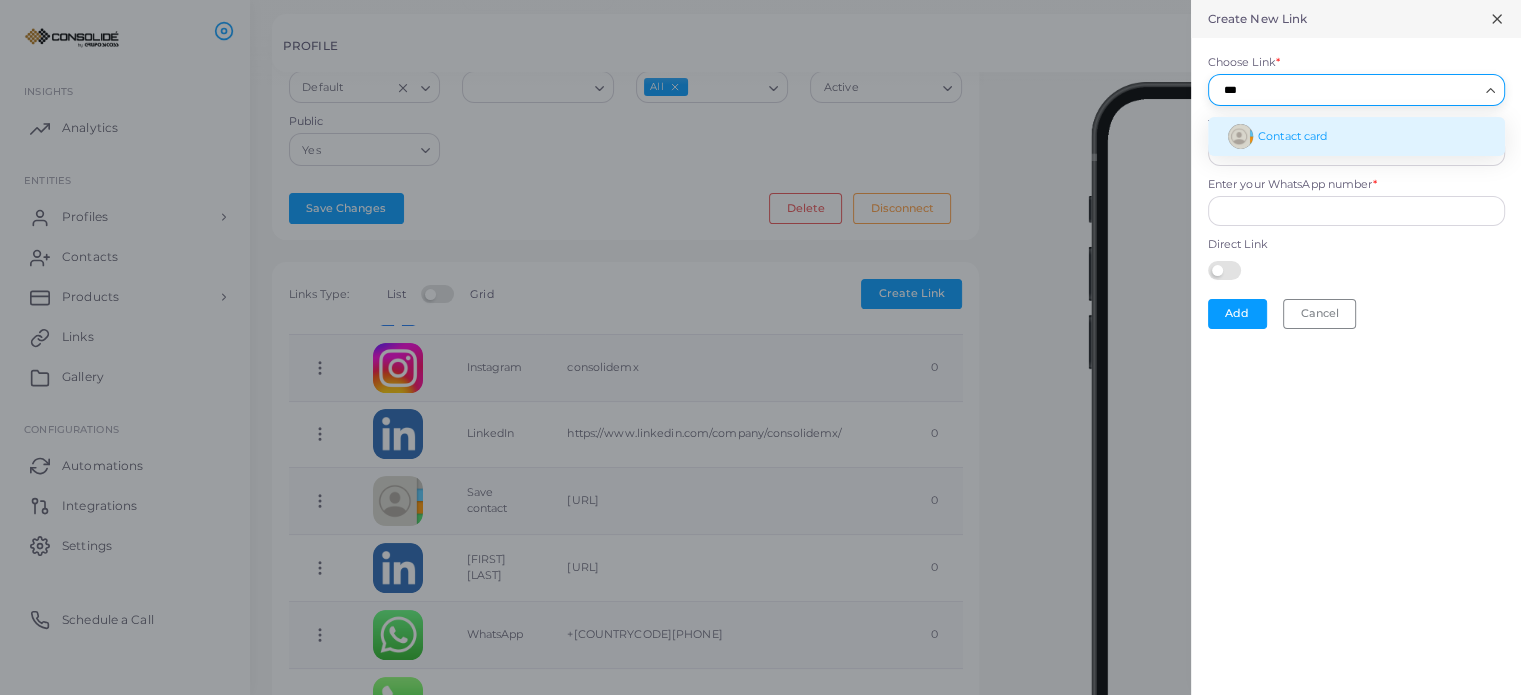 click on "Contact card" at bounding box center [1292, 136] 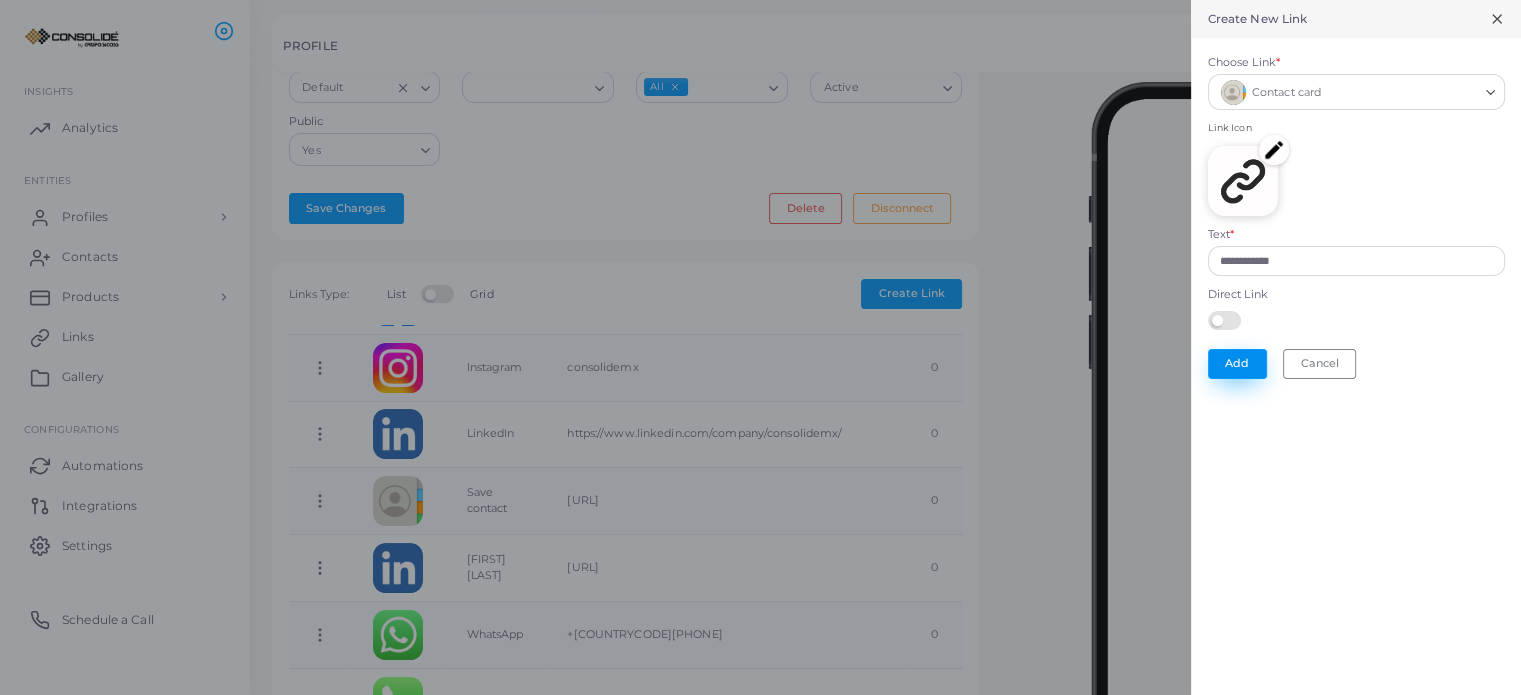click on "Add" at bounding box center (1237, 364) 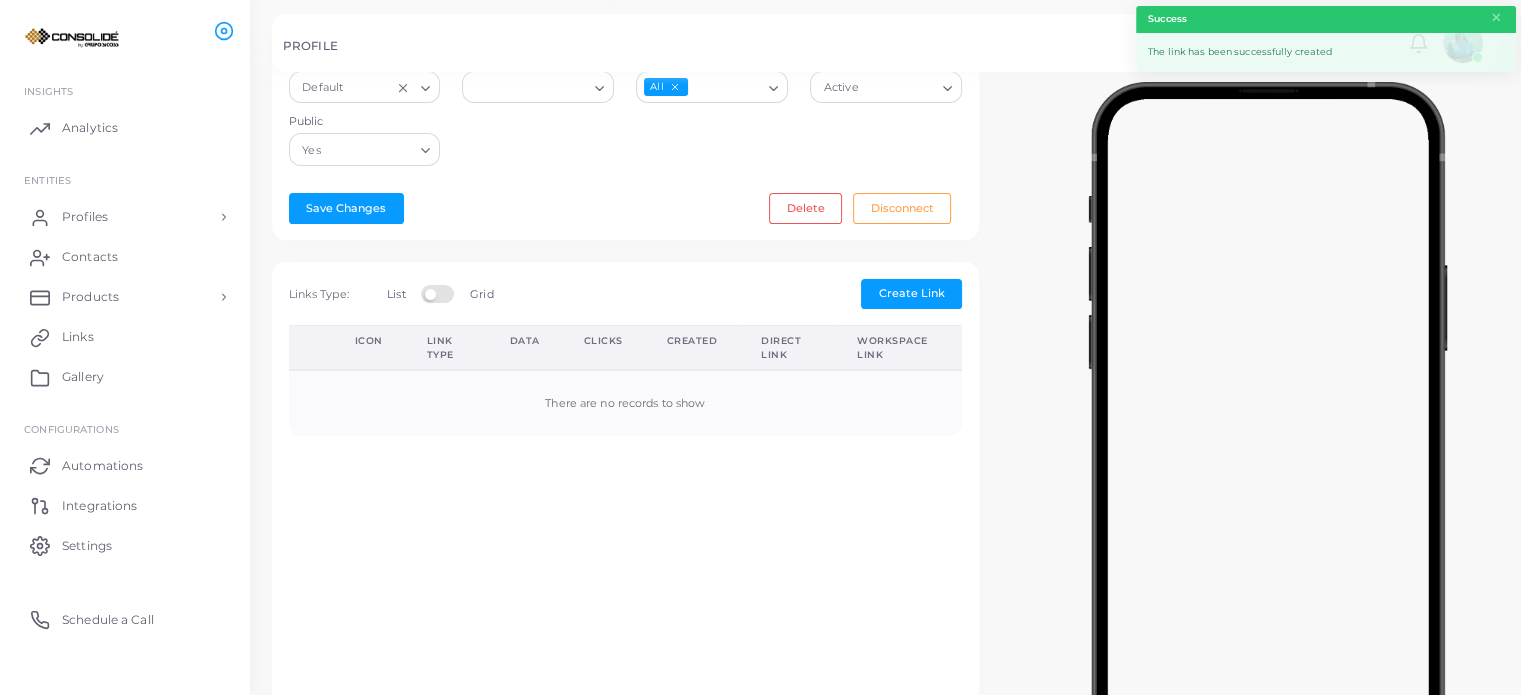 scroll, scrollTop: 0, scrollLeft: 0, axis: both 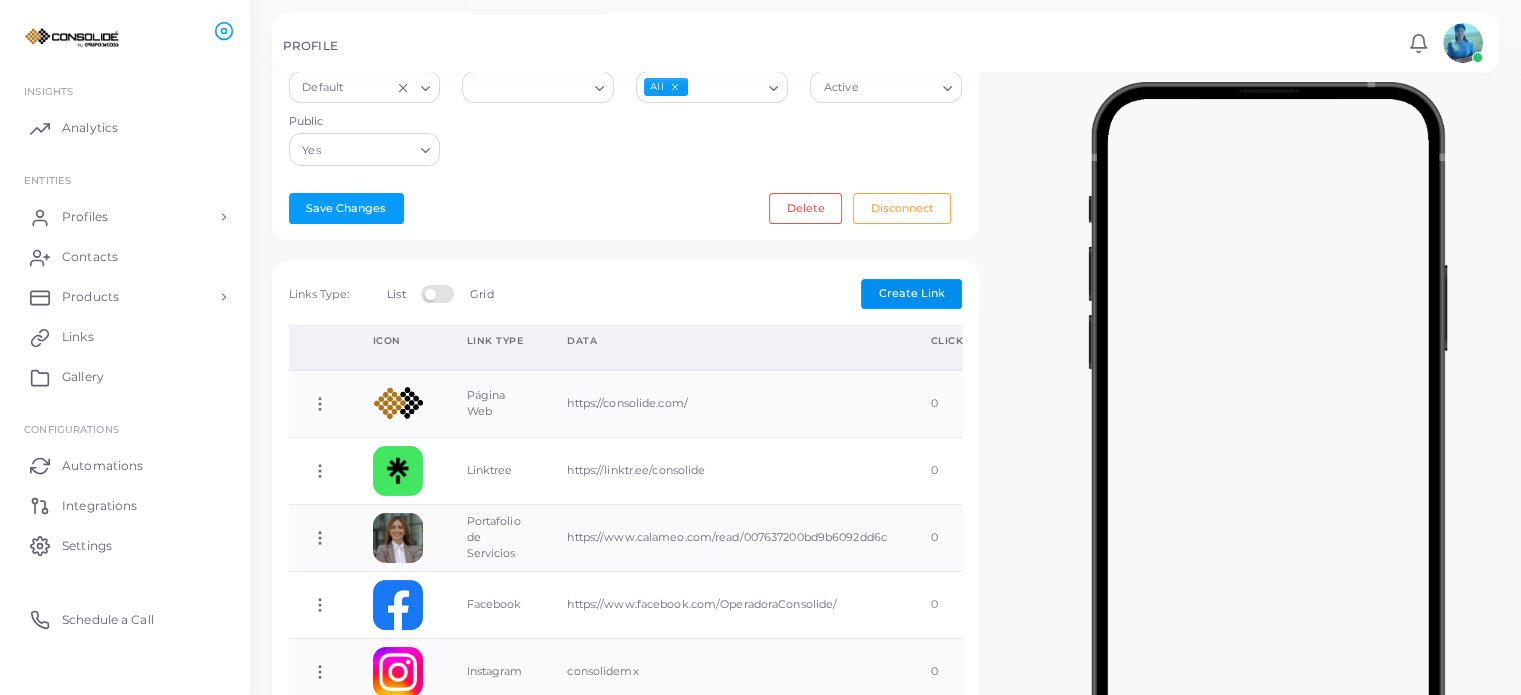 type 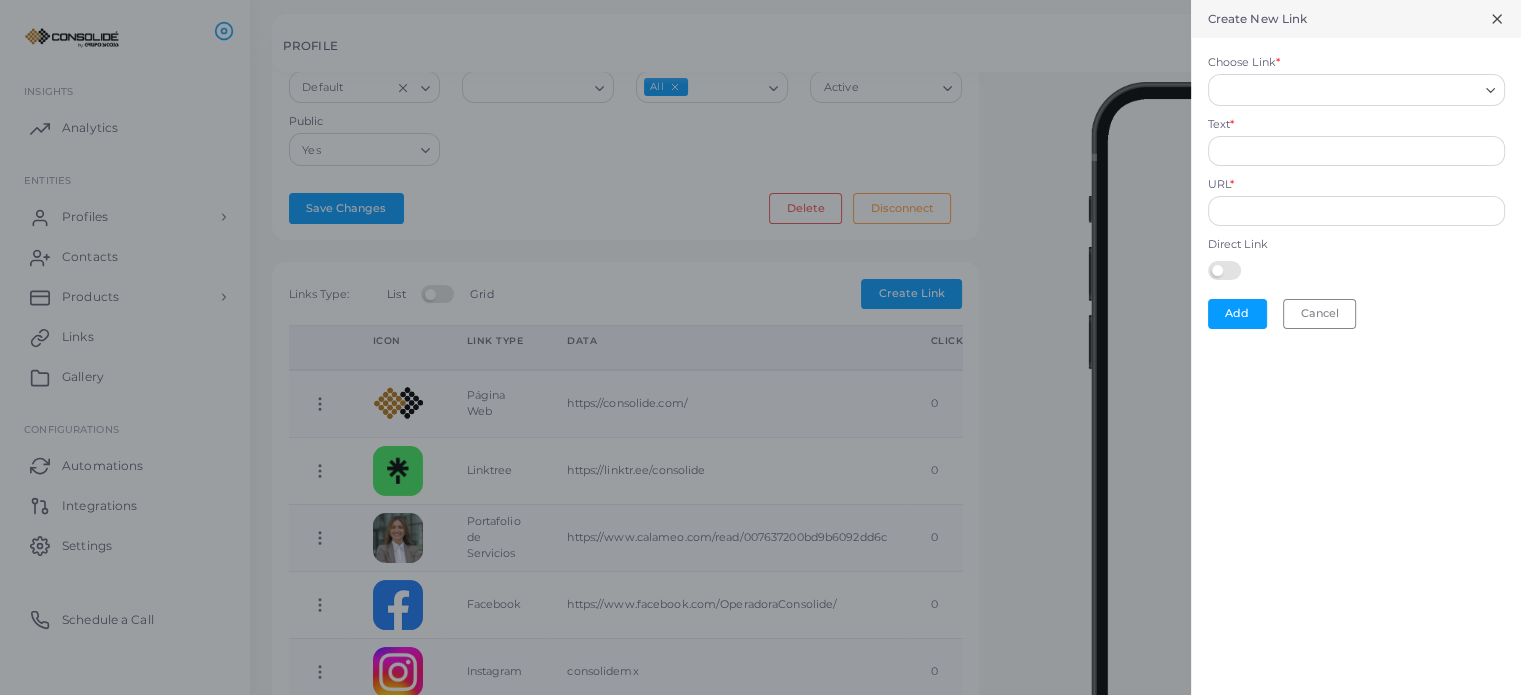 click 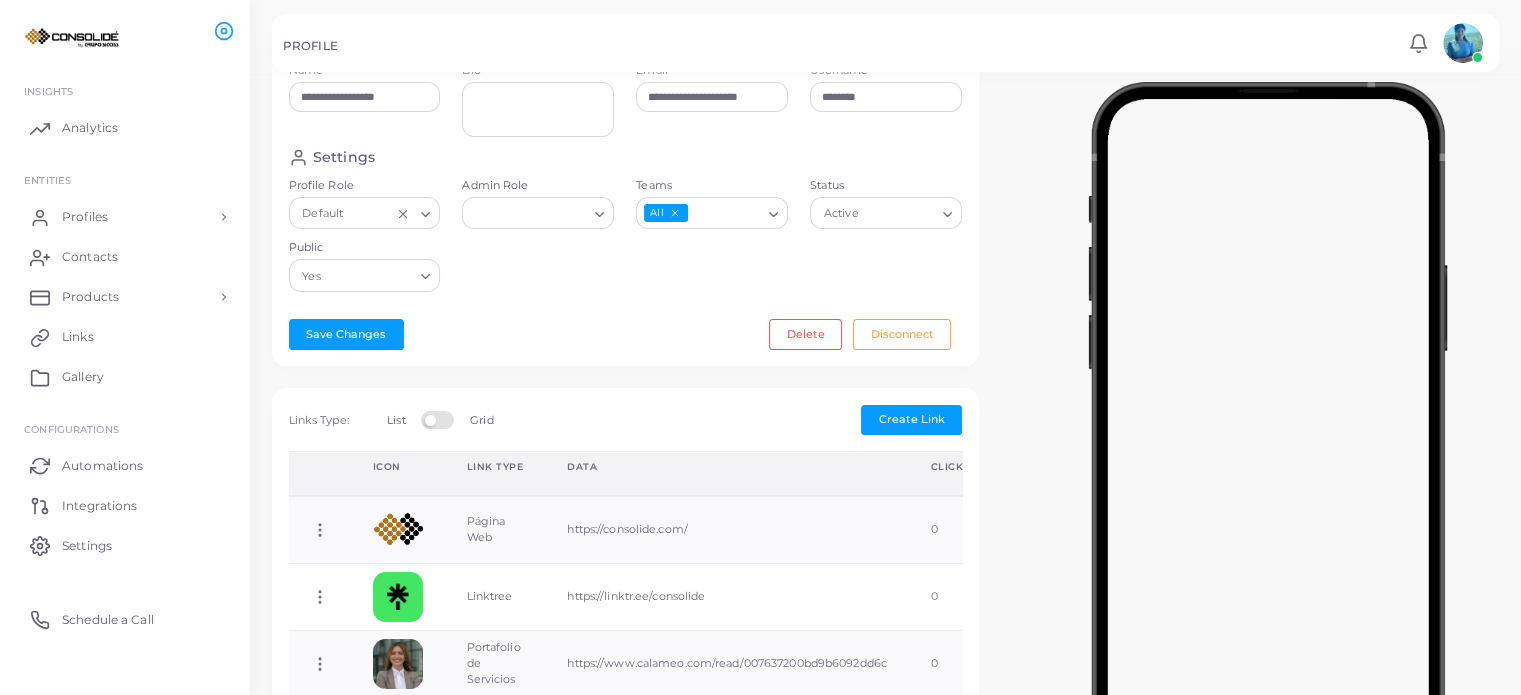 scroll, scrollTop: 0, scrollLeft: 0, axis: both 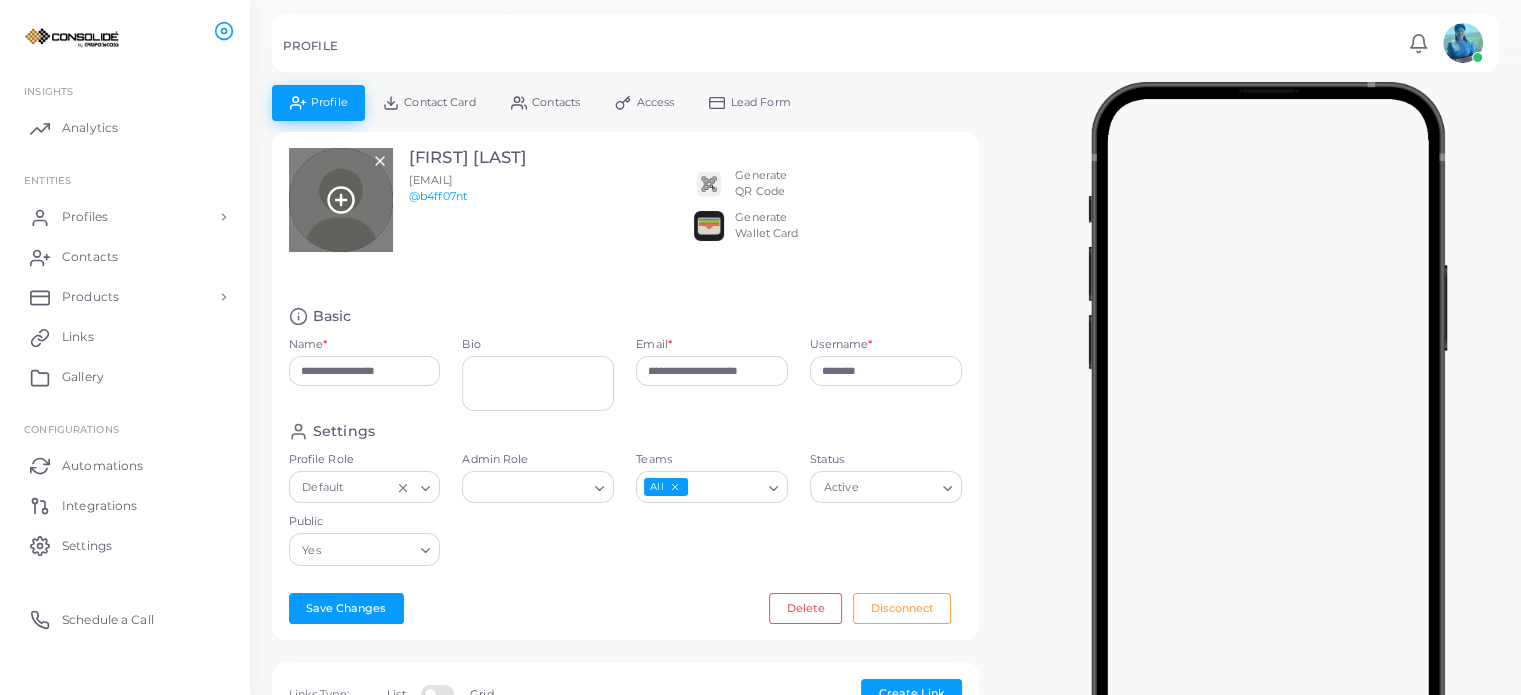 click at bounding box center [341, 200] 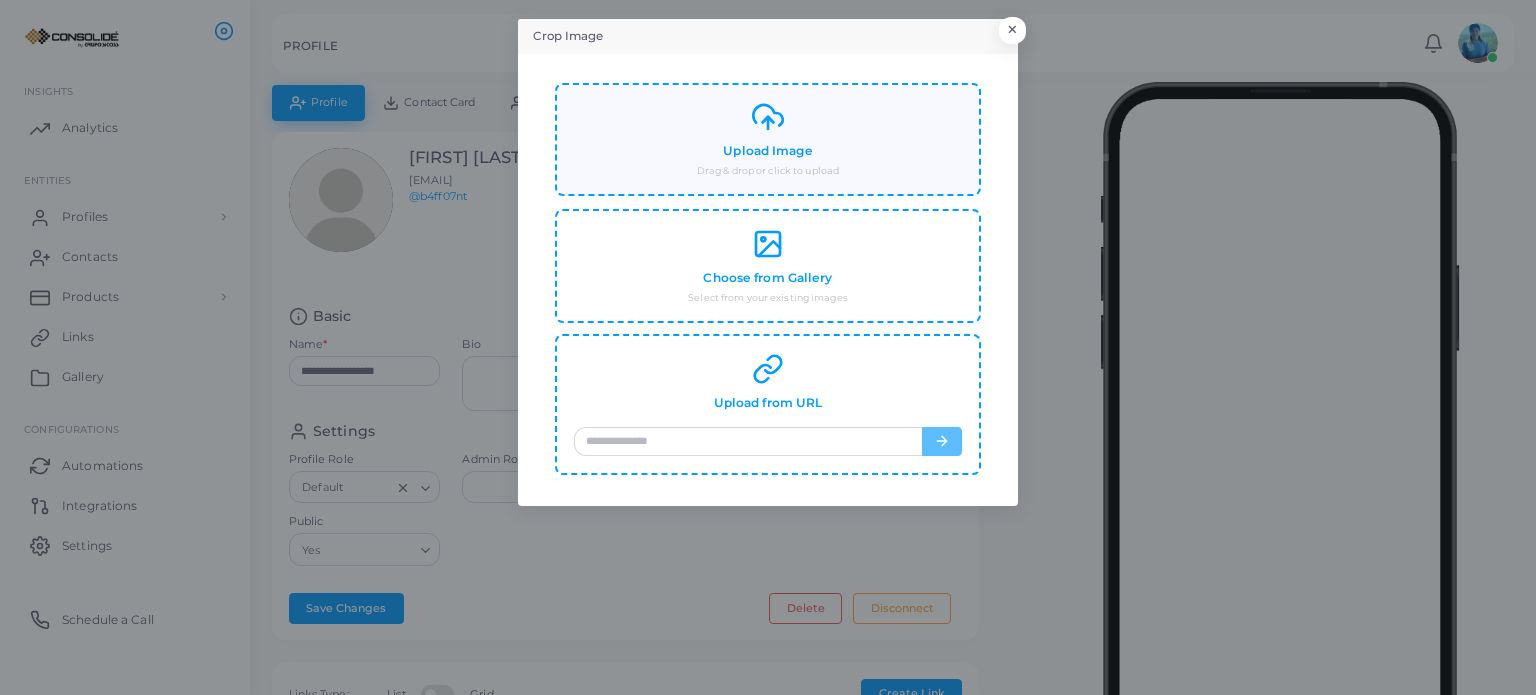 click on "Upload Image Drag & drop or click to upload" at bounding box center (768, 139) 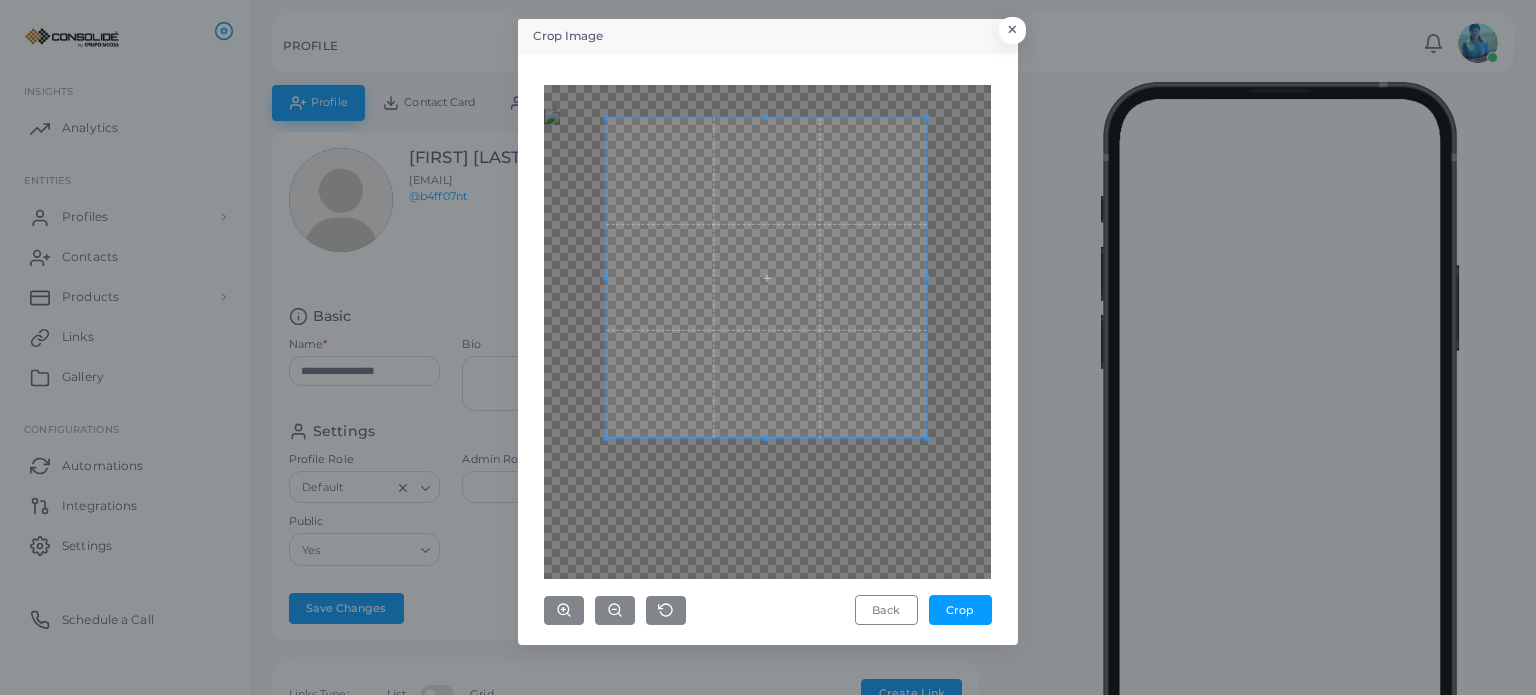 click at bounding box center (767, 277) 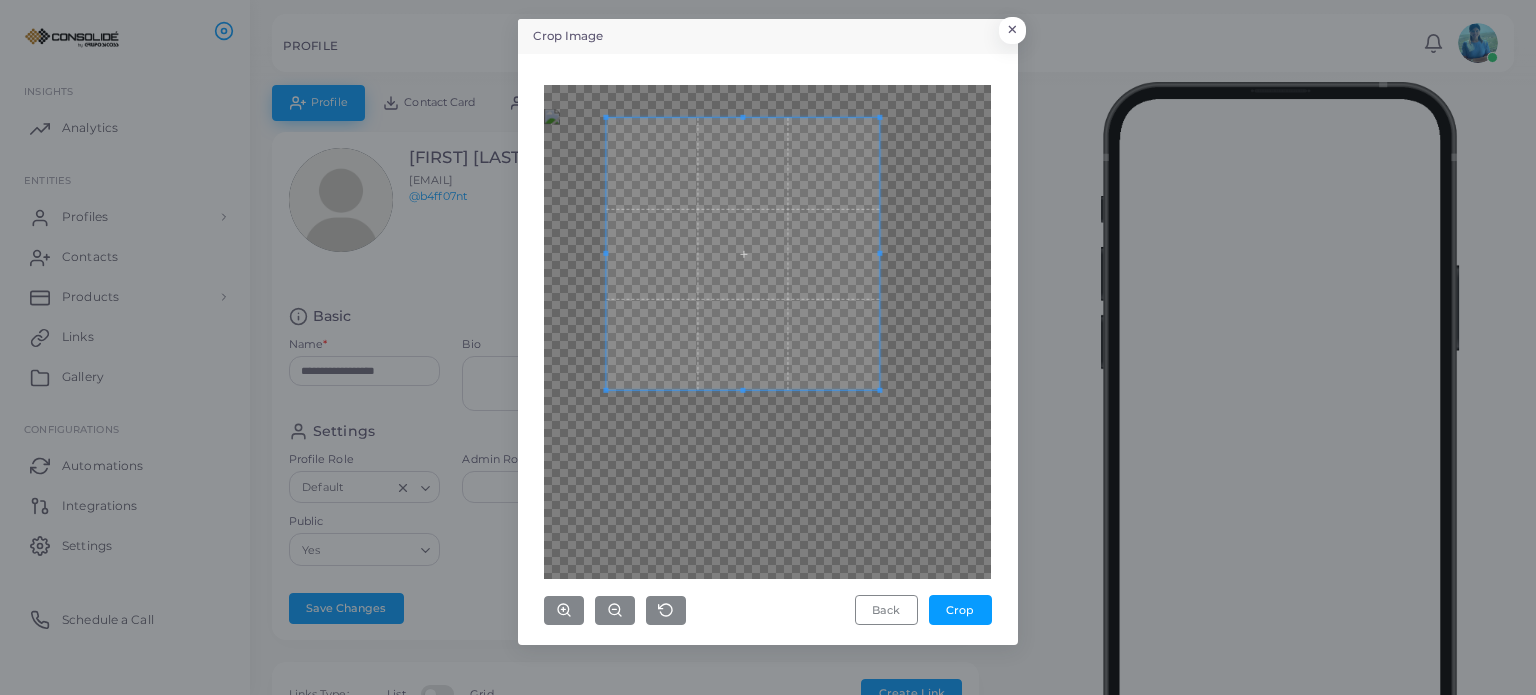 click at bounding box center [743, 253] 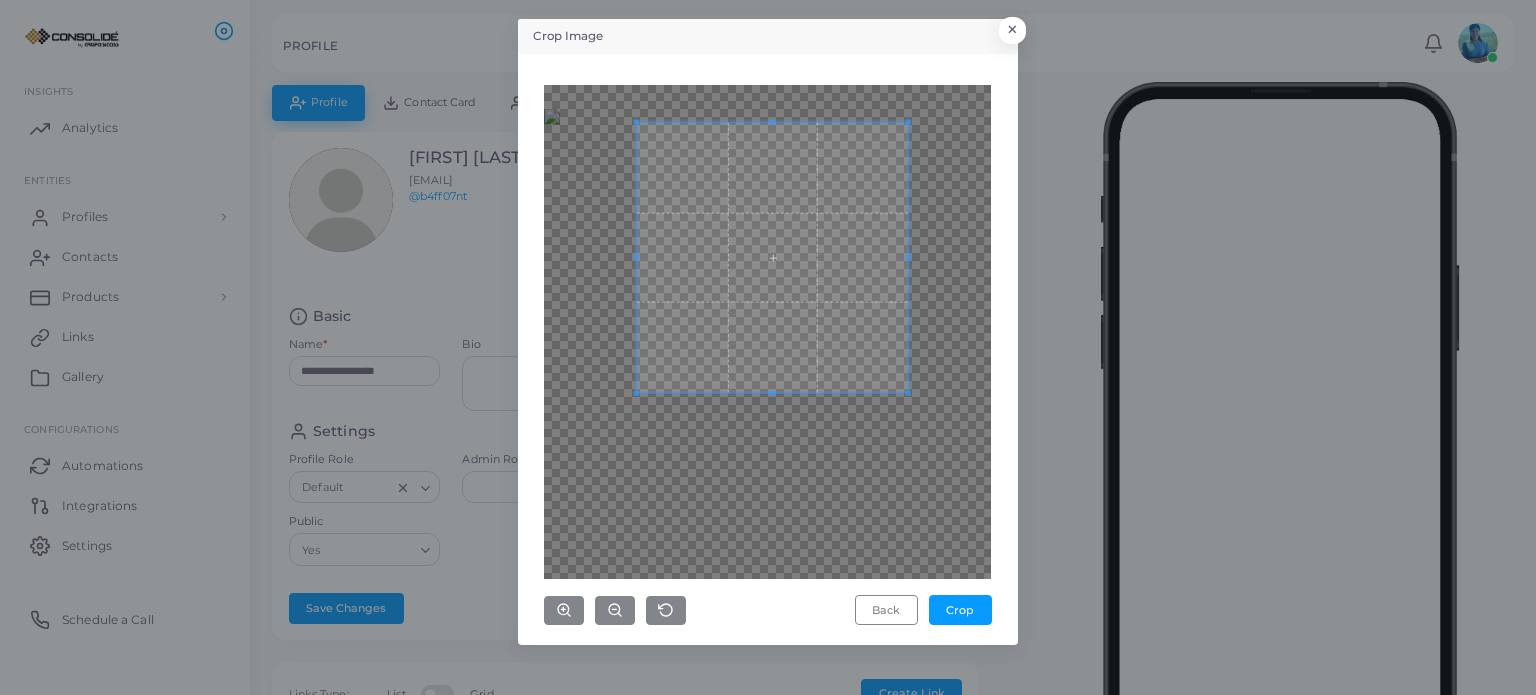 click at bounding box center (772, 257) 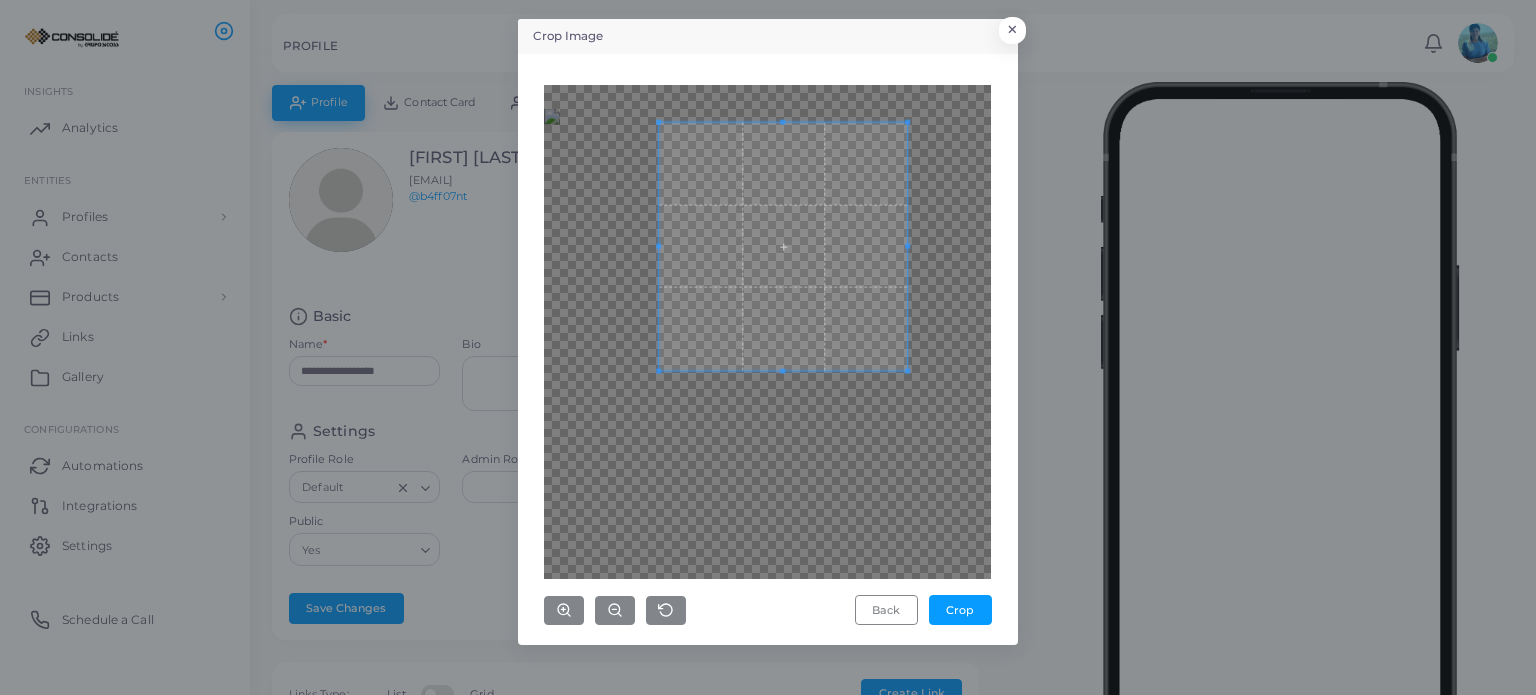 click at bounding box center (784, 246) 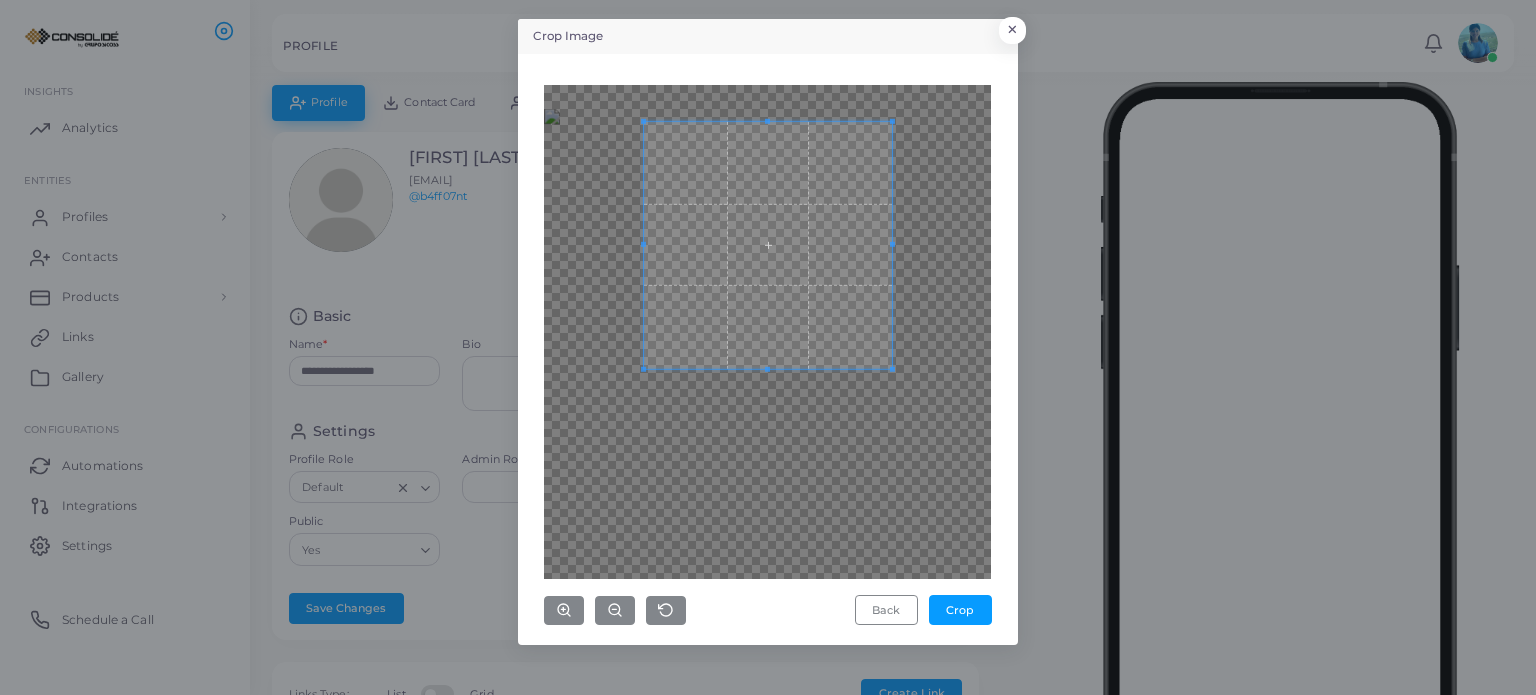 click at bounding box center (767, 244) 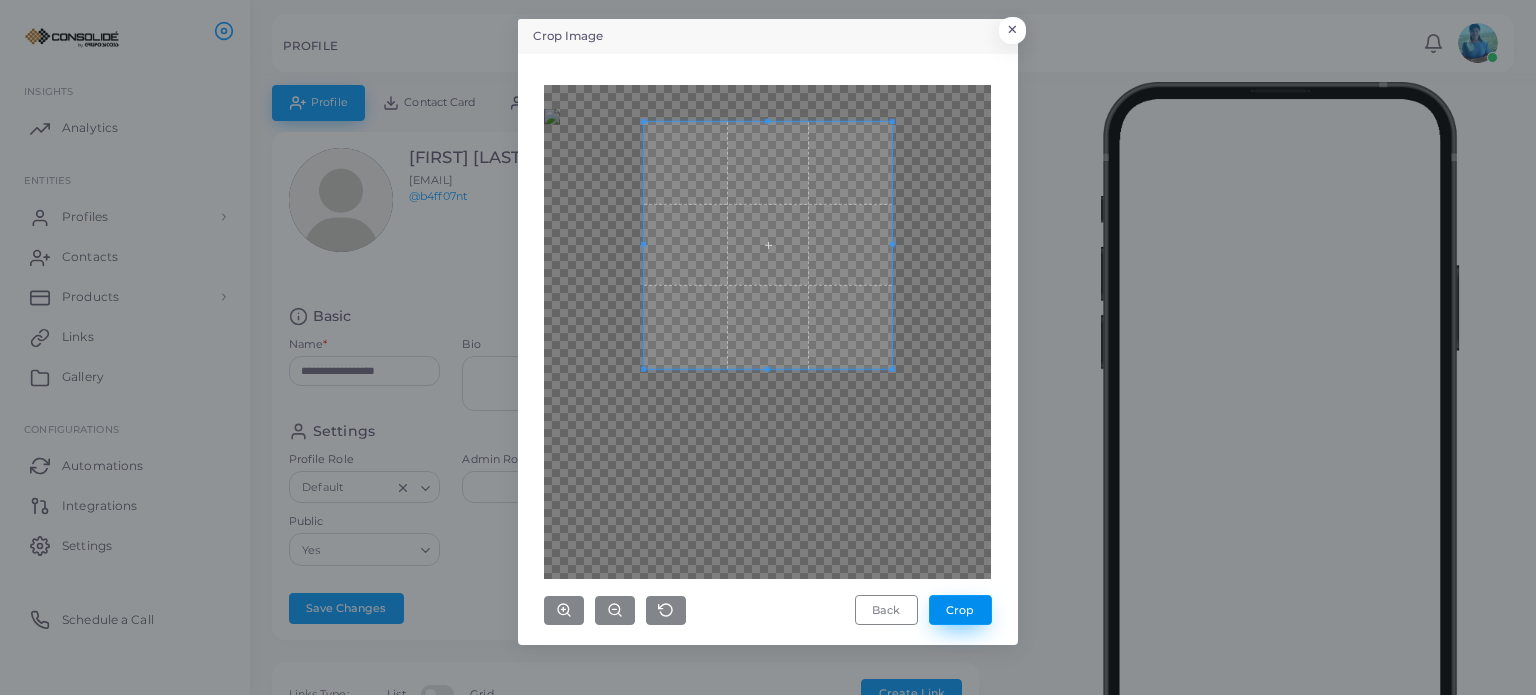 click on "Crop" at bounding box center [960, 610] 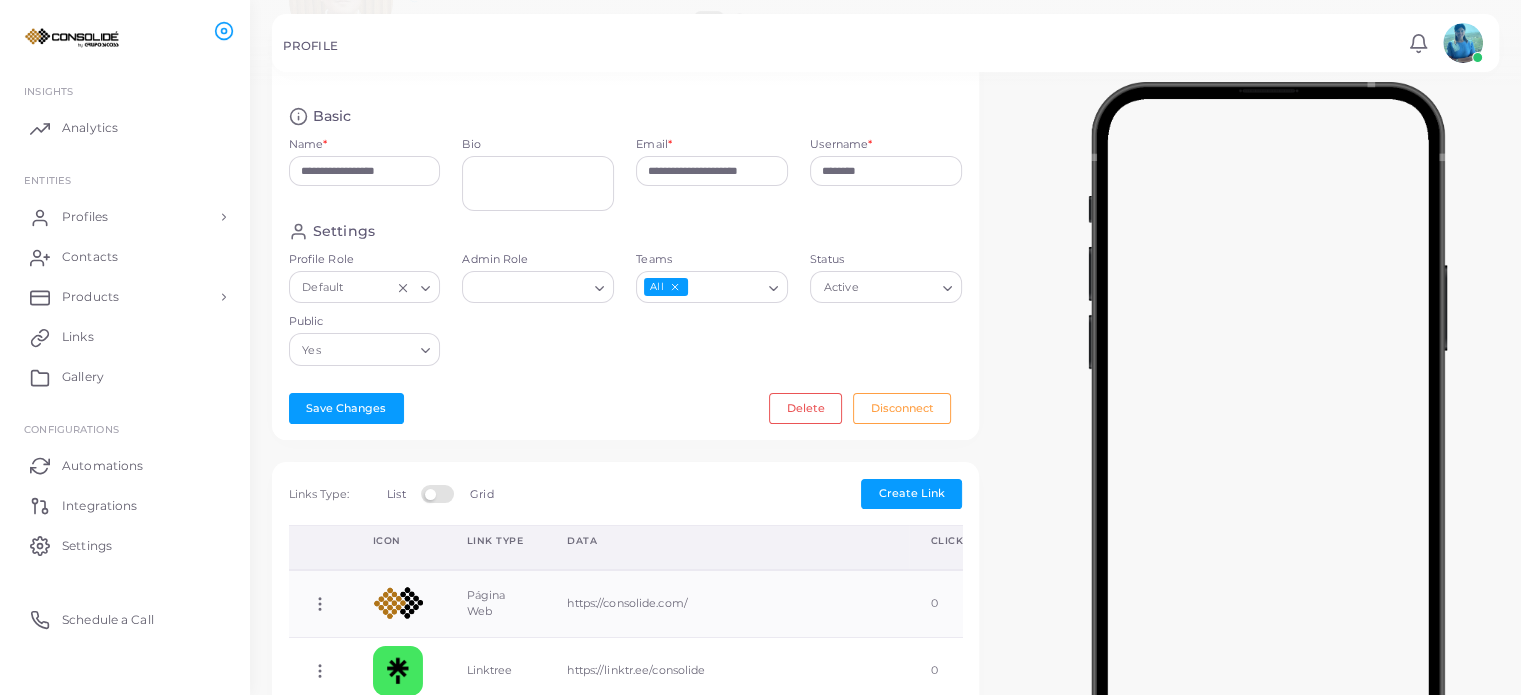 scroll, scrollTop: 300, scrollLeft: 0, axis: vertical 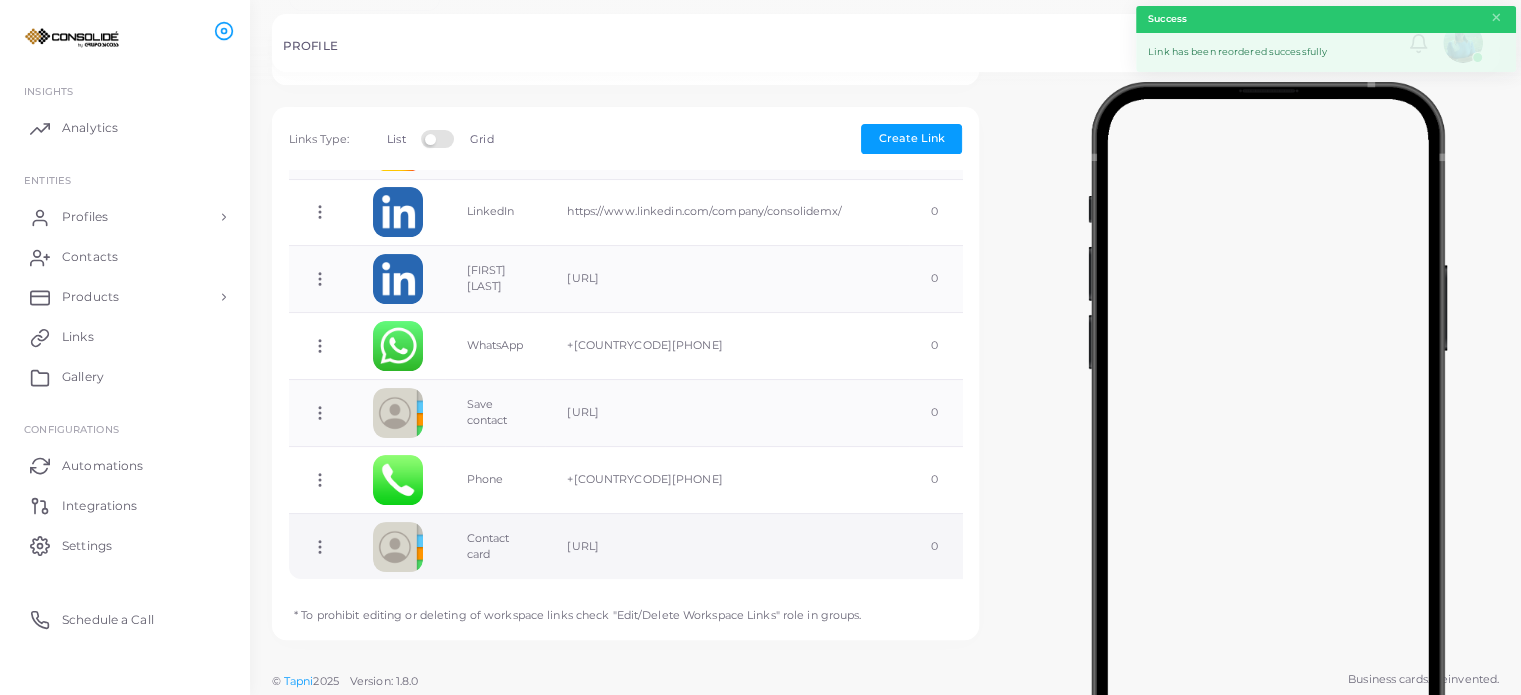 click 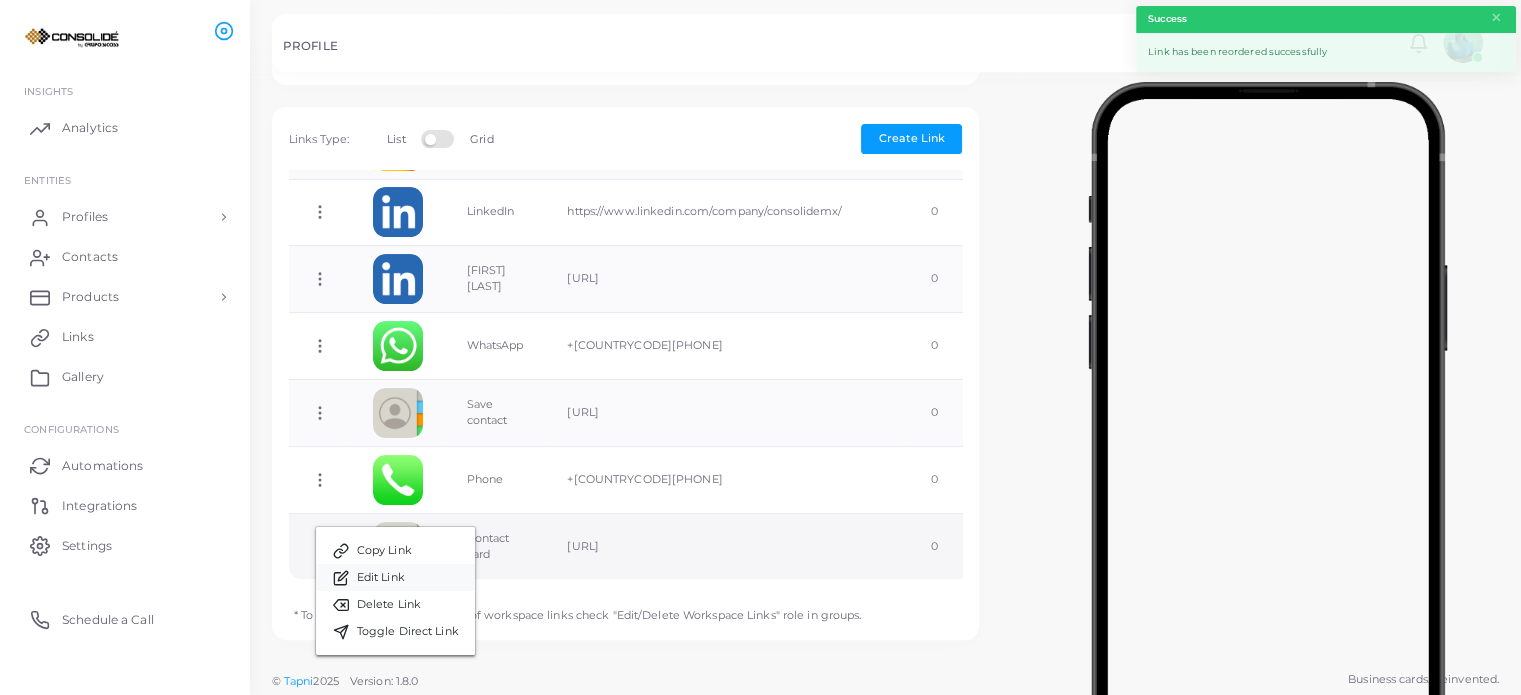 click 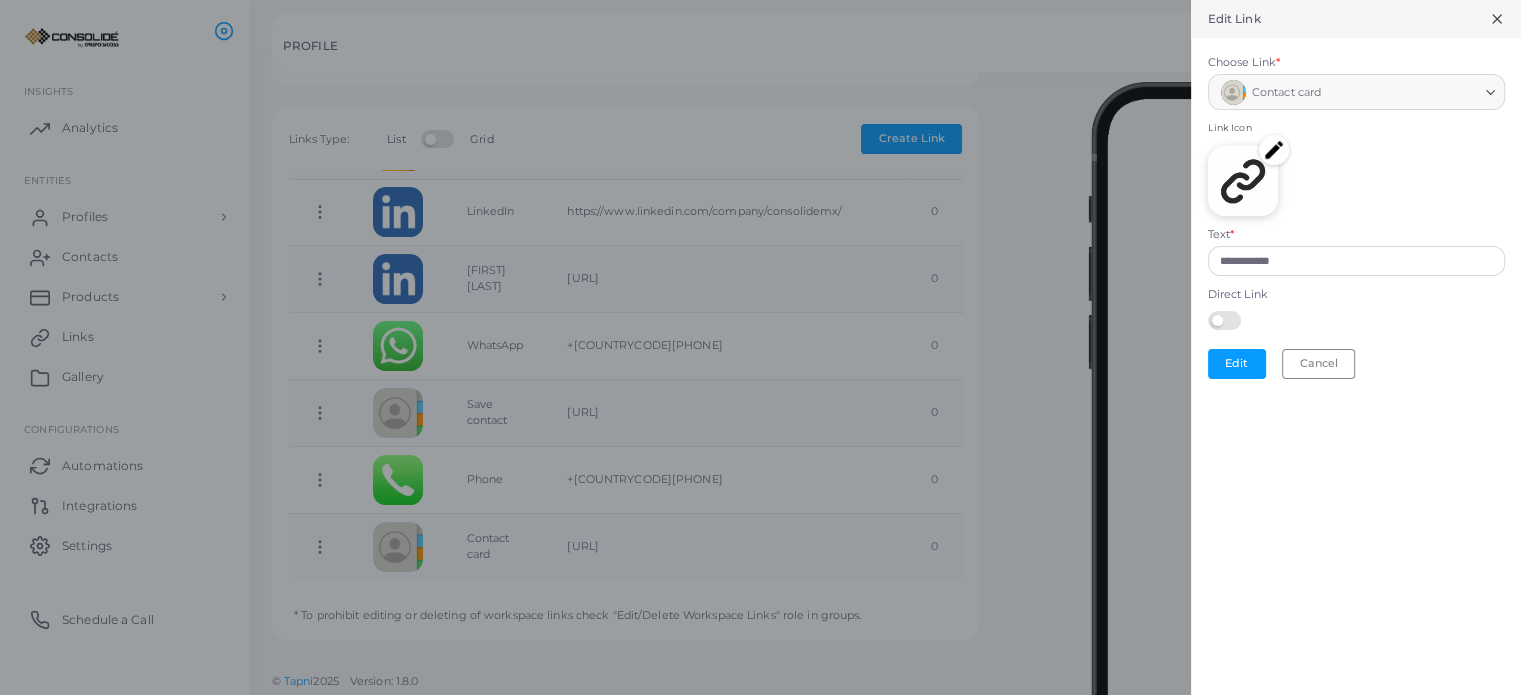 click 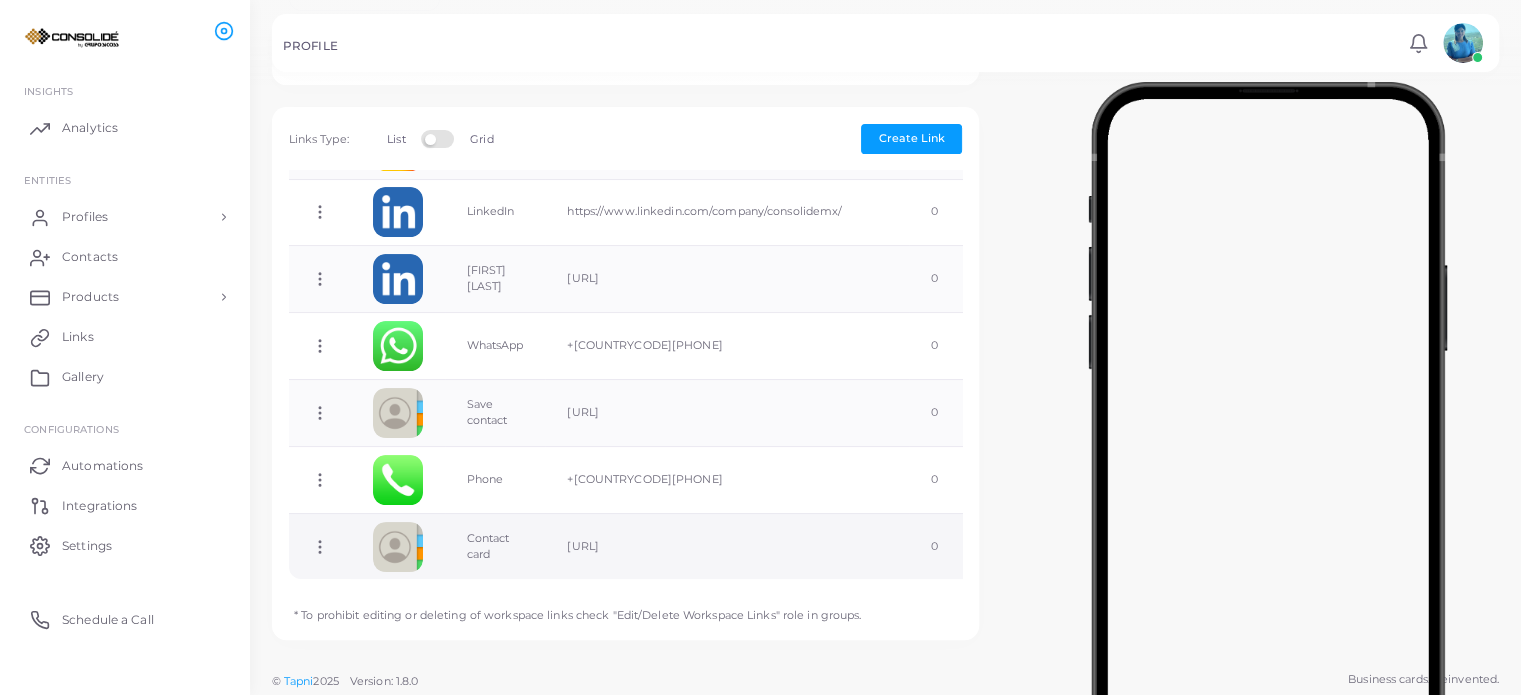 click 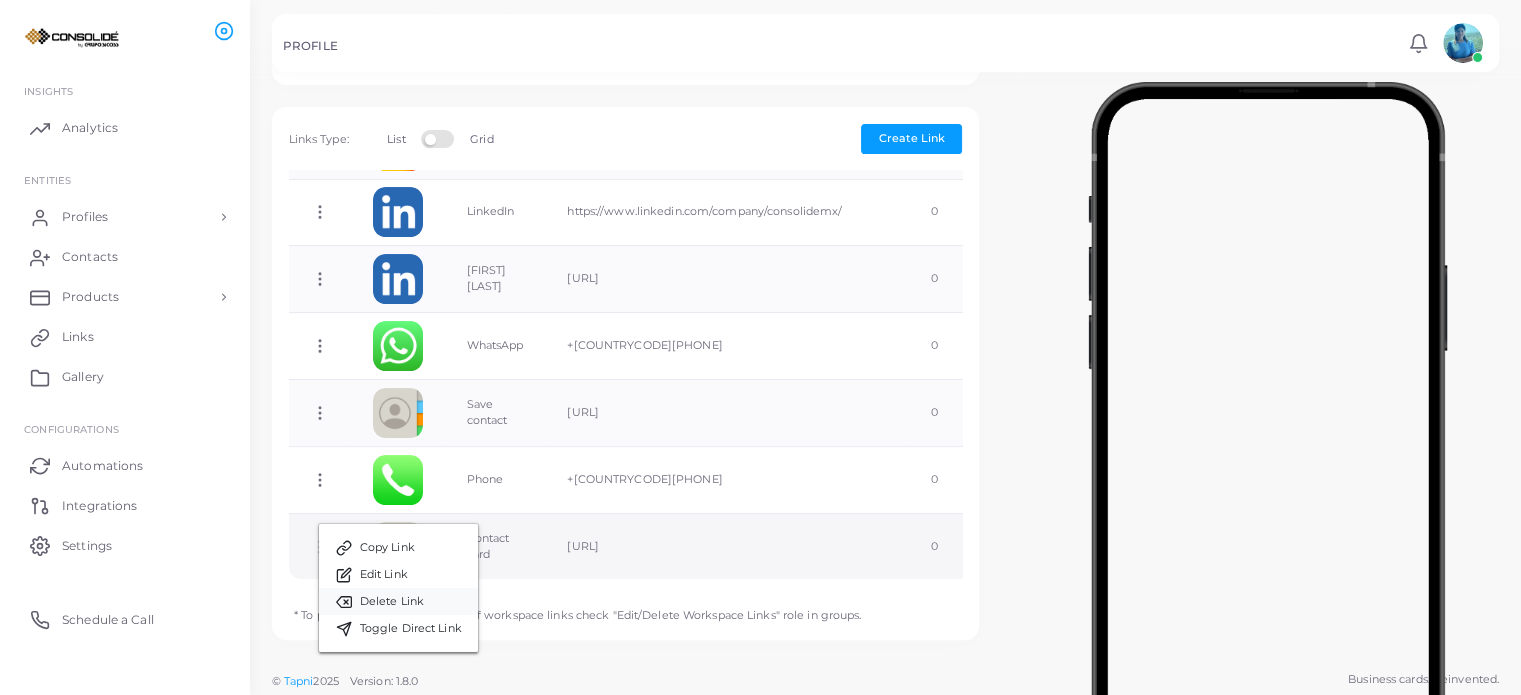 click on "Delete Link" at bounding box center [392, 602] 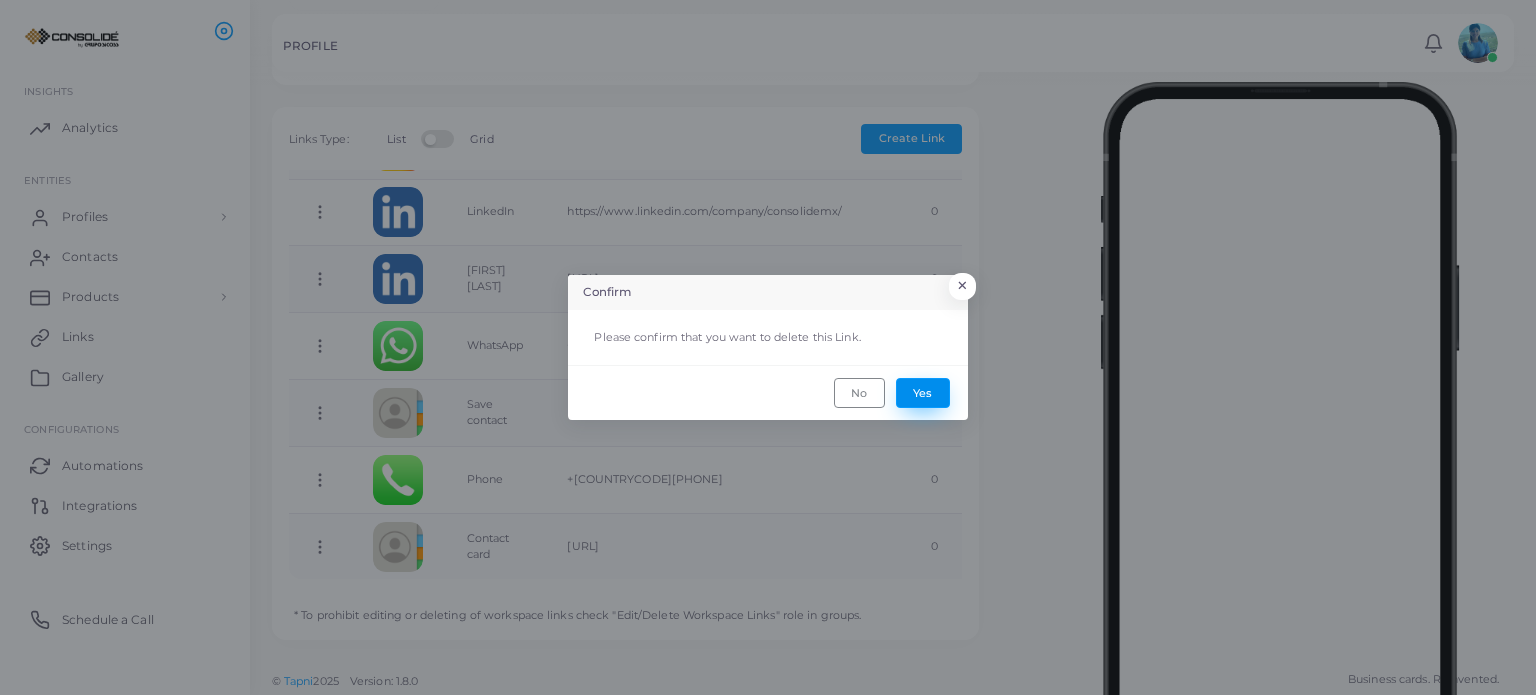 click on "Yes" at bounding box center [923, 393] 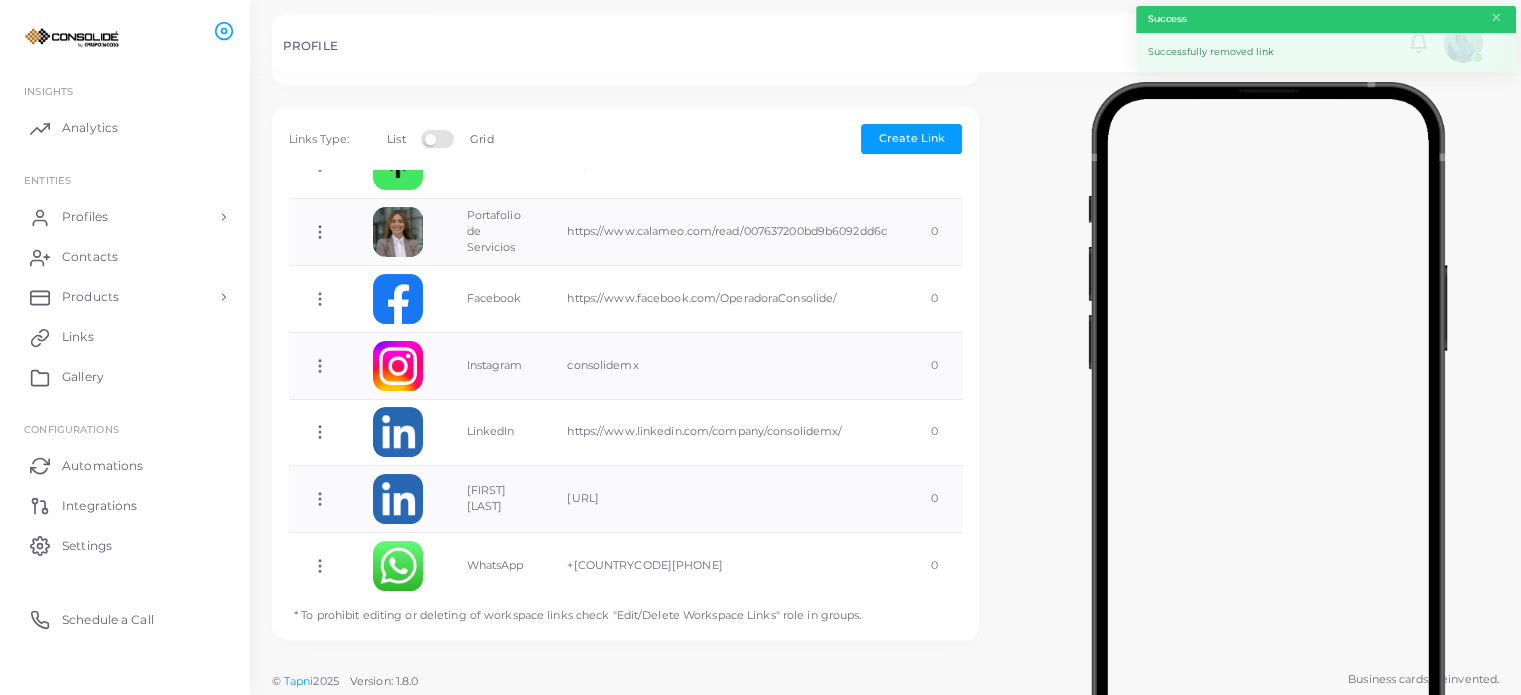 scroll, scrollTop: 316, scrollLeft: 0, axis: vertical 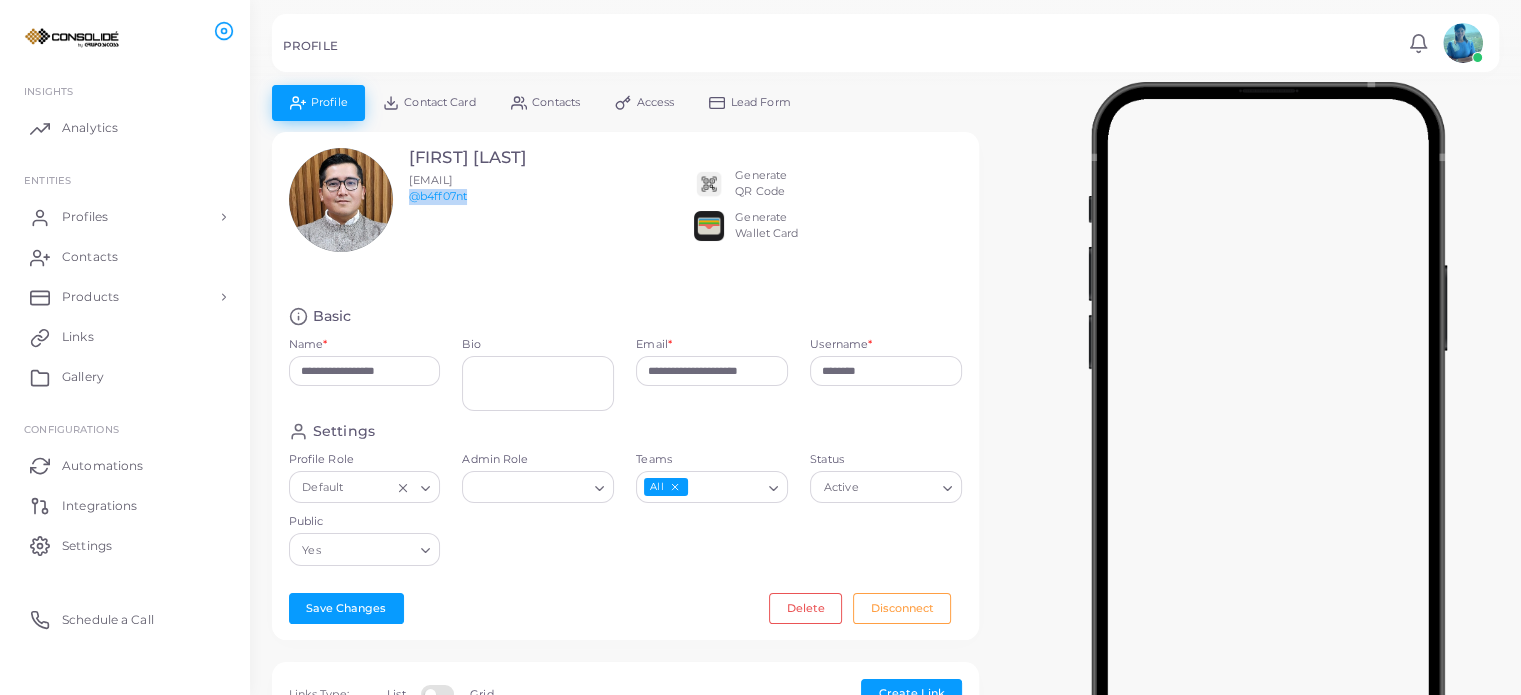 drag, startPoint x: 481, startPoint y: 214, endPoint x: 404, endPoint y: 214, distance: 77 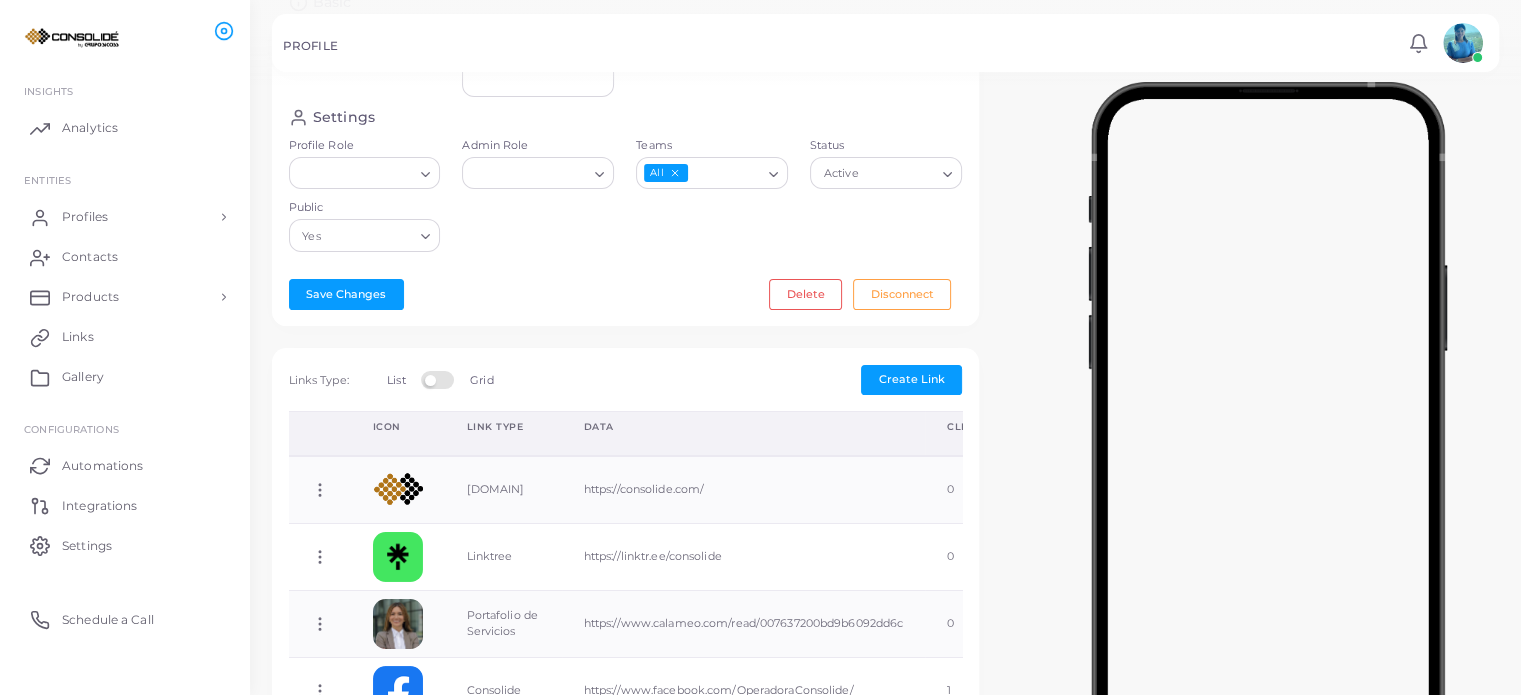 scroll, scrollTop: 400, scrollLeft: 0, axis: vertical 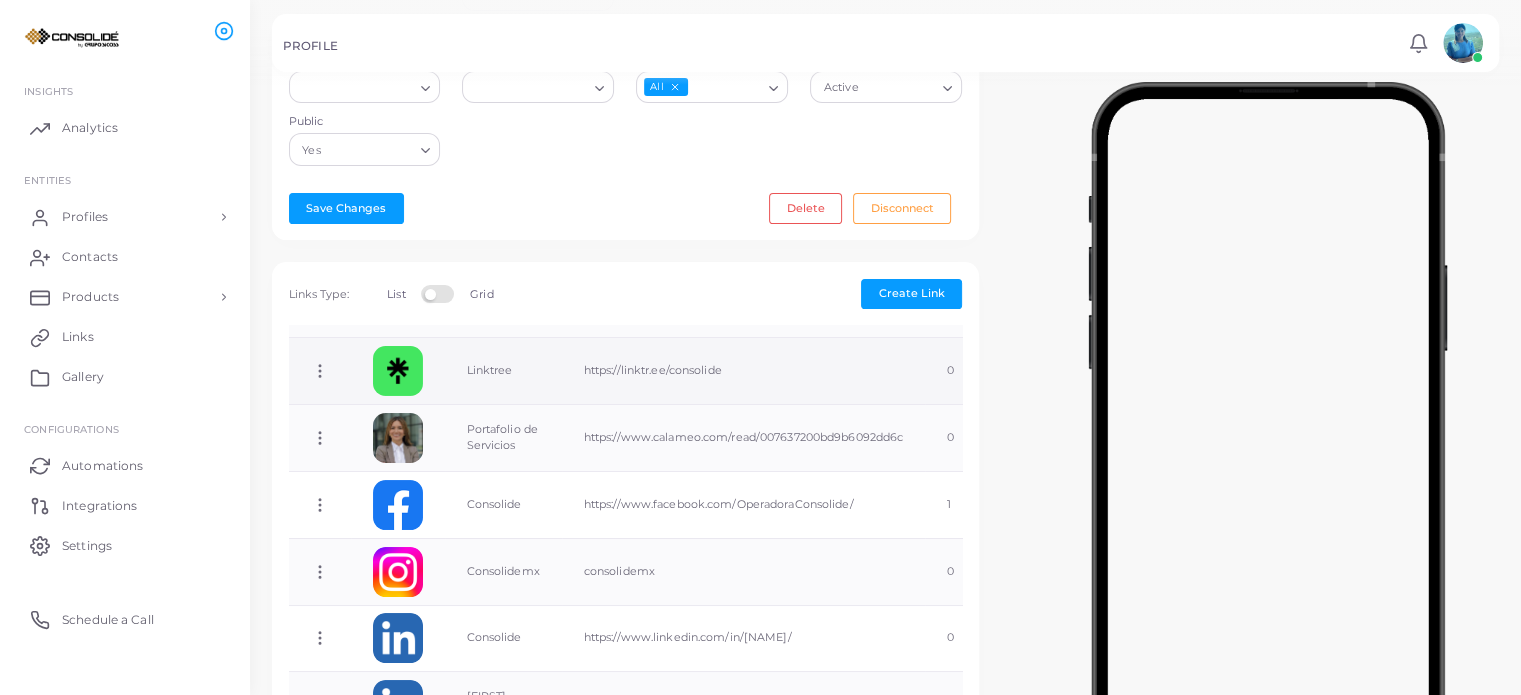 click 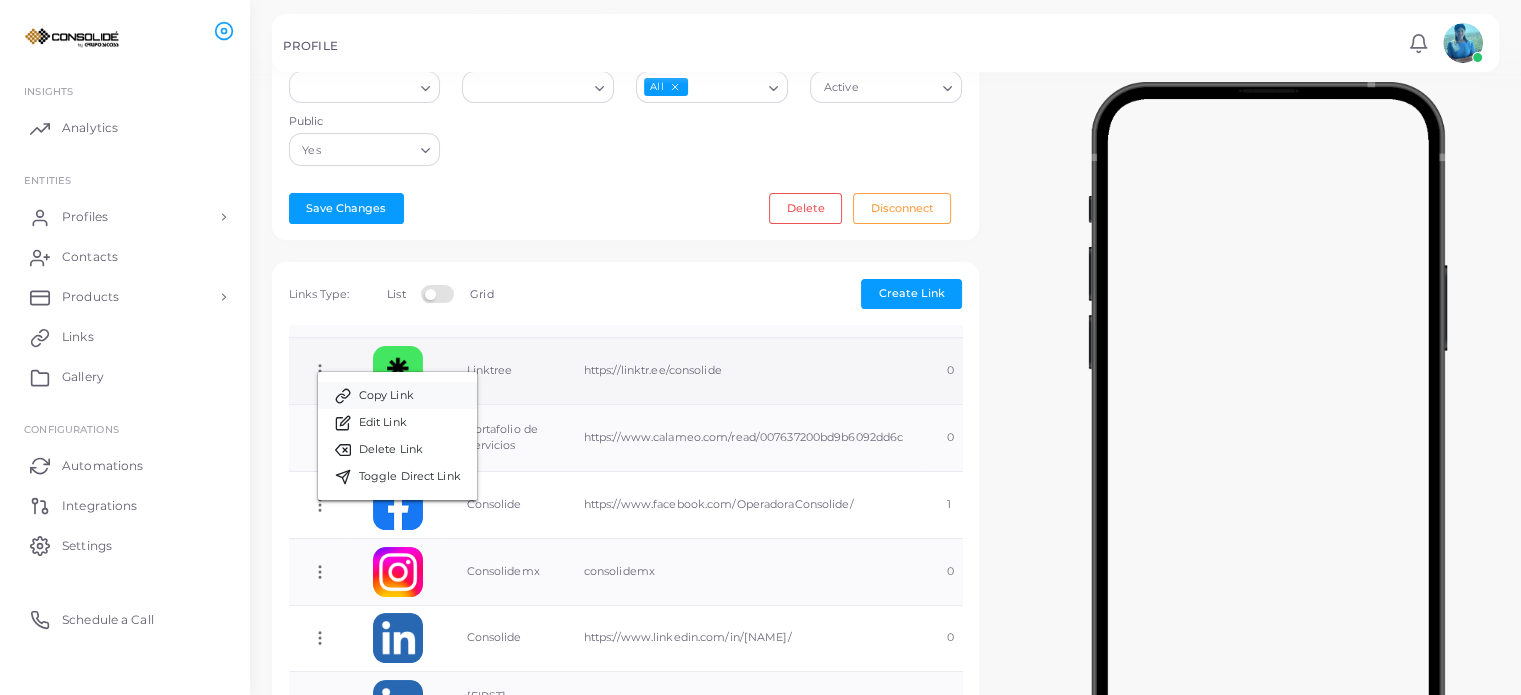 click on "Copy Link" at bounding box center [386, 396] 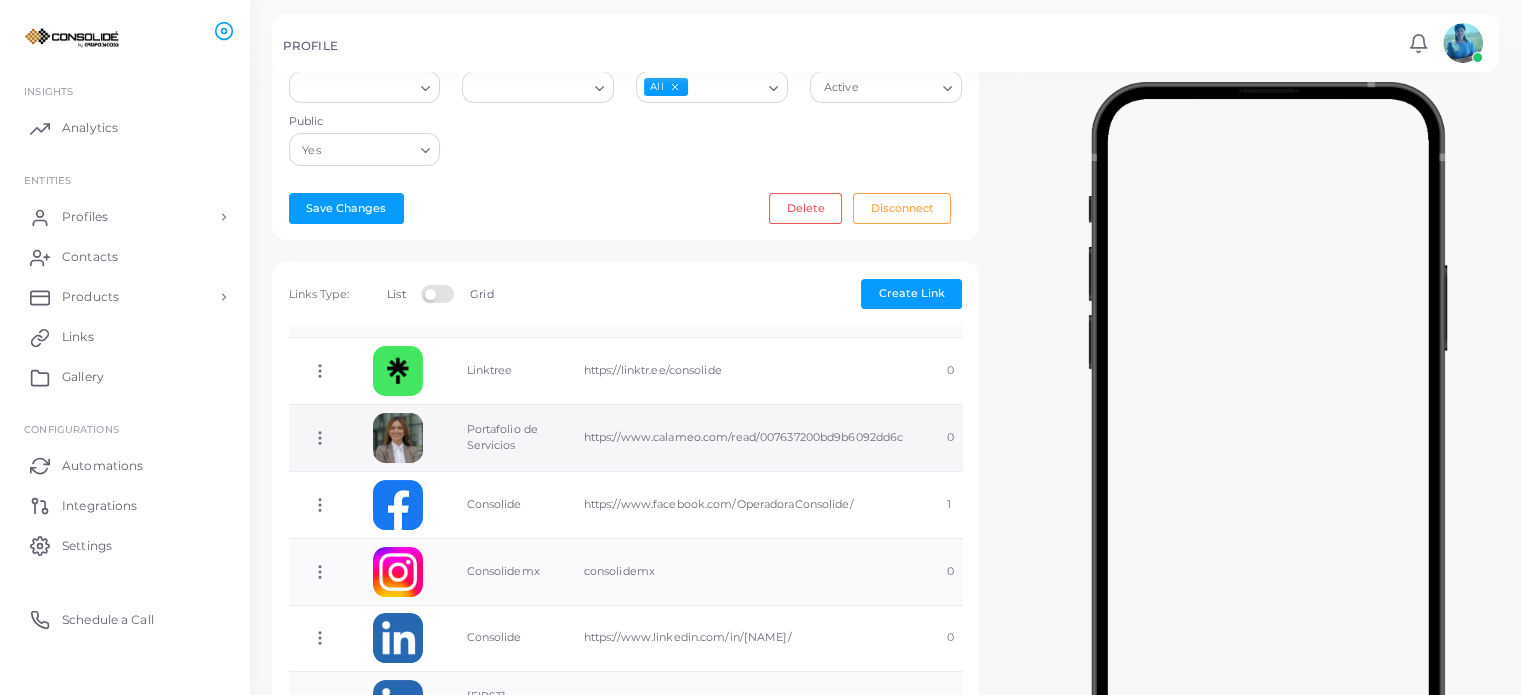 click 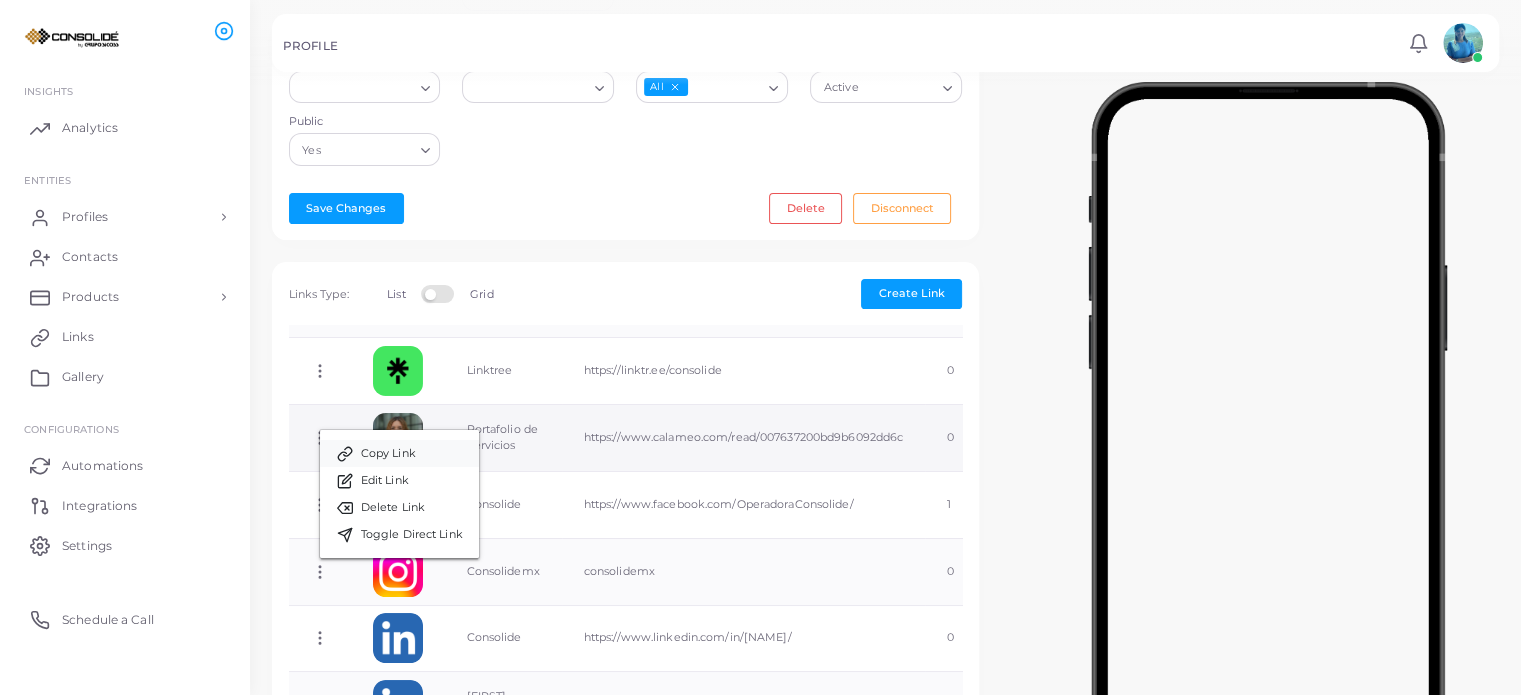 click on "Copy Link" at bounding box center (388, 454) 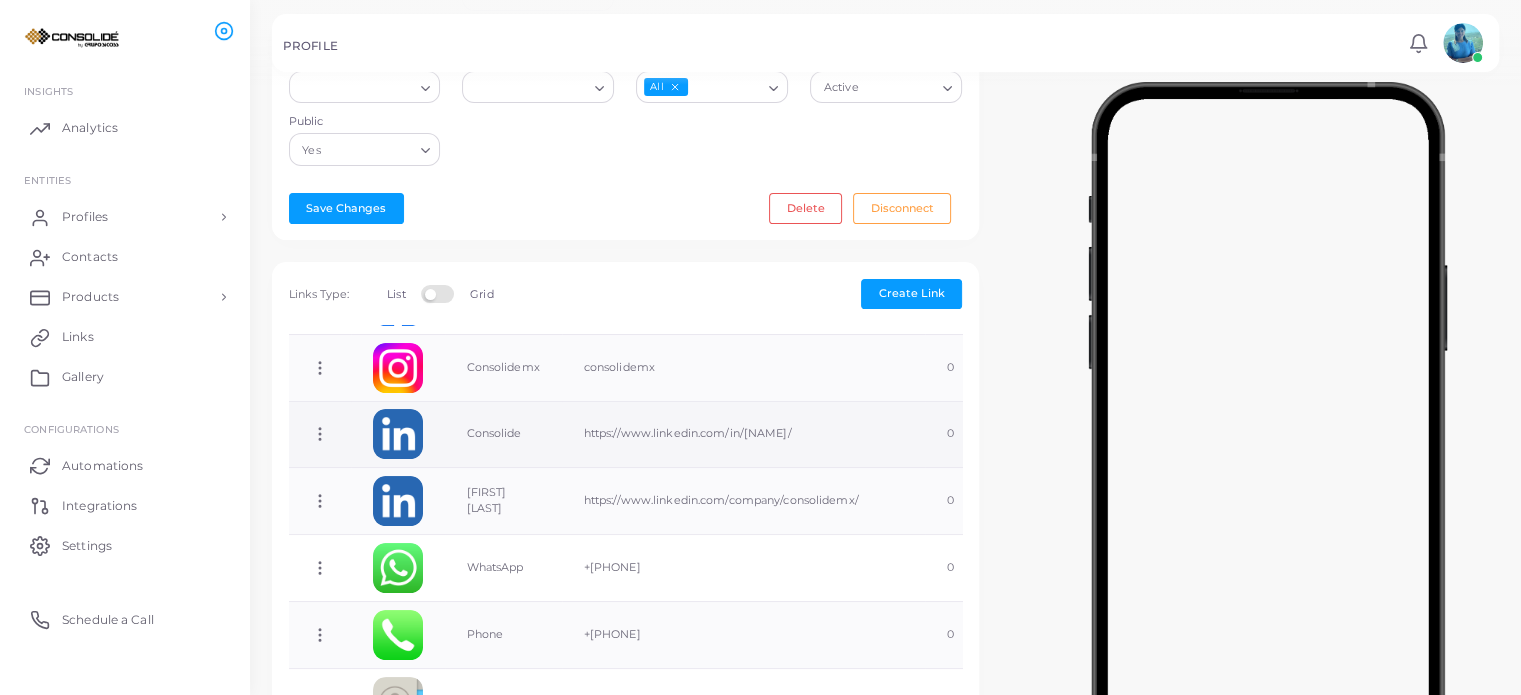 scroll, scrollTop: 316, scrollLeft: 0, axis: vertical 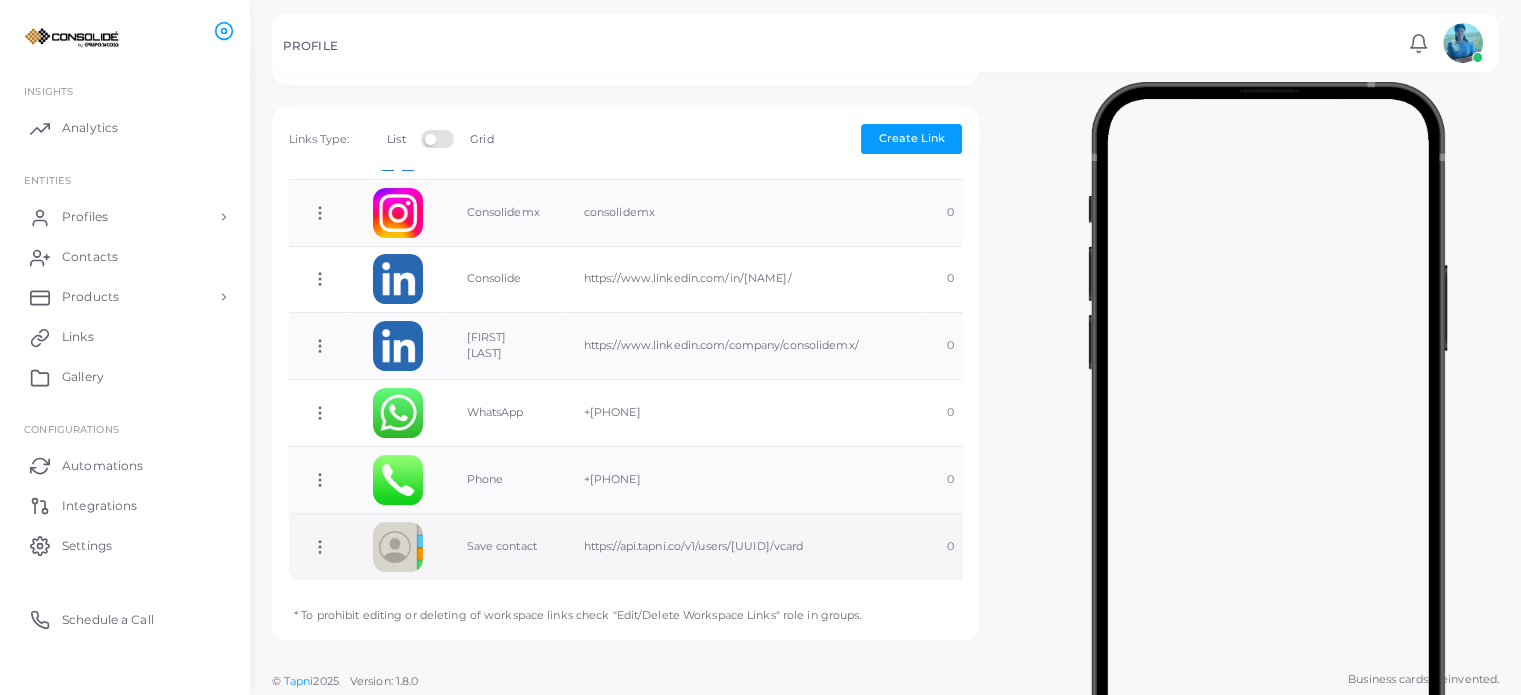 click 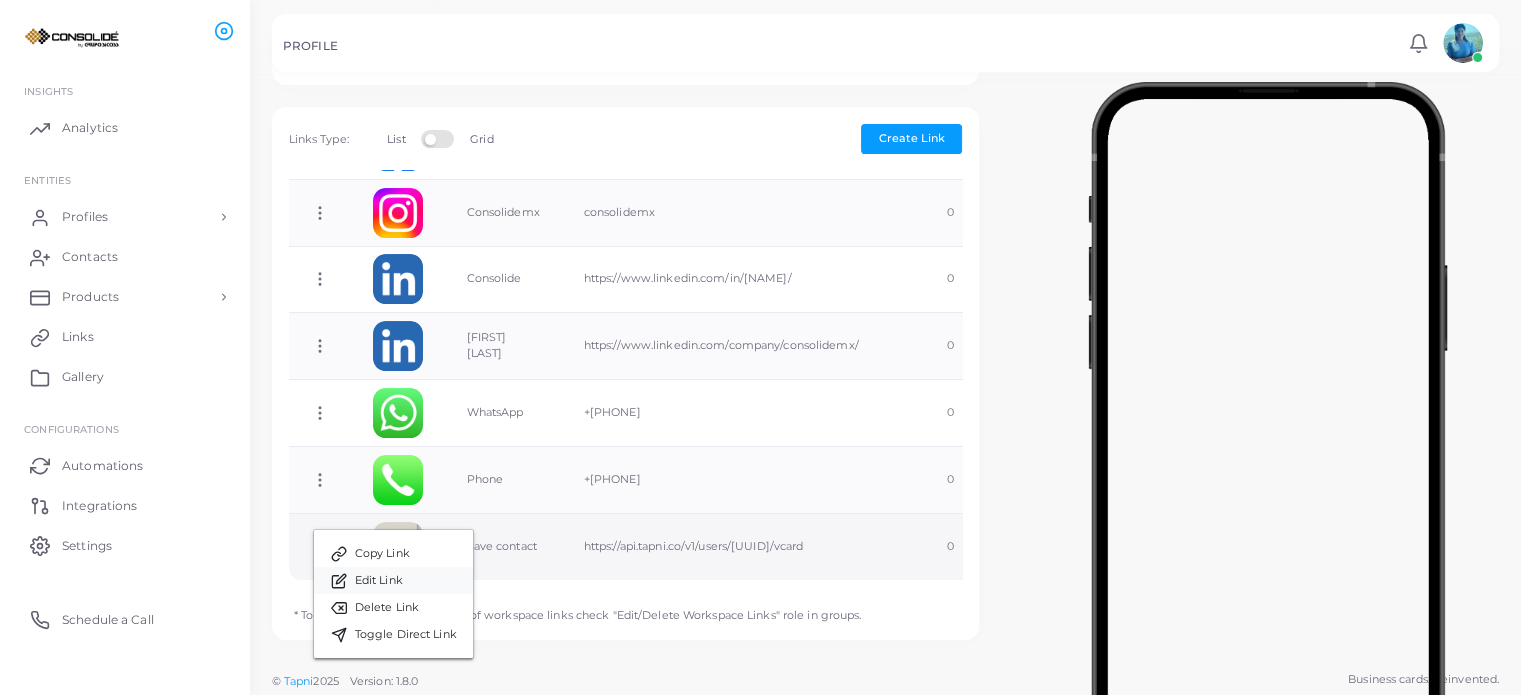 click on "Edit Link" at bounding box center (379, 581) 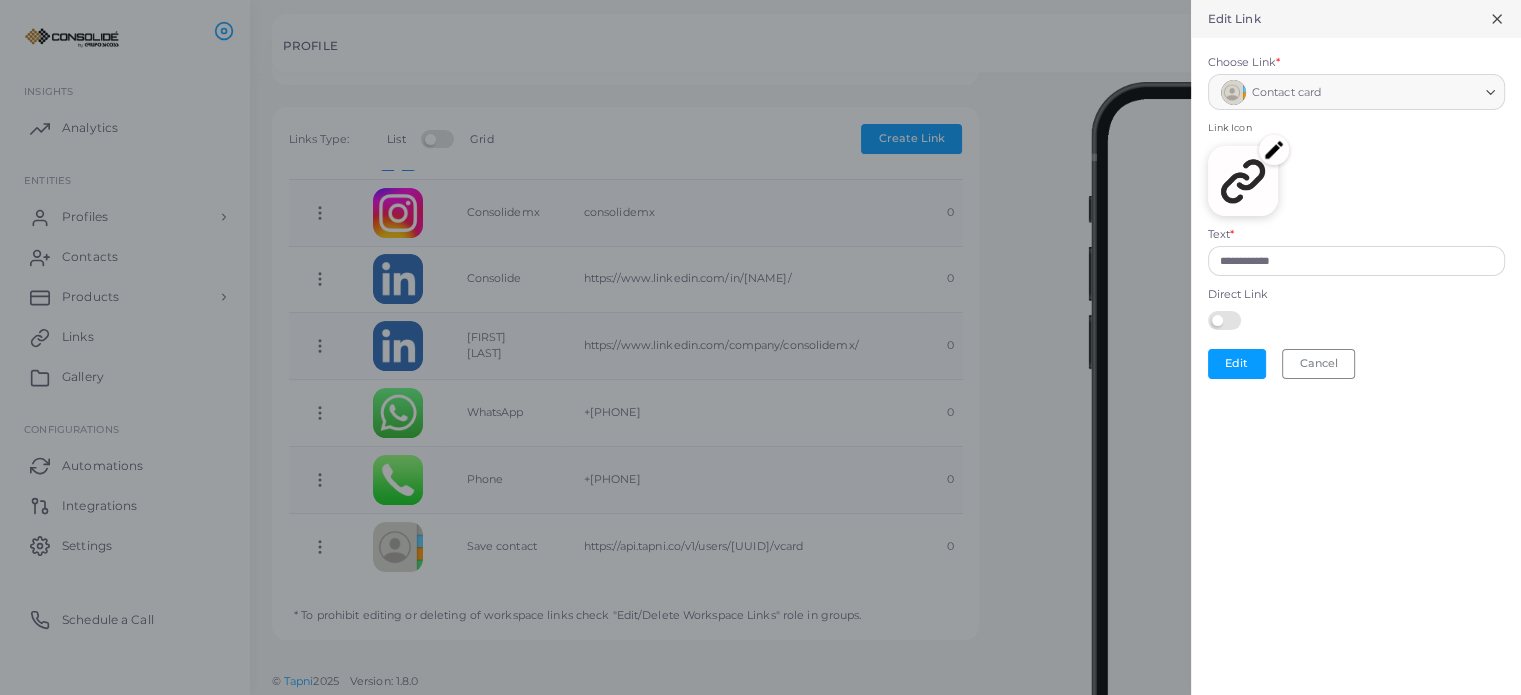 click 